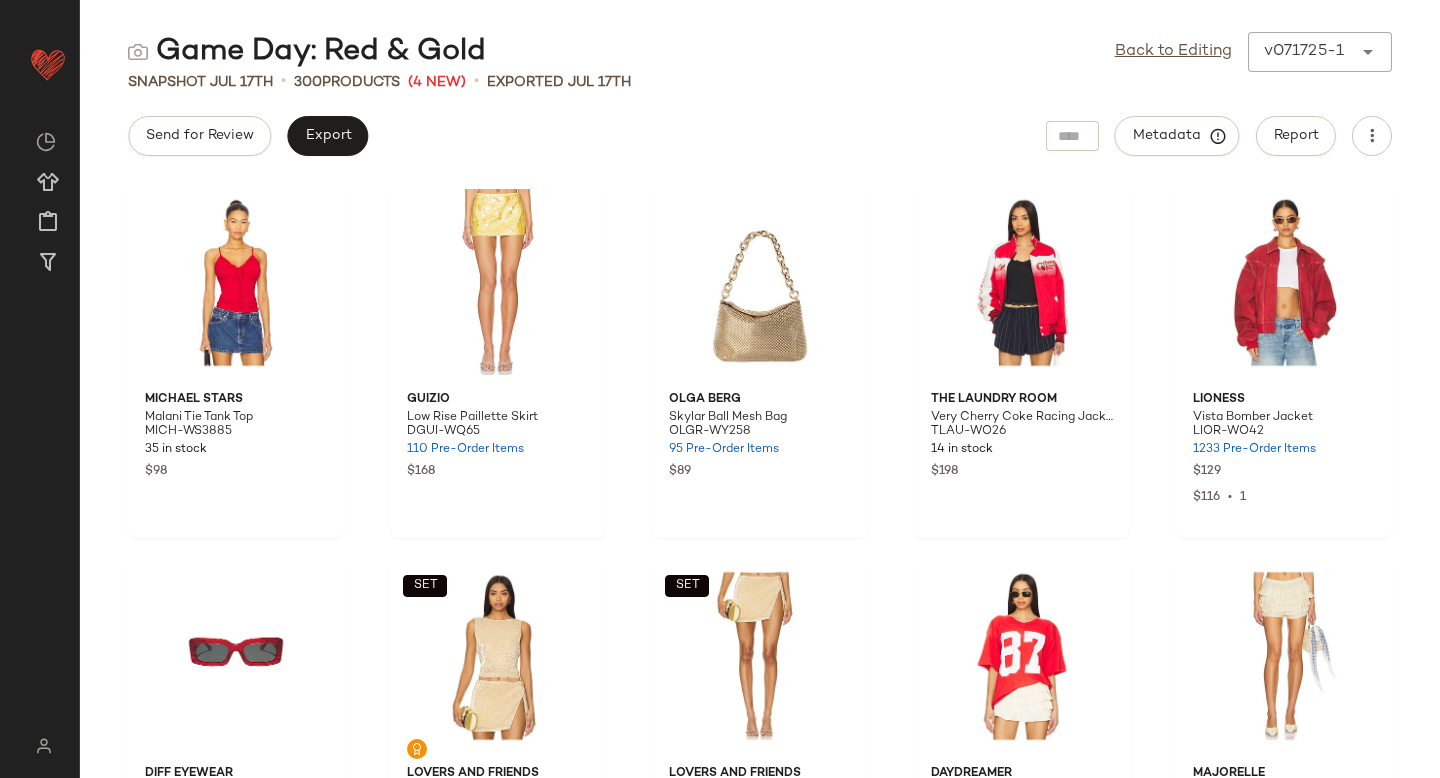 scroll, scrollTop: 0, scrollLeft: 0, axis: both 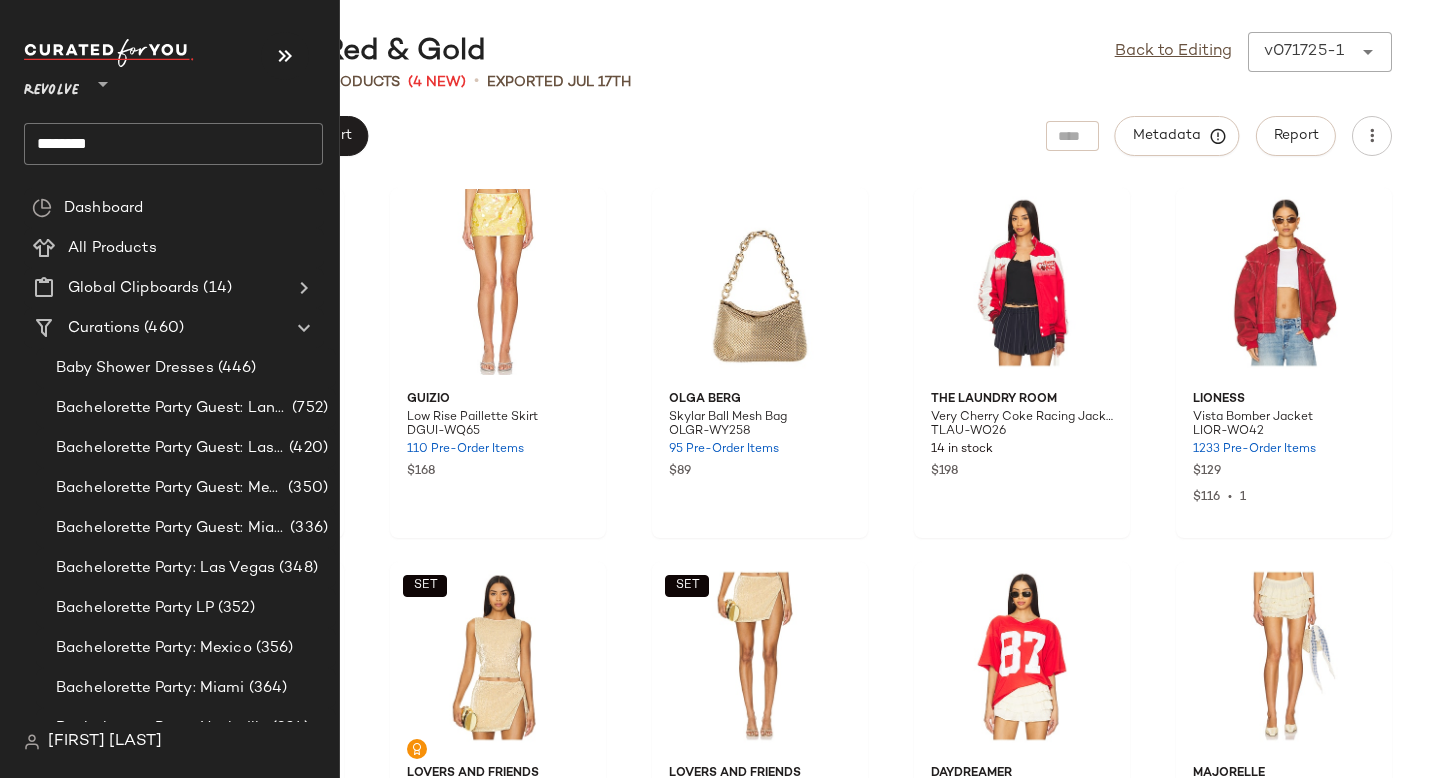 click on "********" 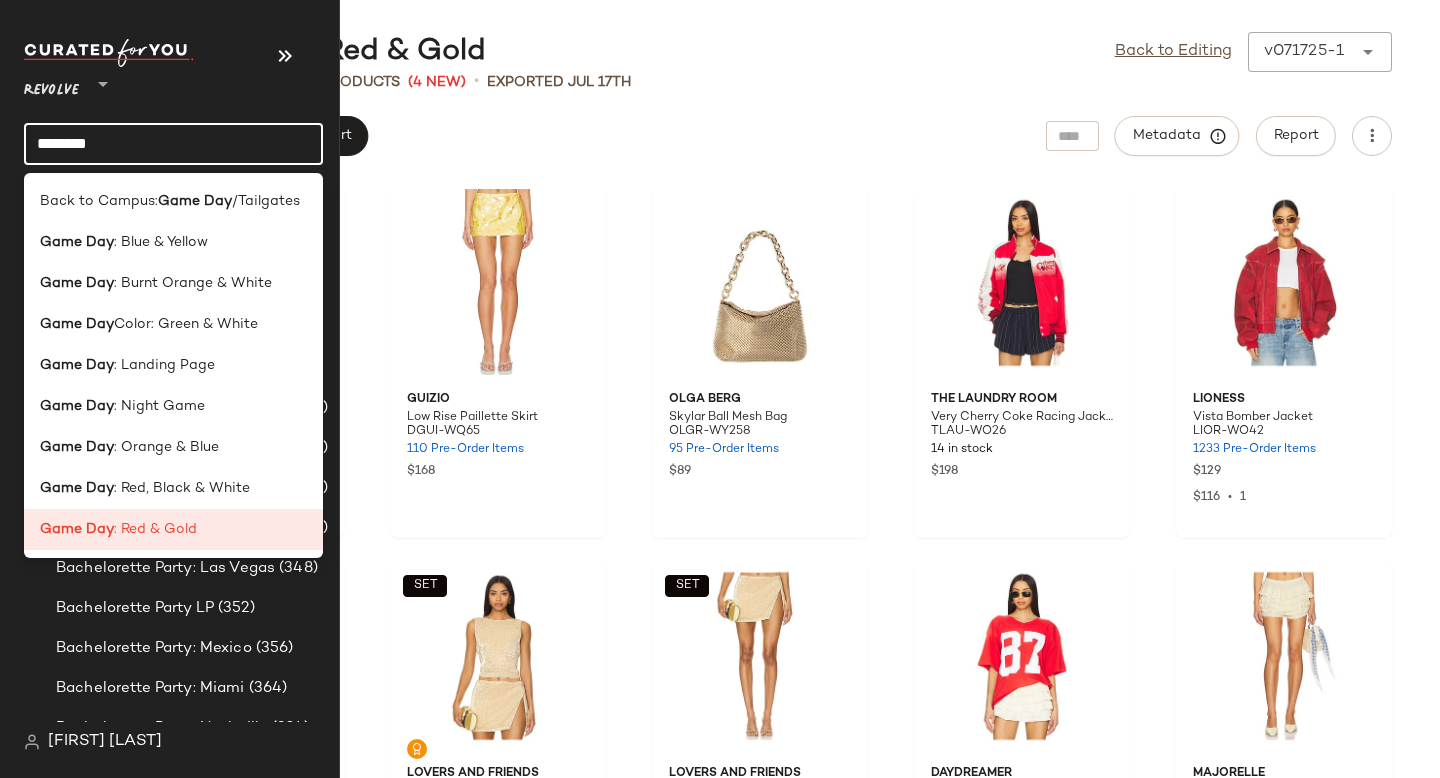 click on "********" 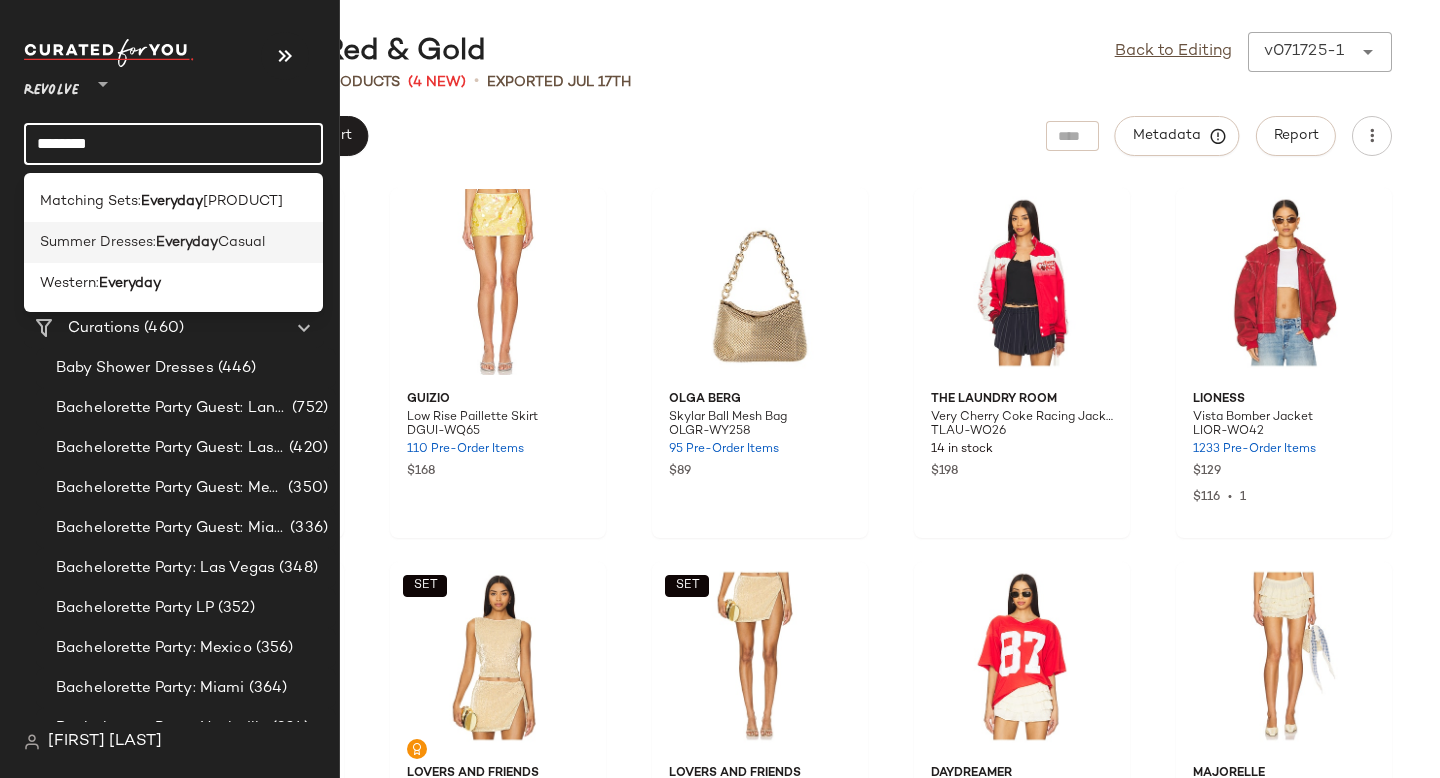 type on "********" 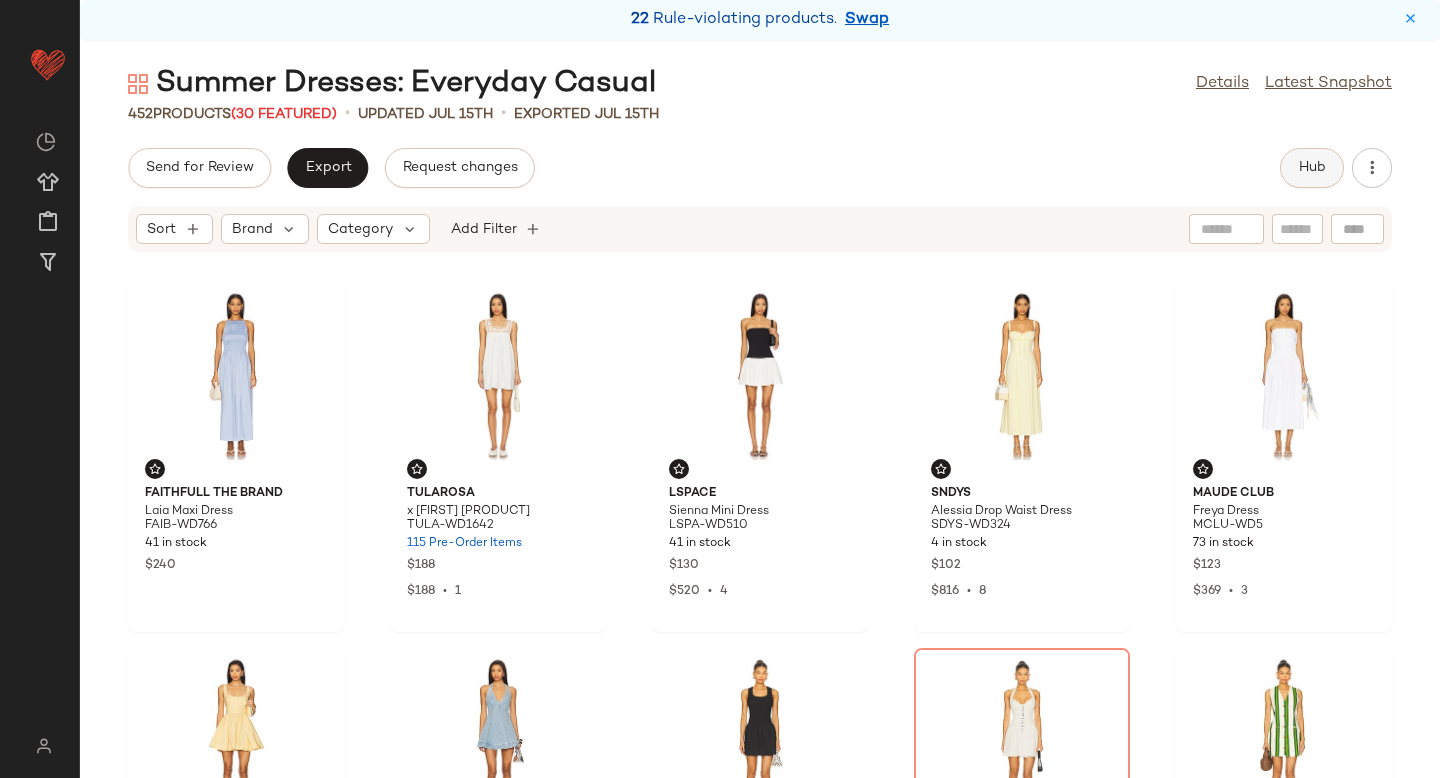 click on "Hub" 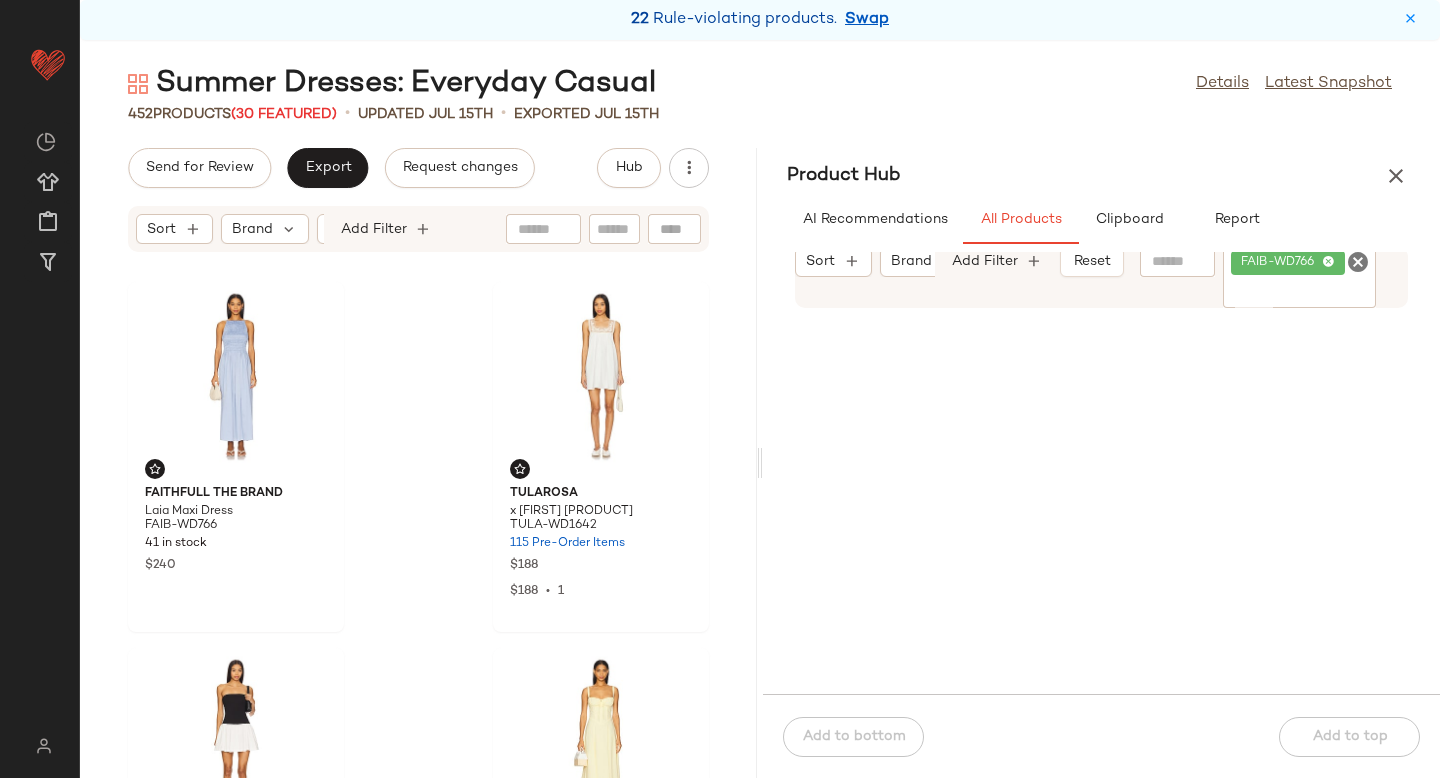 click 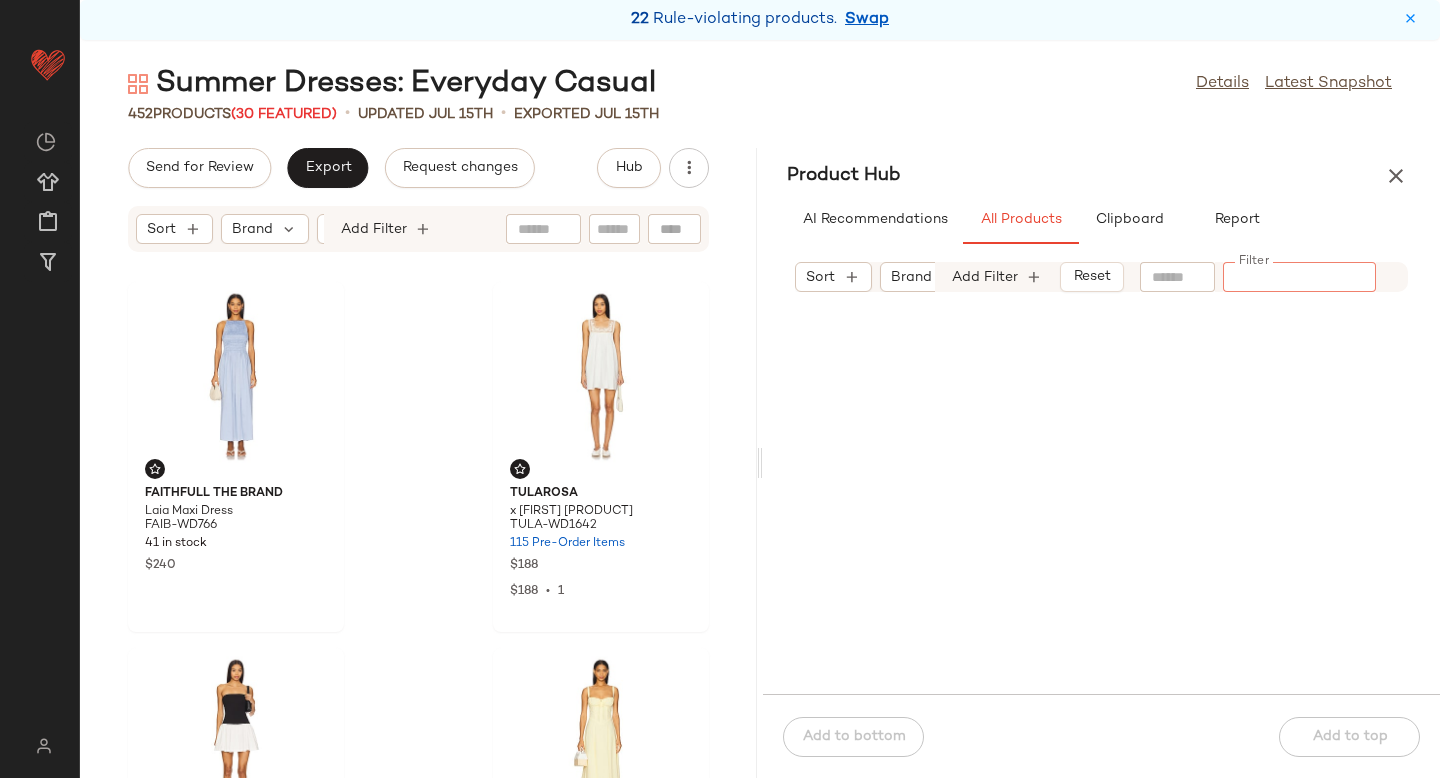 paste on "**********" 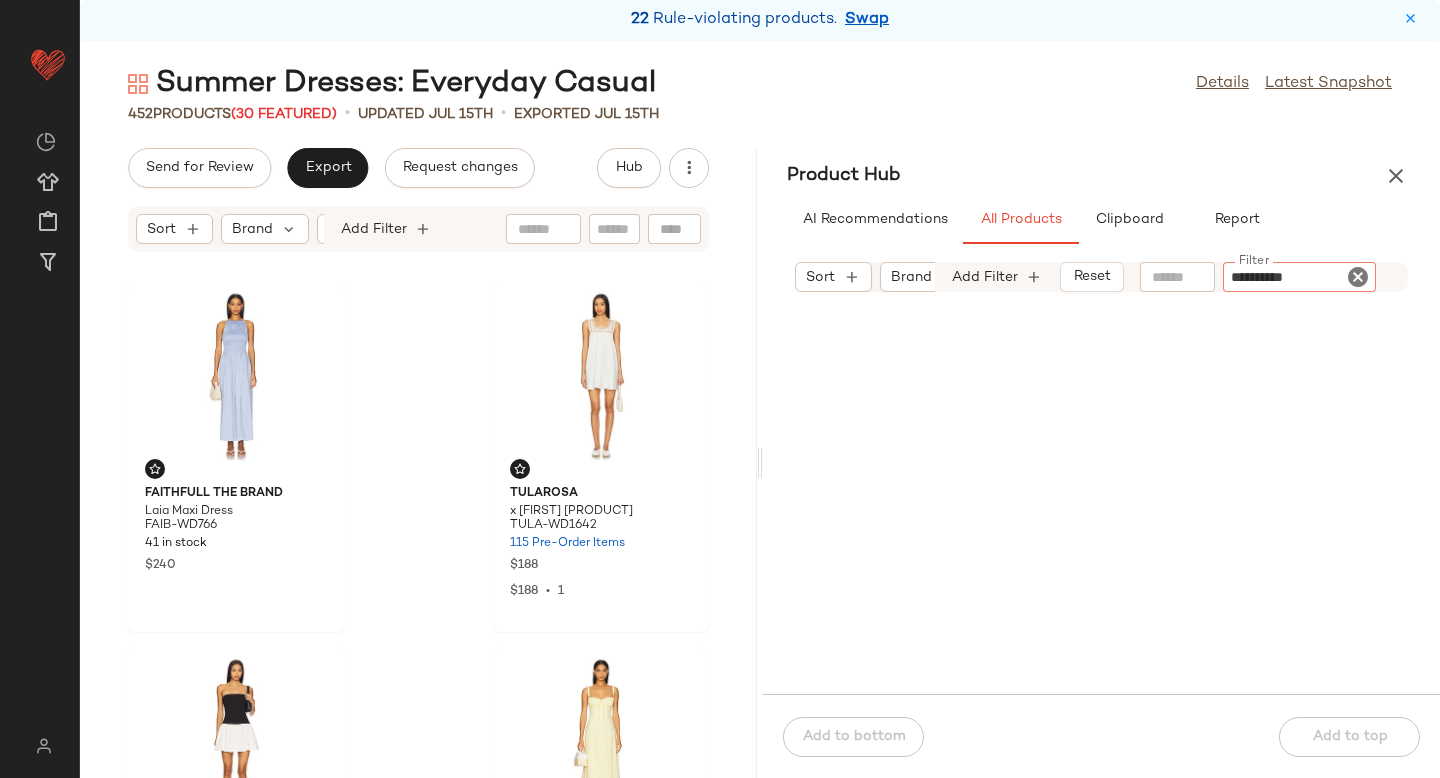 type 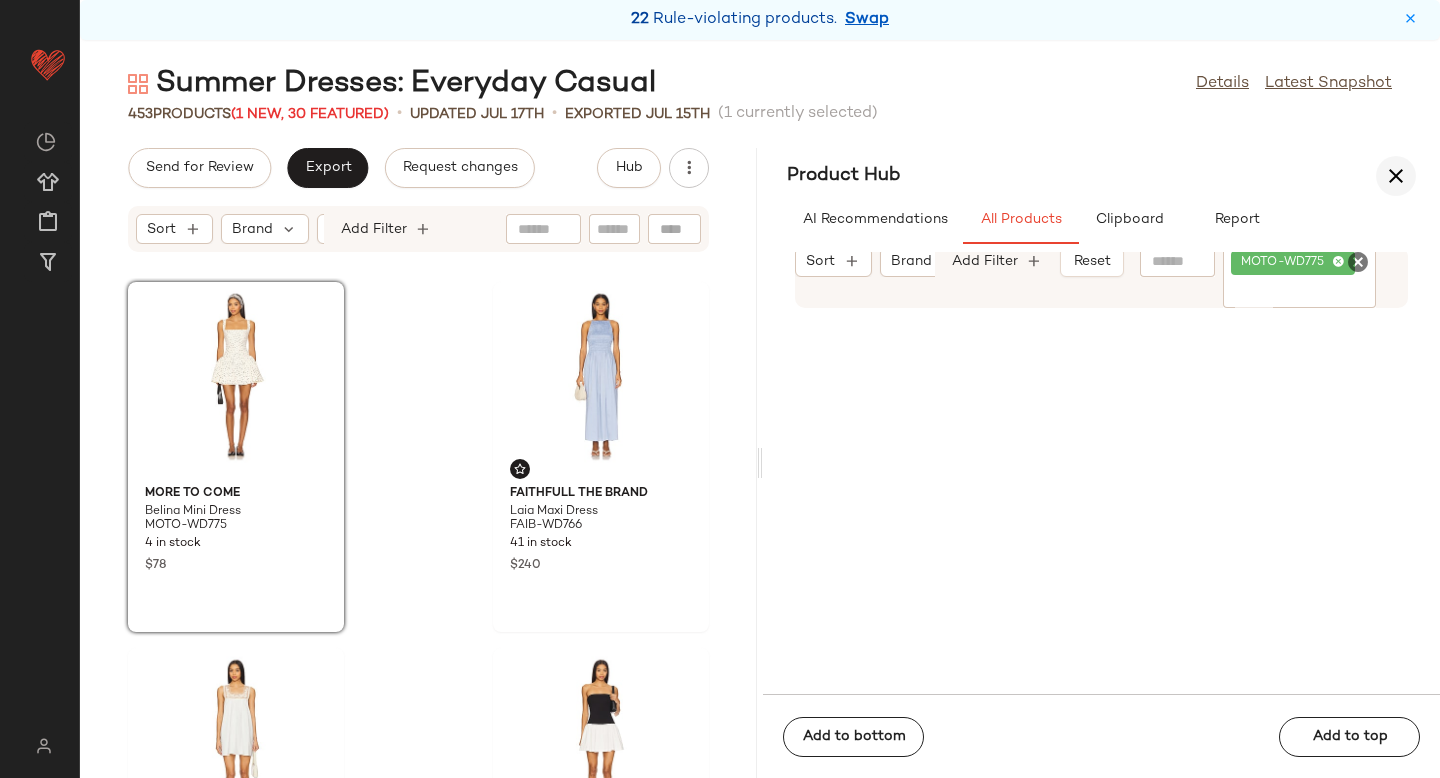 click at bounding box center [1396, 176] 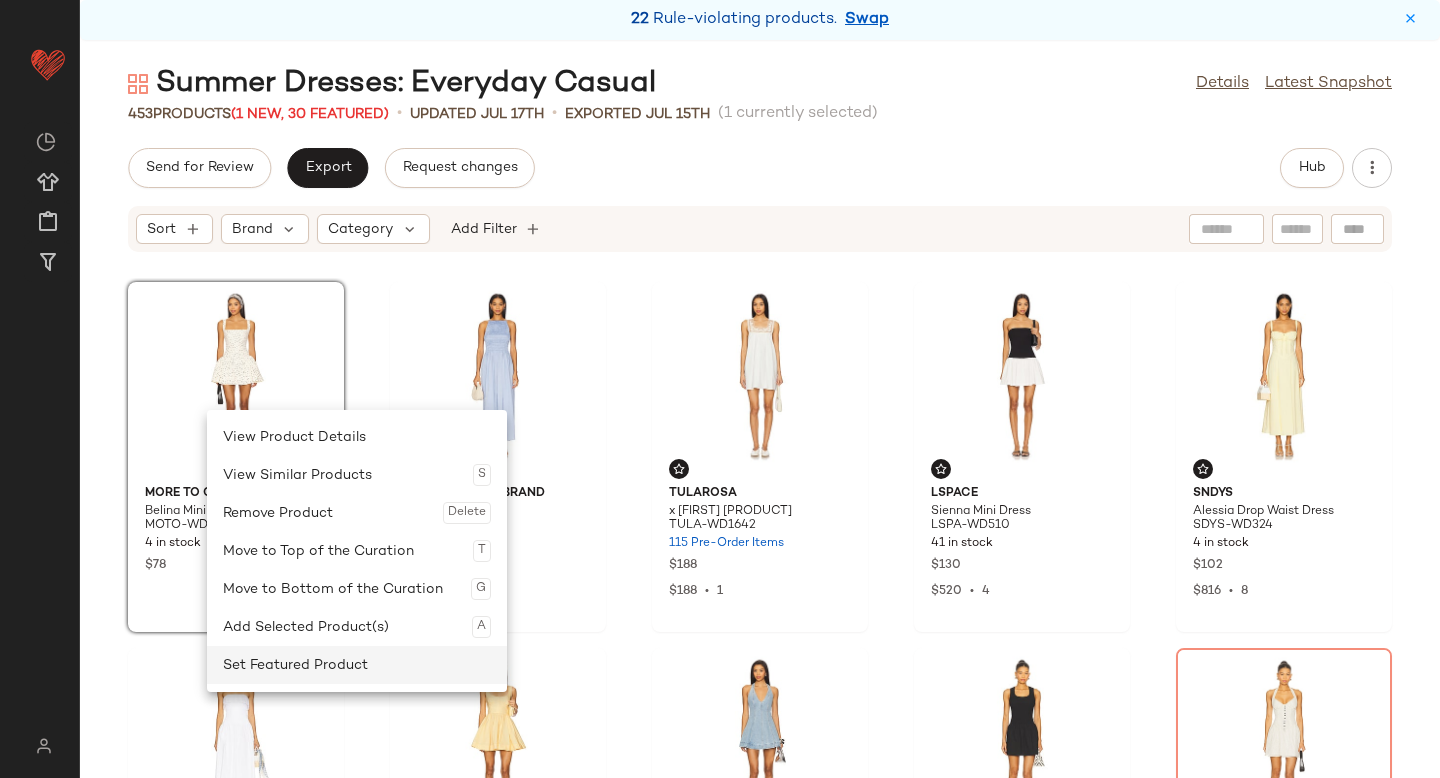 click on "Set Featured Product" 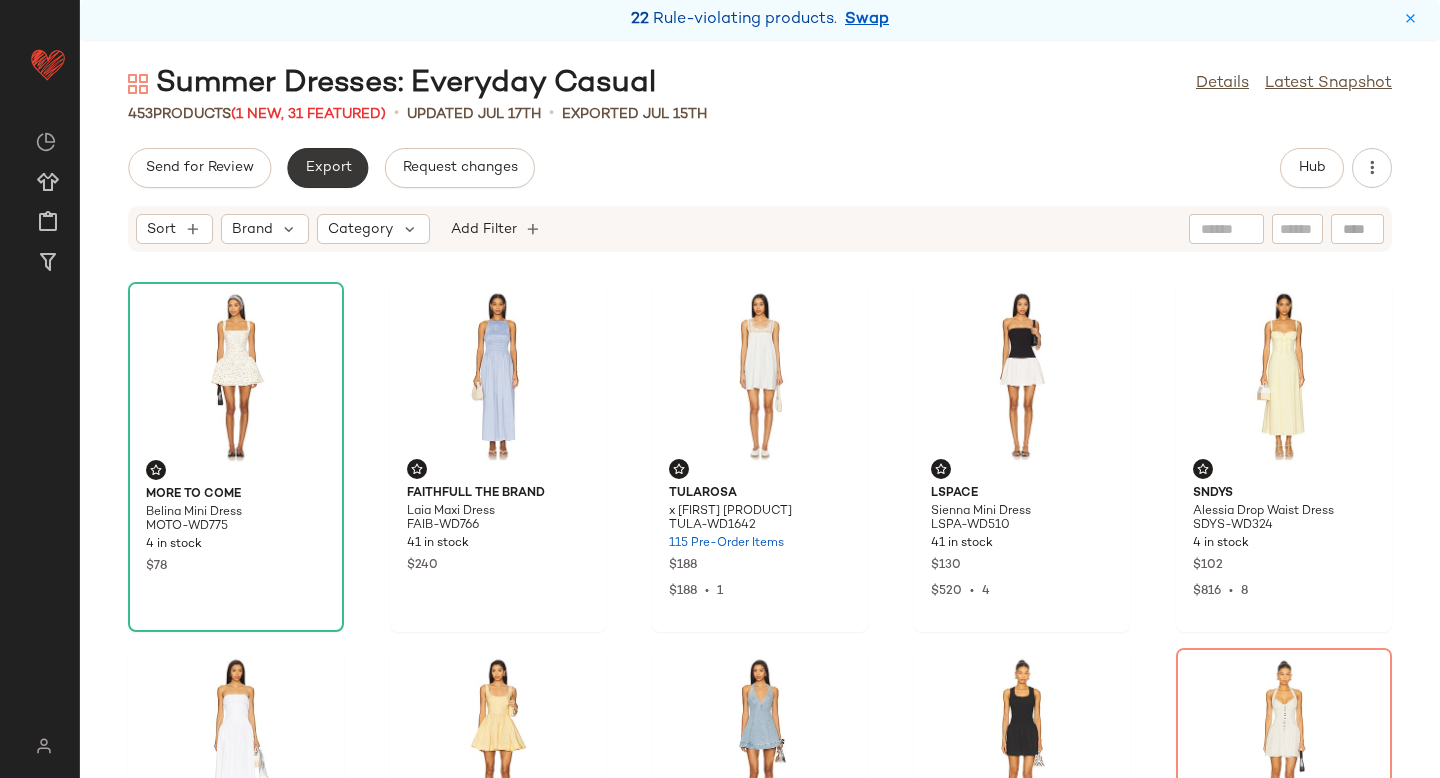 click on "Export" 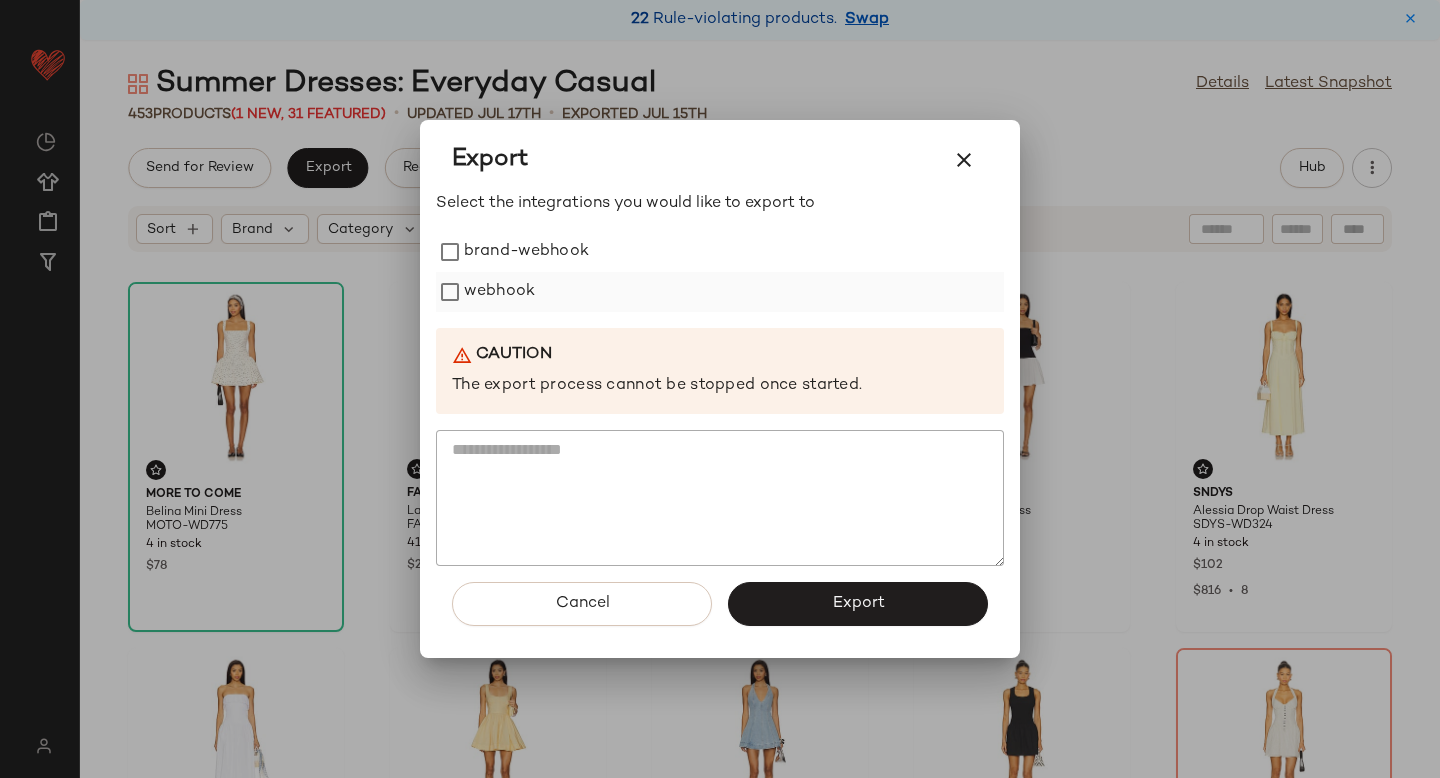 click on "webhook" at bounding box center [499, 292] 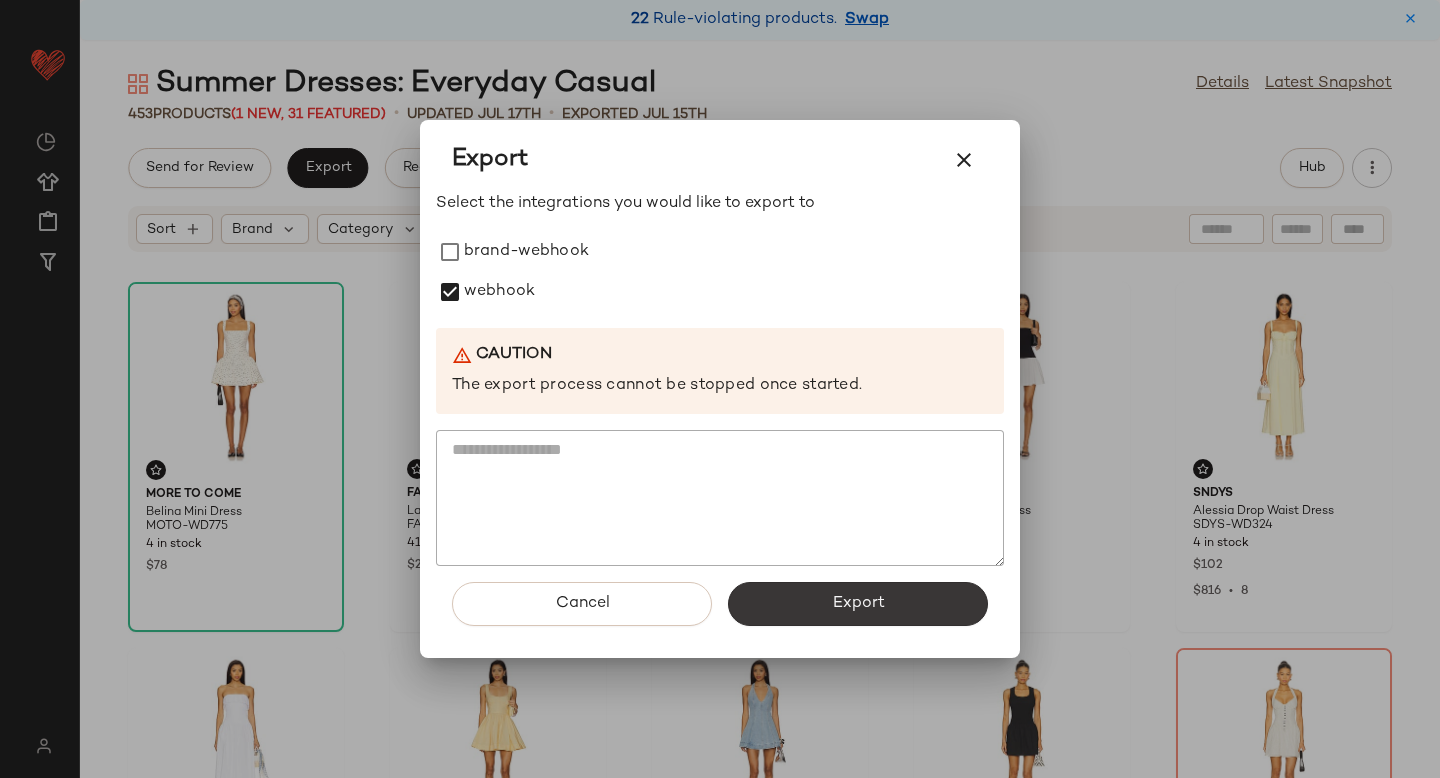click on "Export" at bounding box center (858, 604) 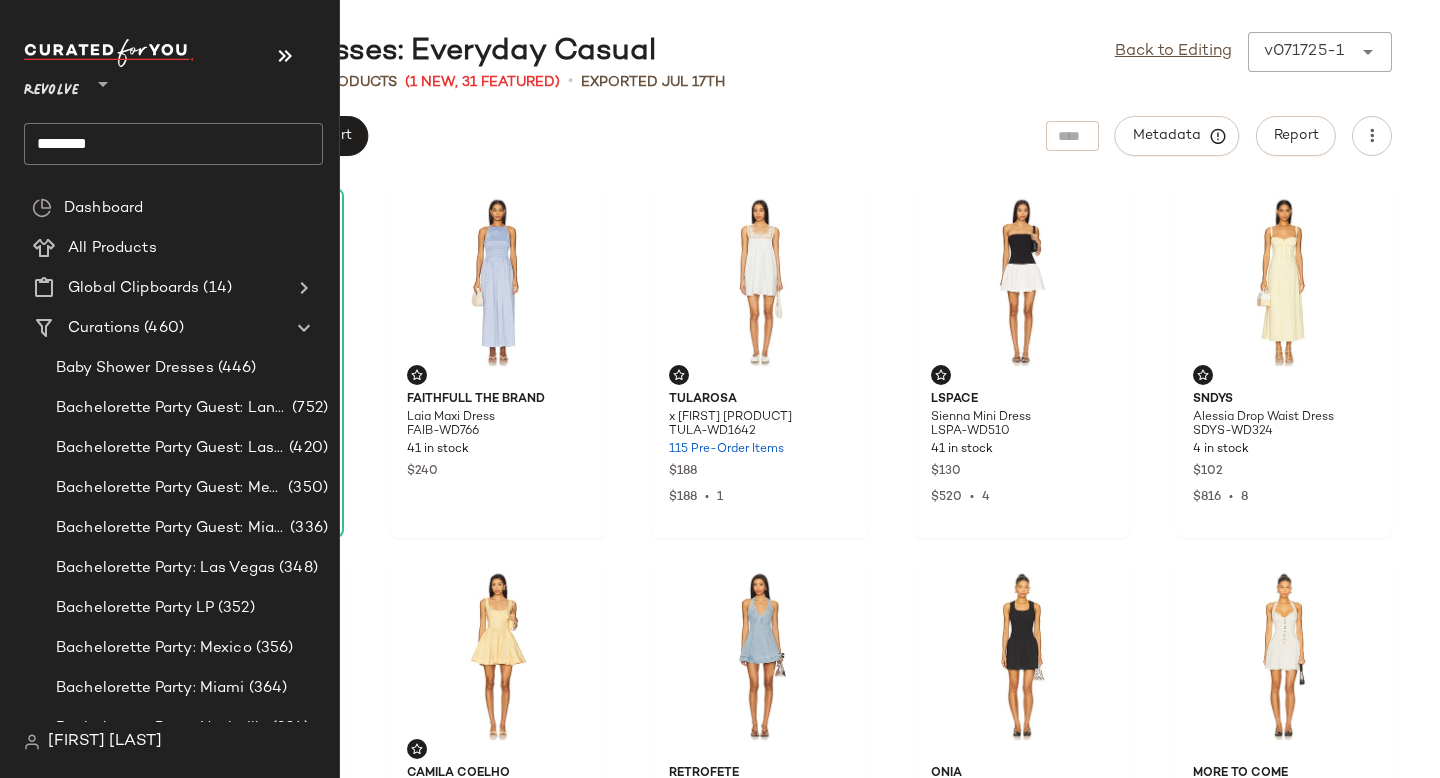click on "********" 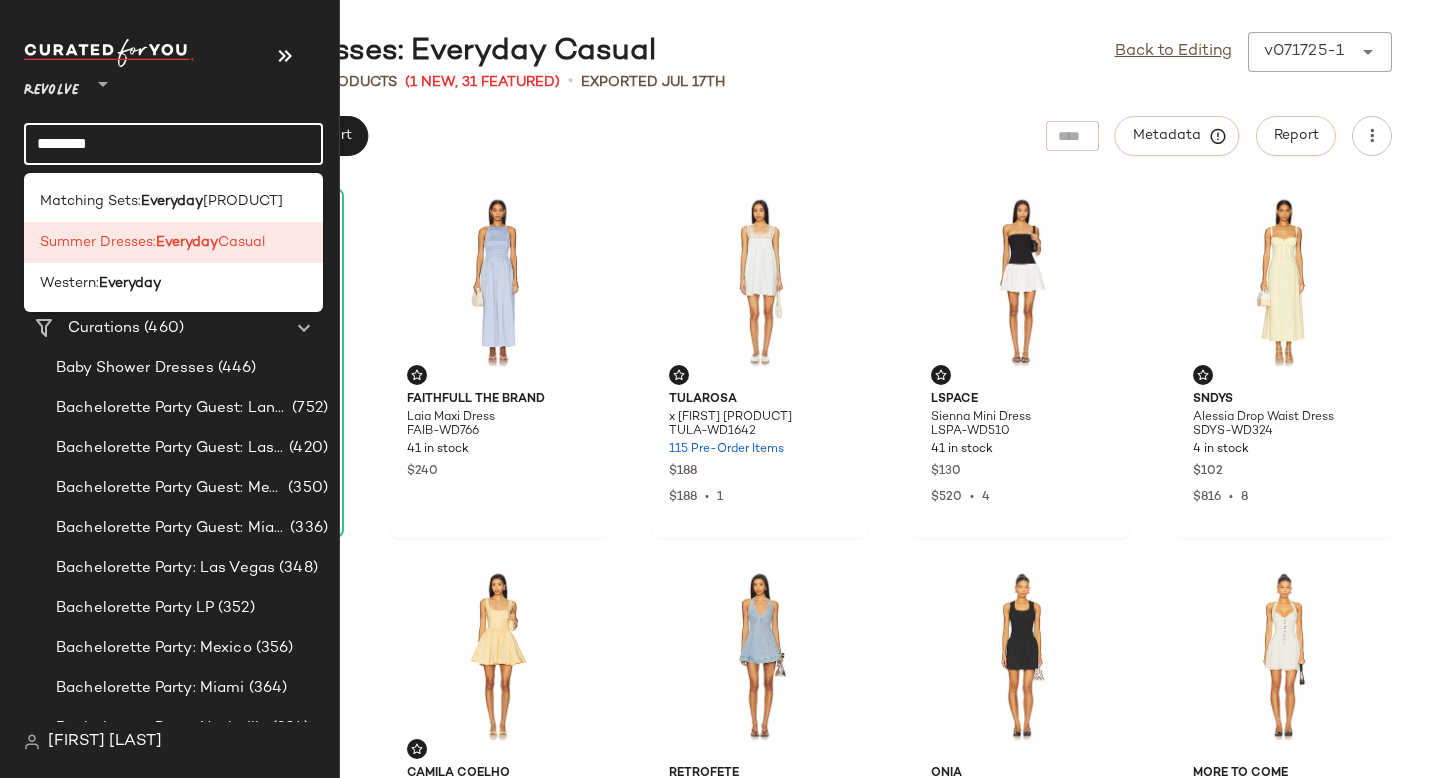 click on "********" 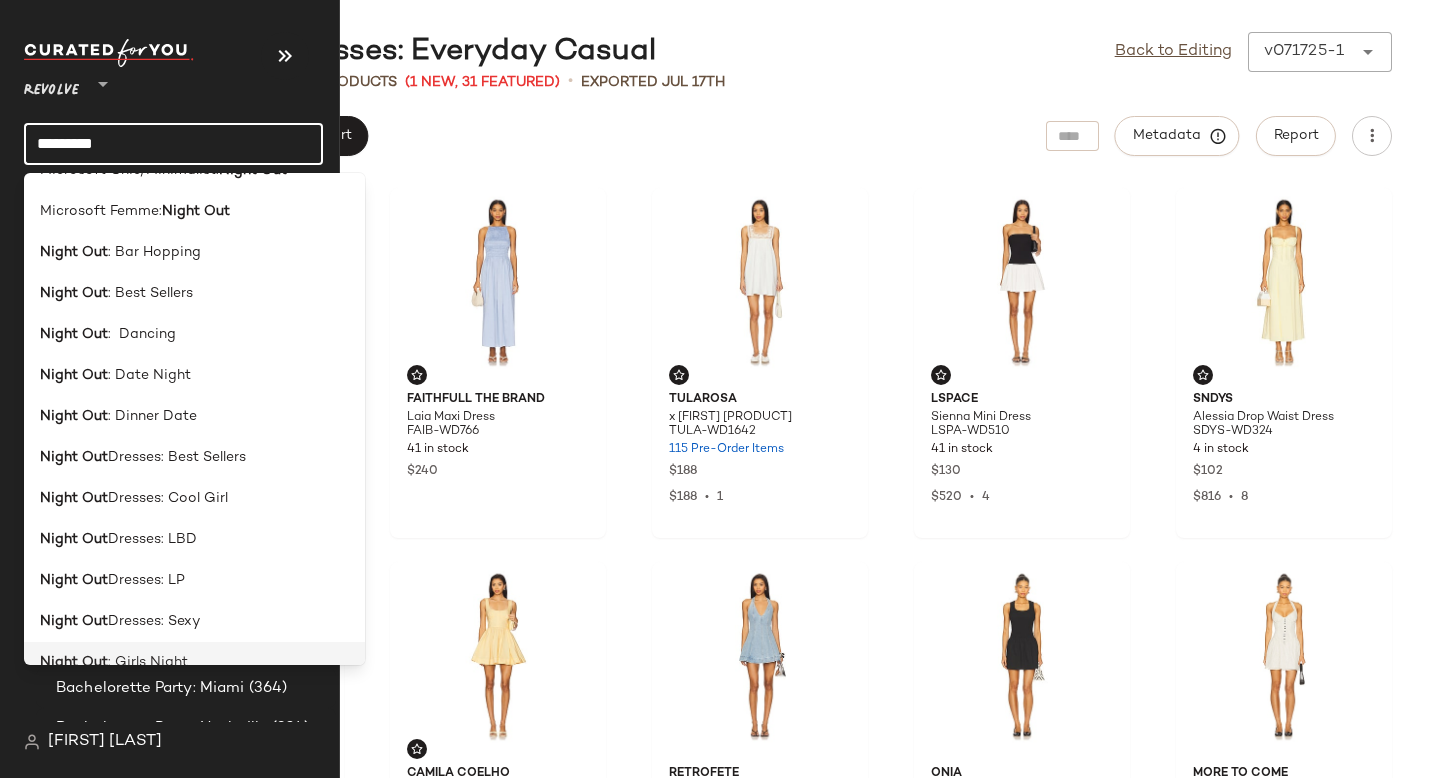 scroll, scrollTop: 385, scrollLeft: 0, axis: vertical 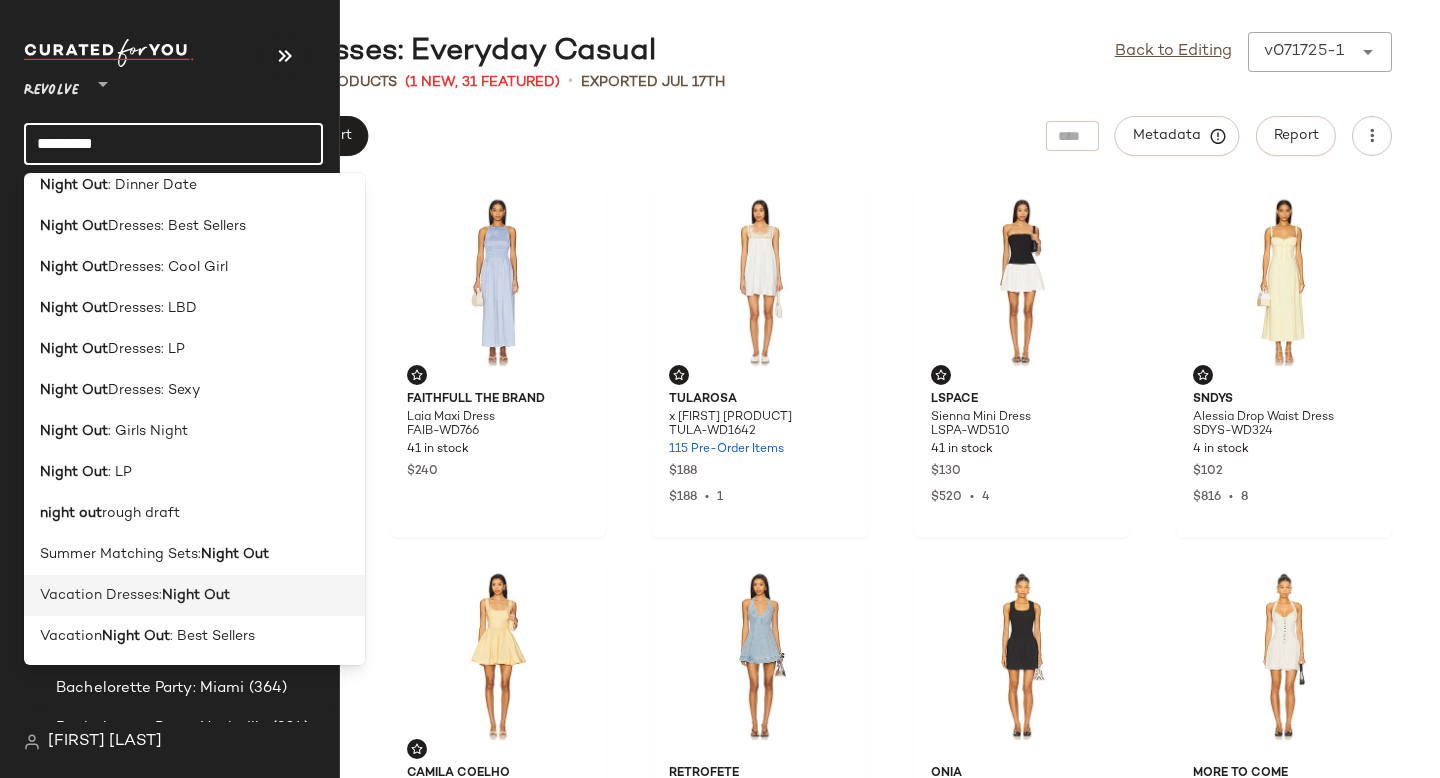 click on "Vacation Dresses:" at bounding box center (101, 595) 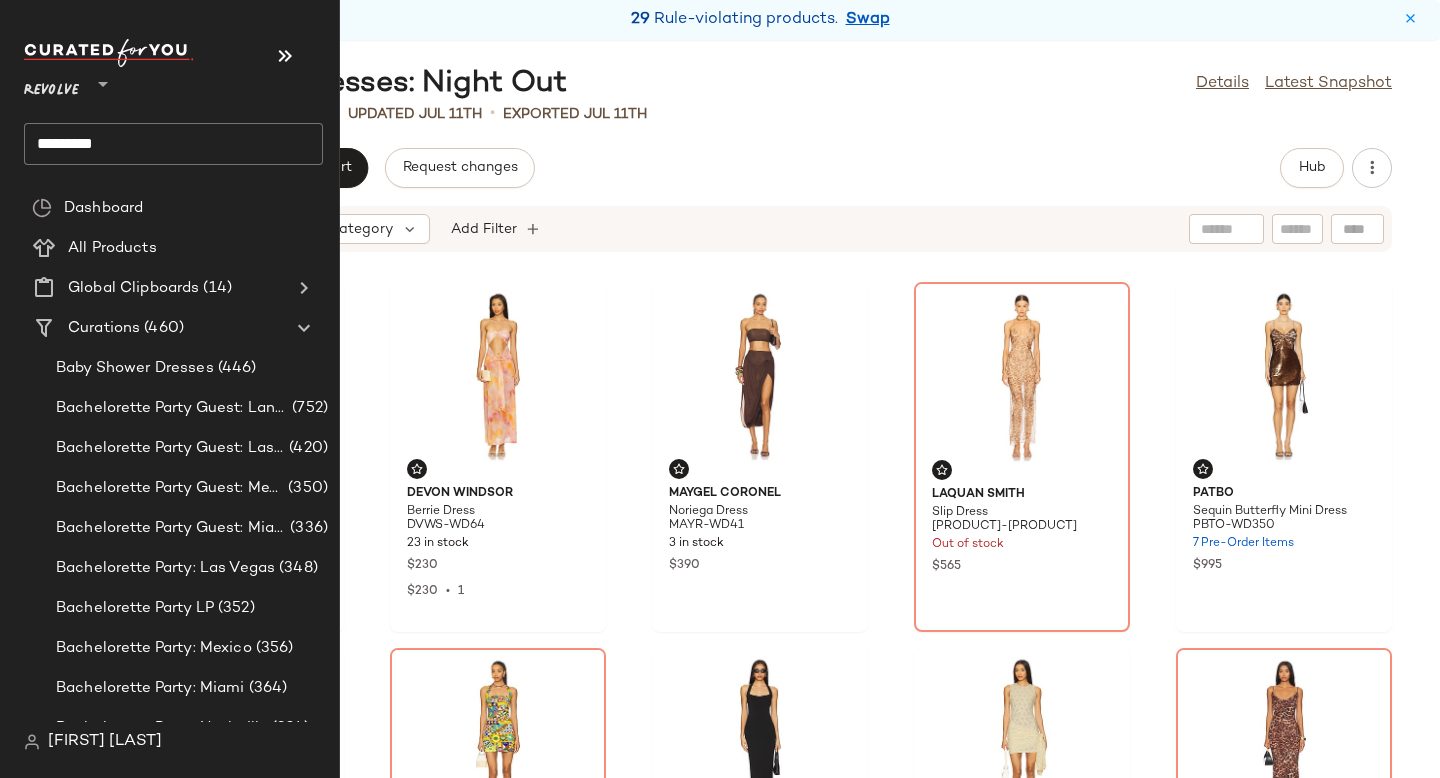 click on "*********" 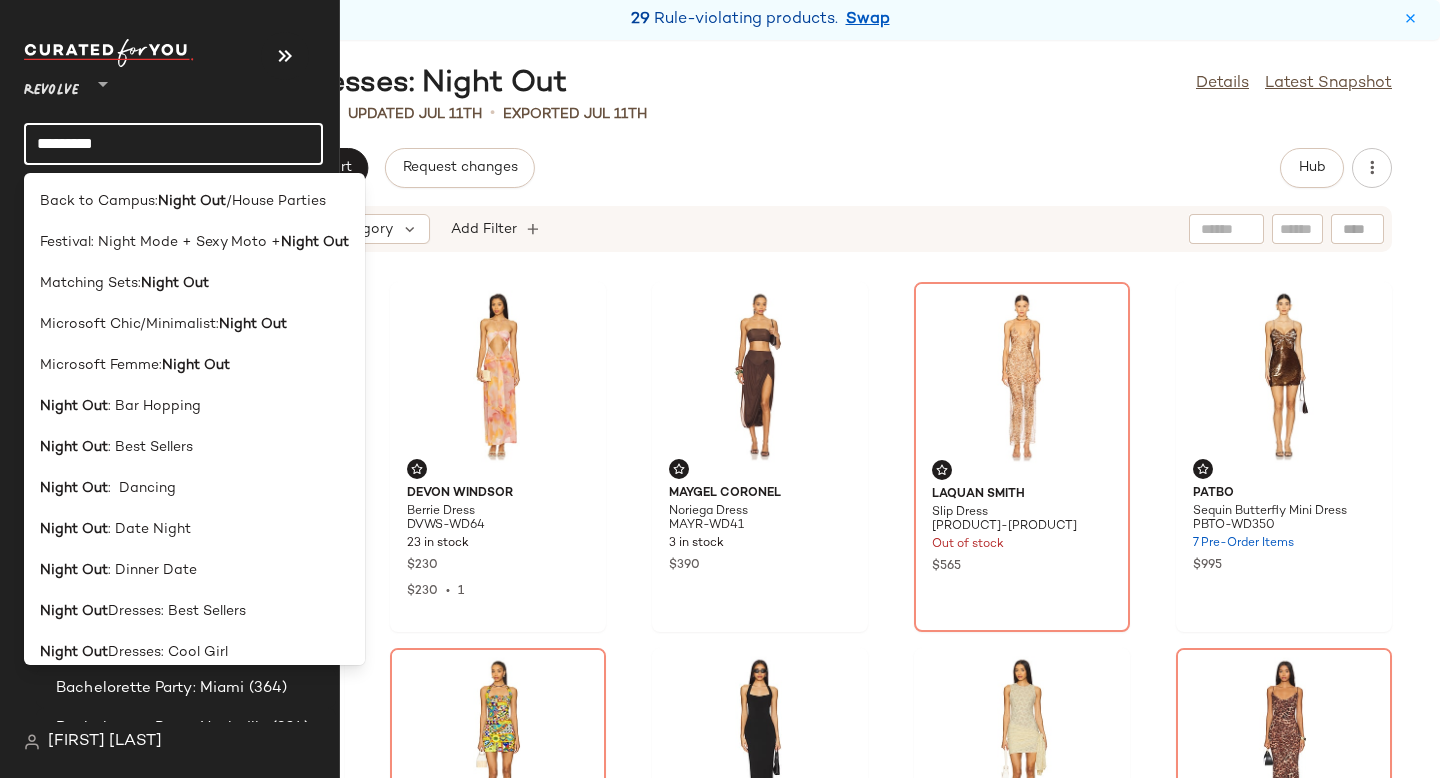 click on "*********" 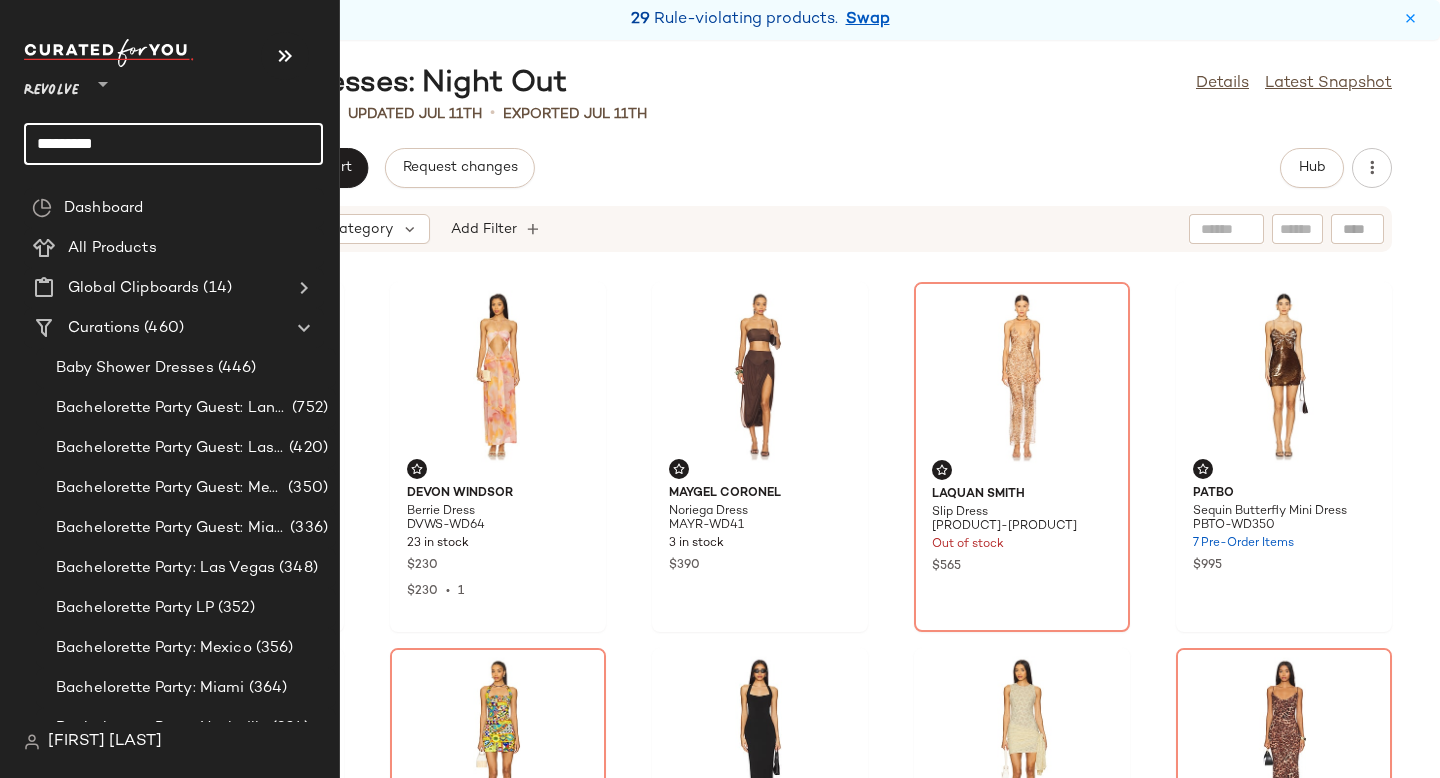 click on "*********" 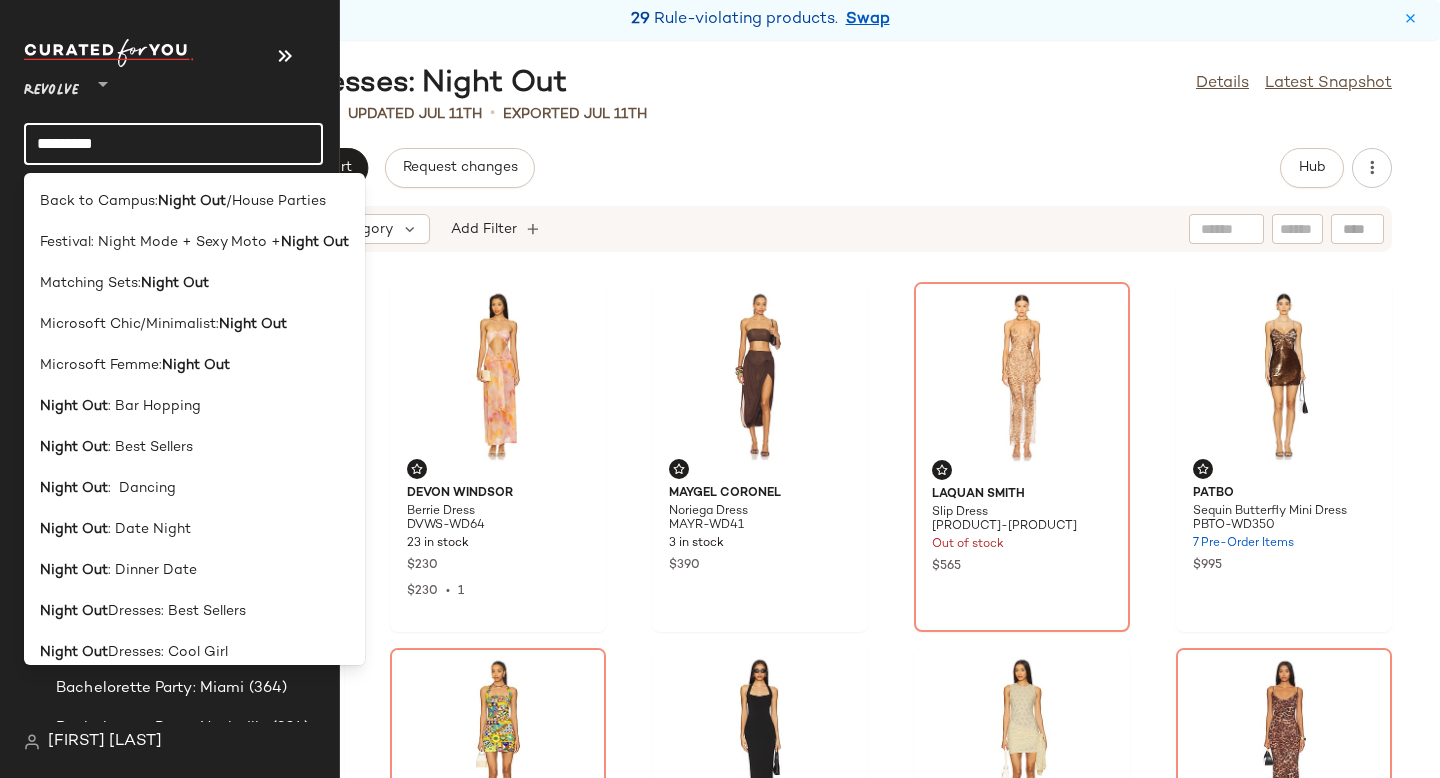 click on "*********" 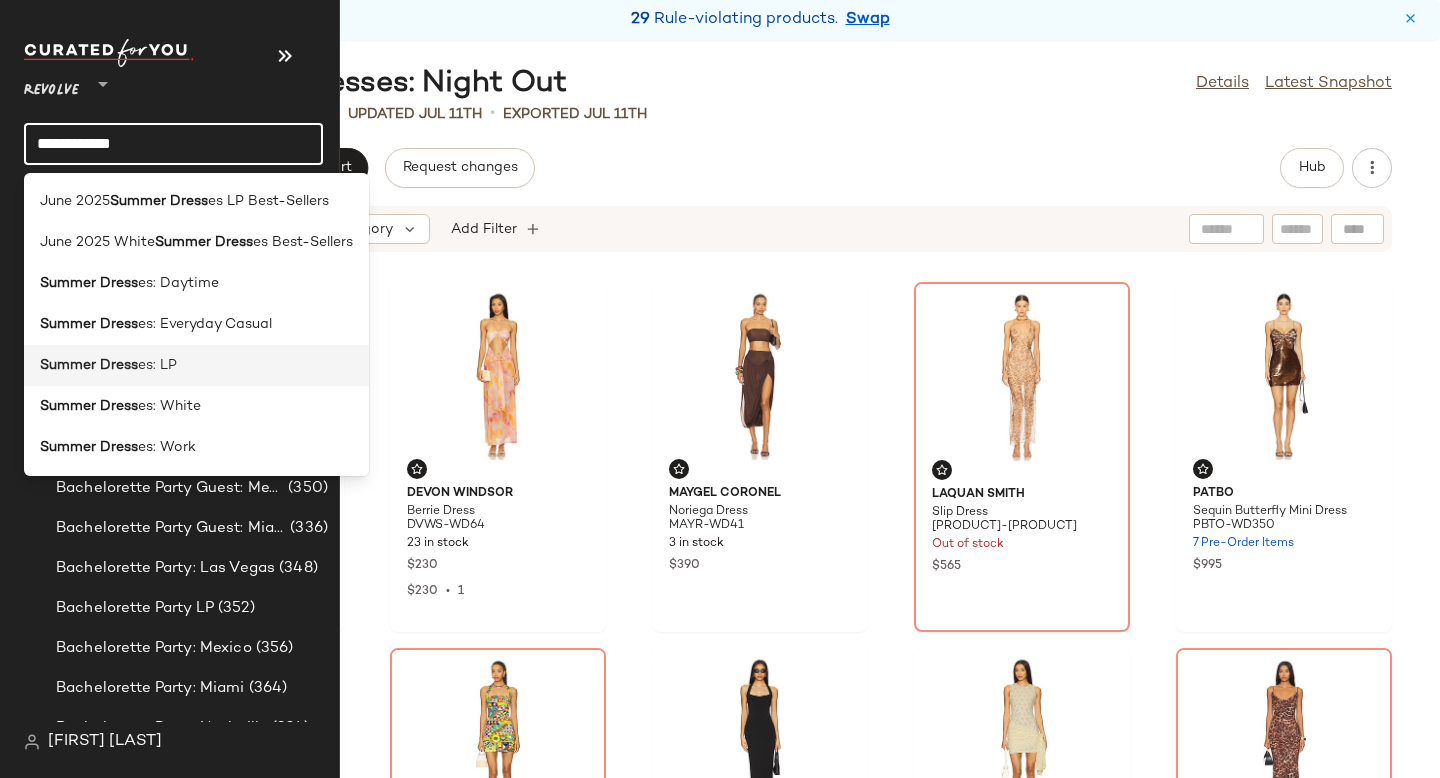 click on "es: LP" at bounding box center (157, 365) 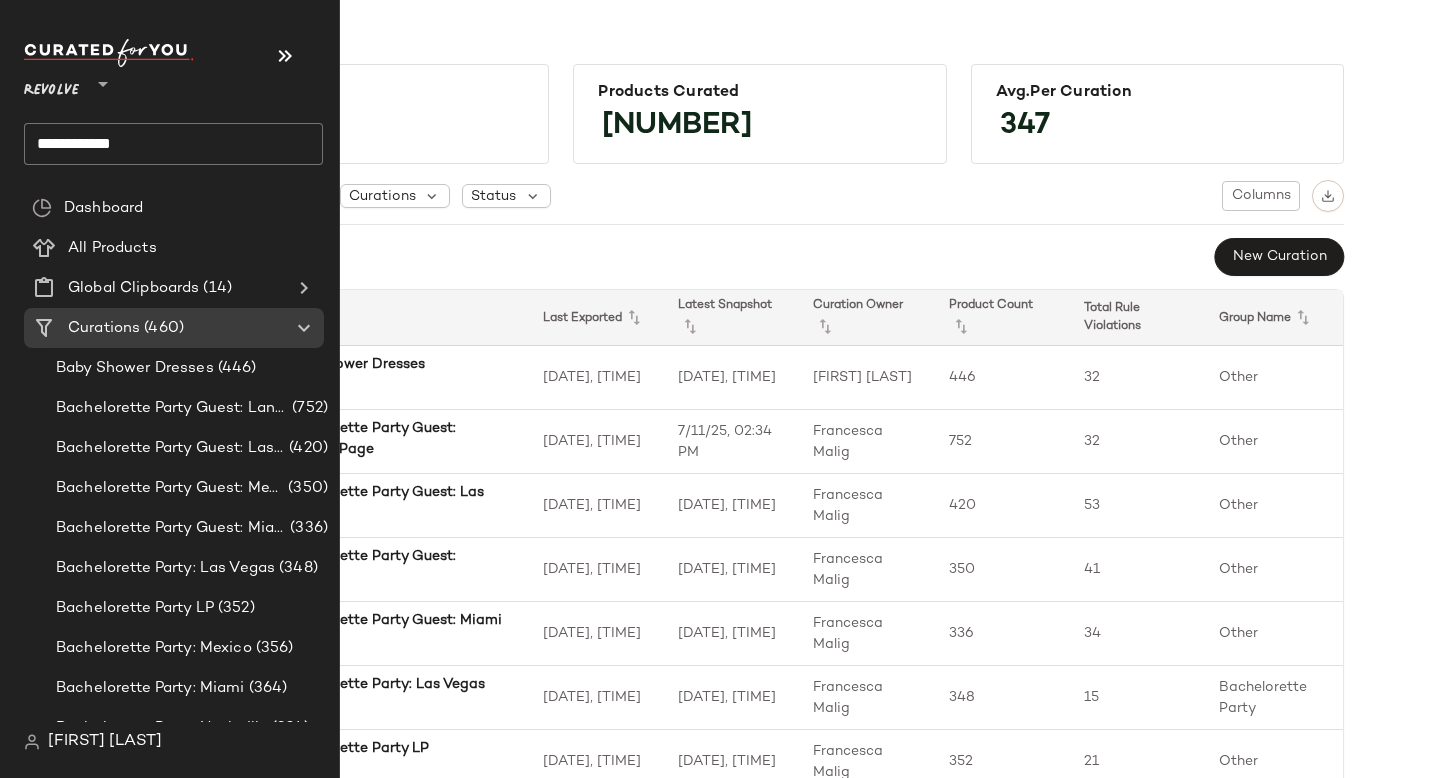 click on "**********" 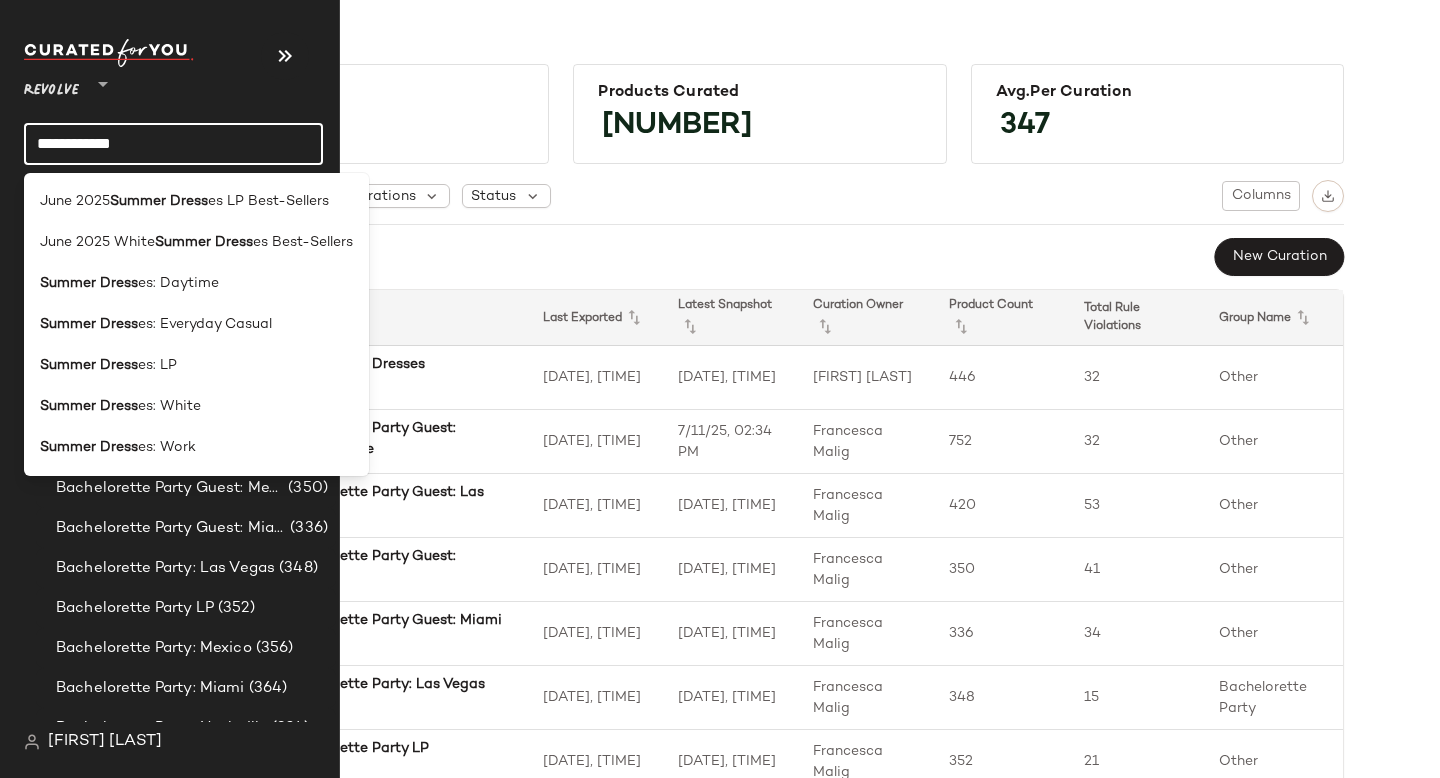 click on "**********" 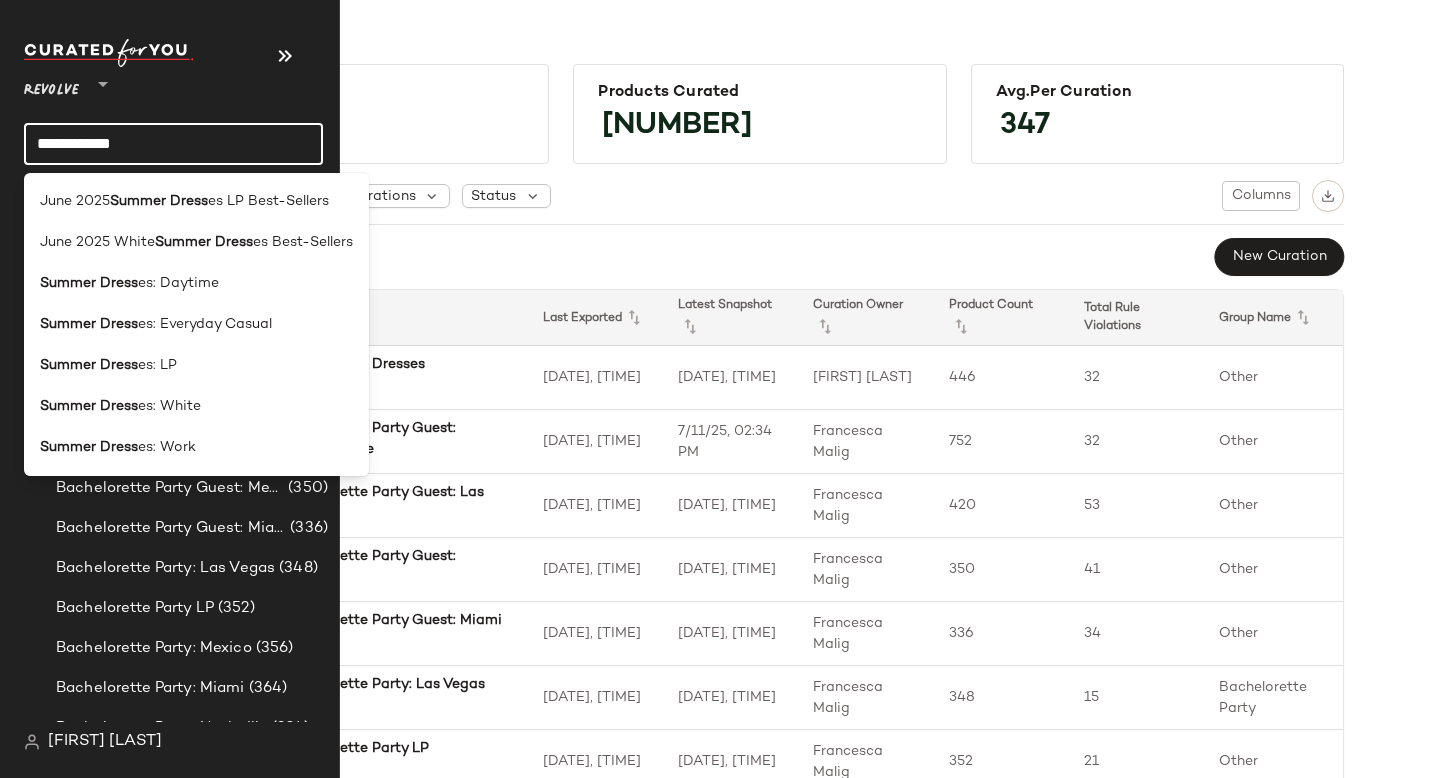 click on "**********" 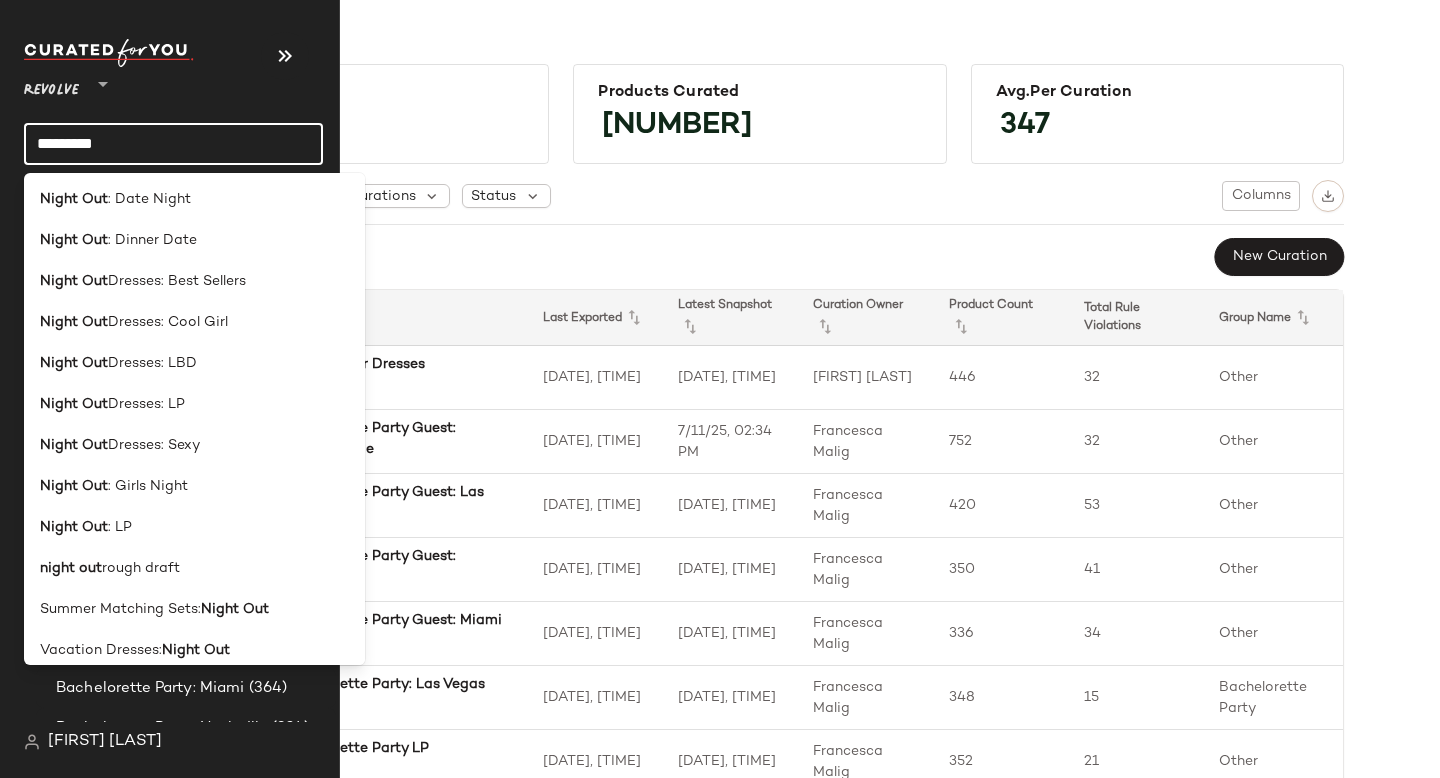scroll, scrollTop: 385, scrollLeft: 0, axis: vertical 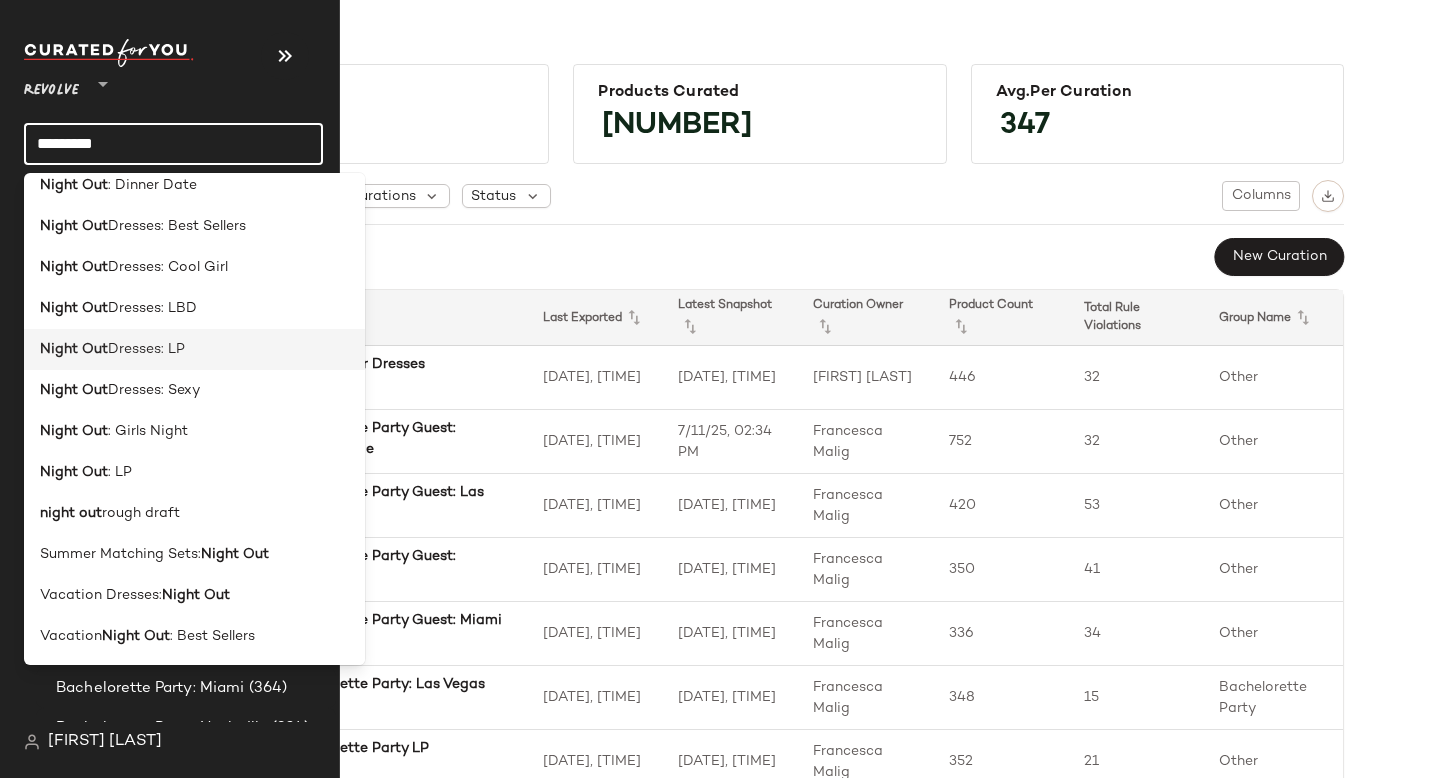 click on "Dresses: LP" at bounding box center (146, 349) 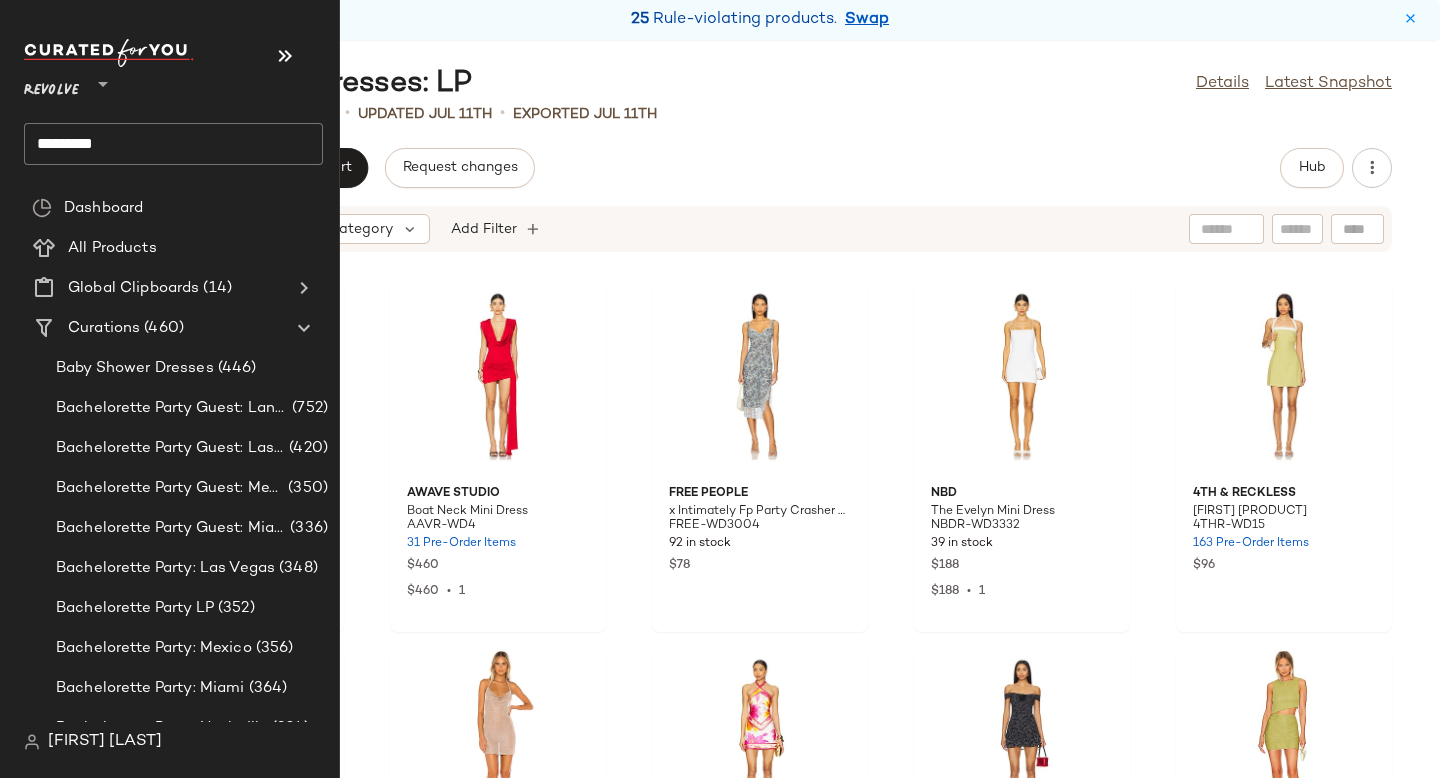 click on "*********" 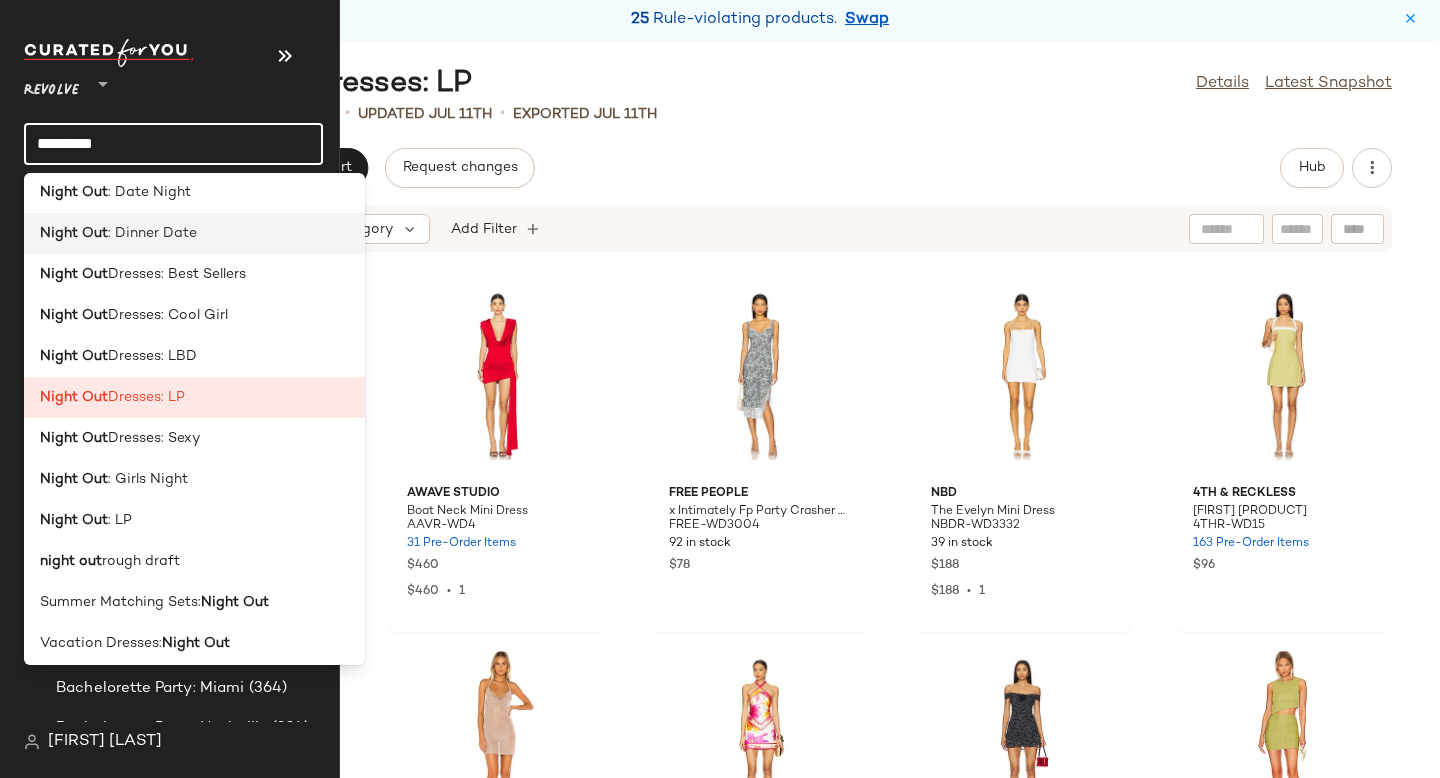 scroll, scrollTop: 385, scrollLeft: 0, axis: vertical 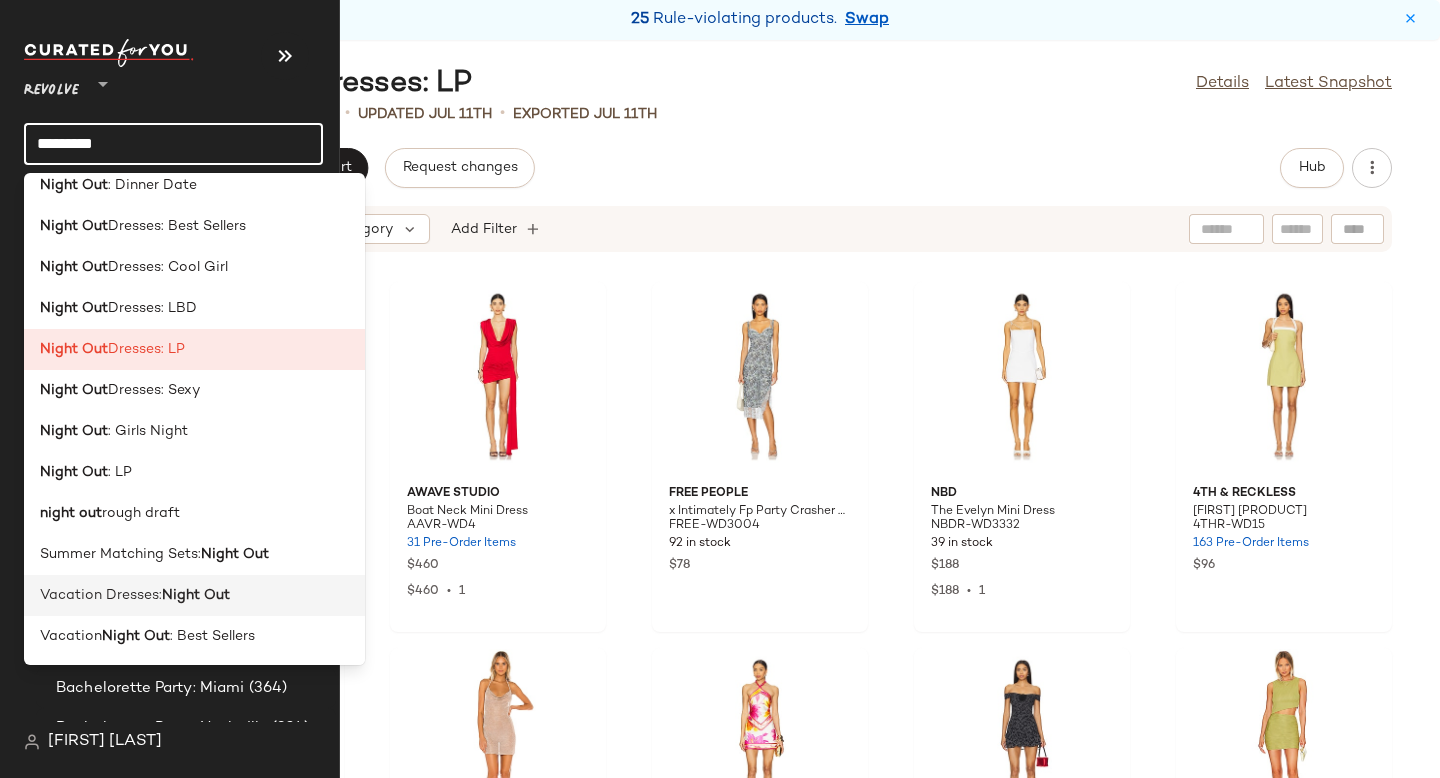 click on "[PRODUCT] [PRODUCT]: [PRODUCT] [PRODUCT]" 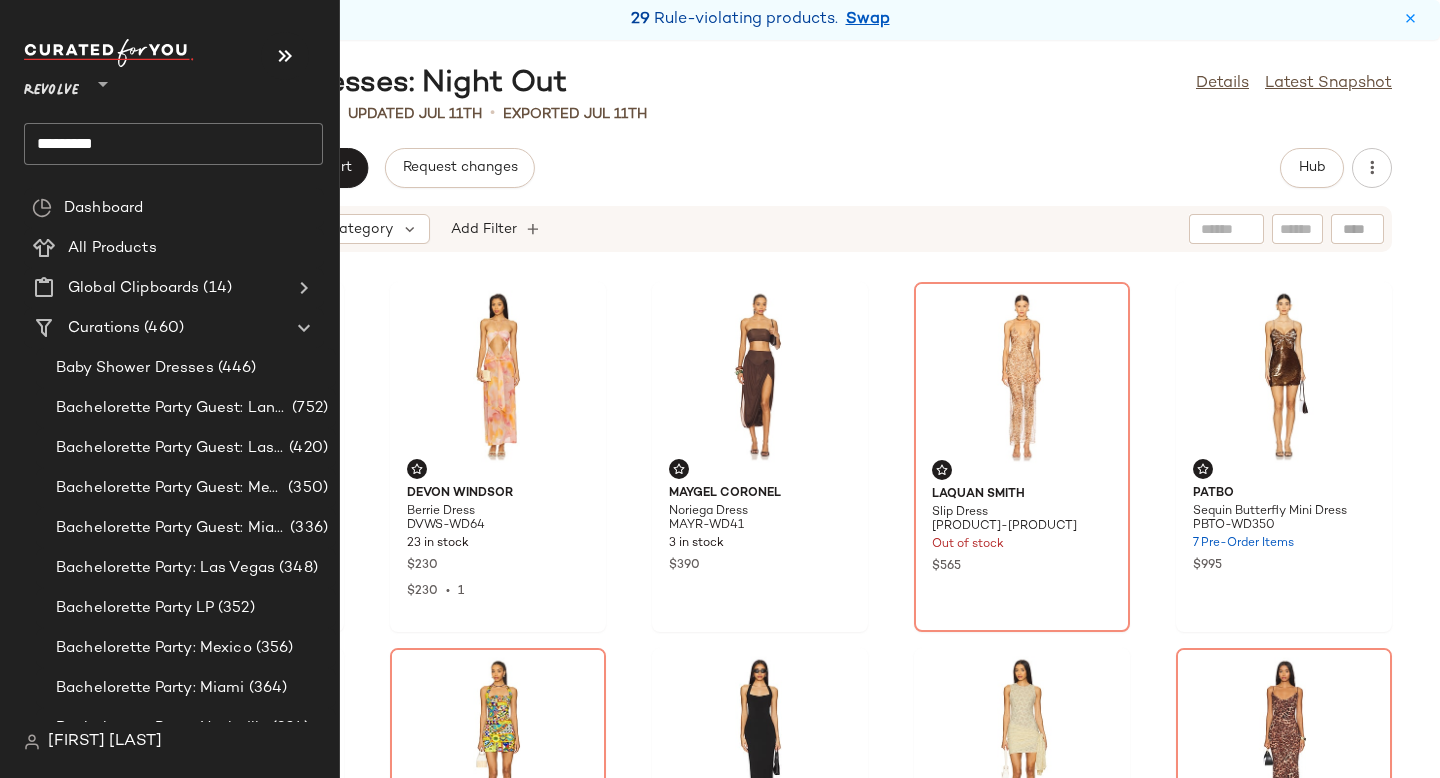 click on "*********" 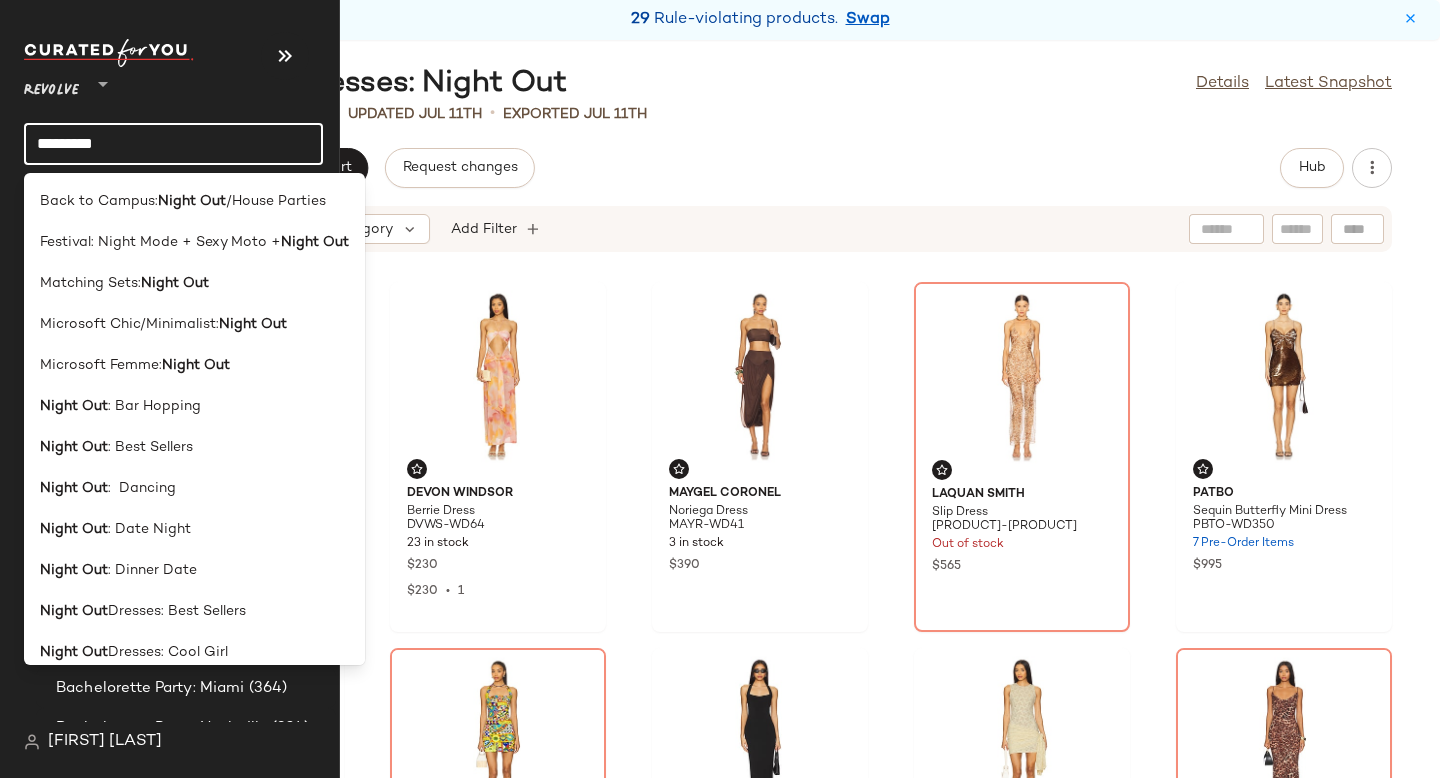 click on "*********" 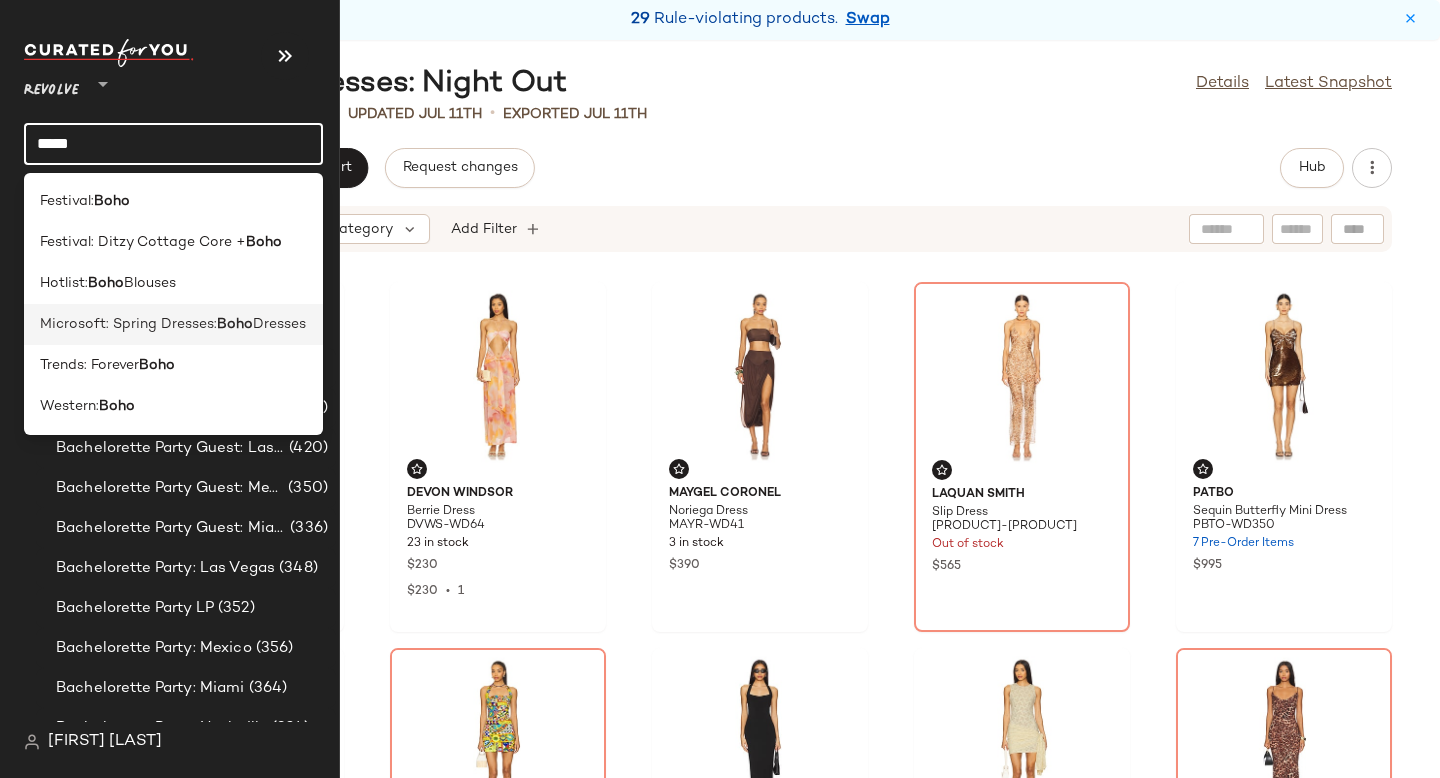 click on "Microsoft: Spring Dresses:" at bounding box center [128, 324] 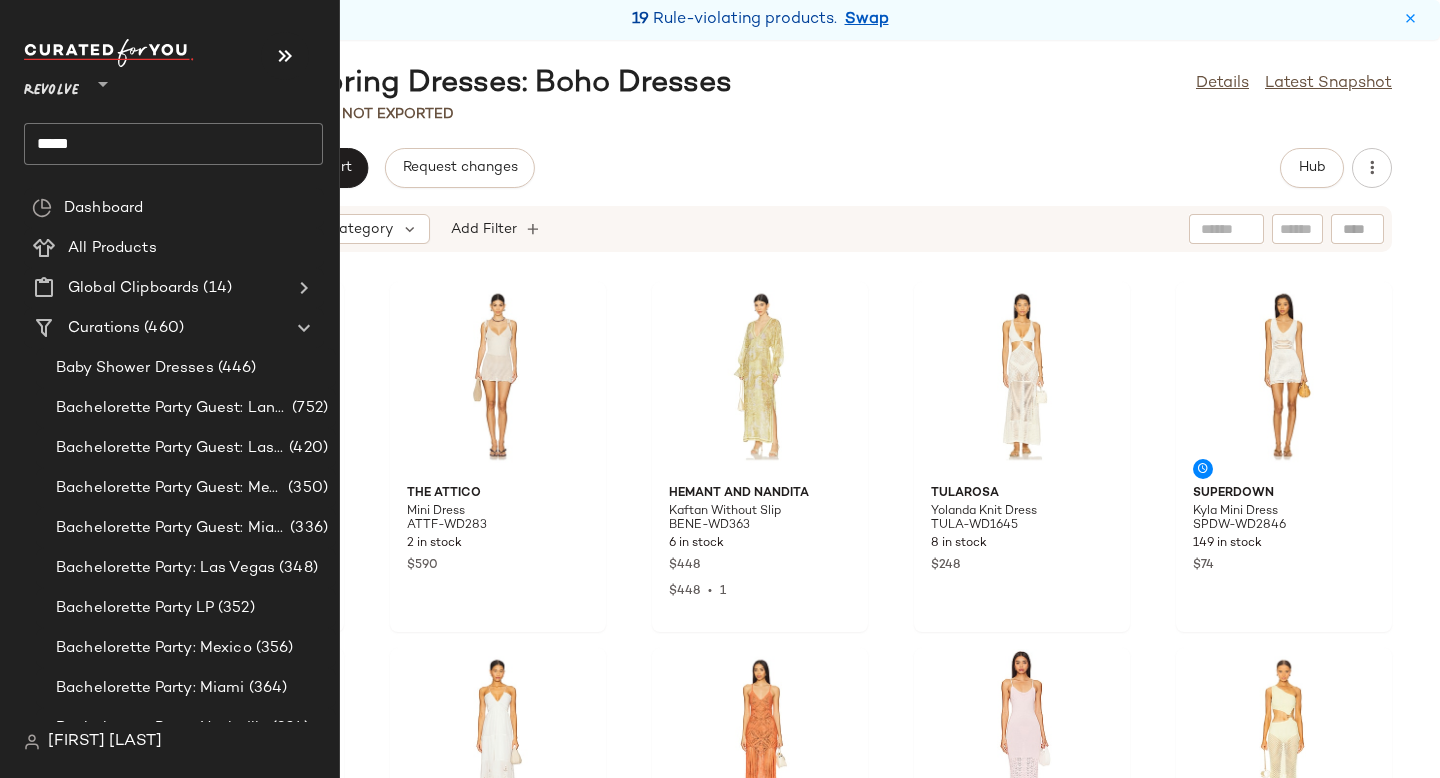 click on "****" 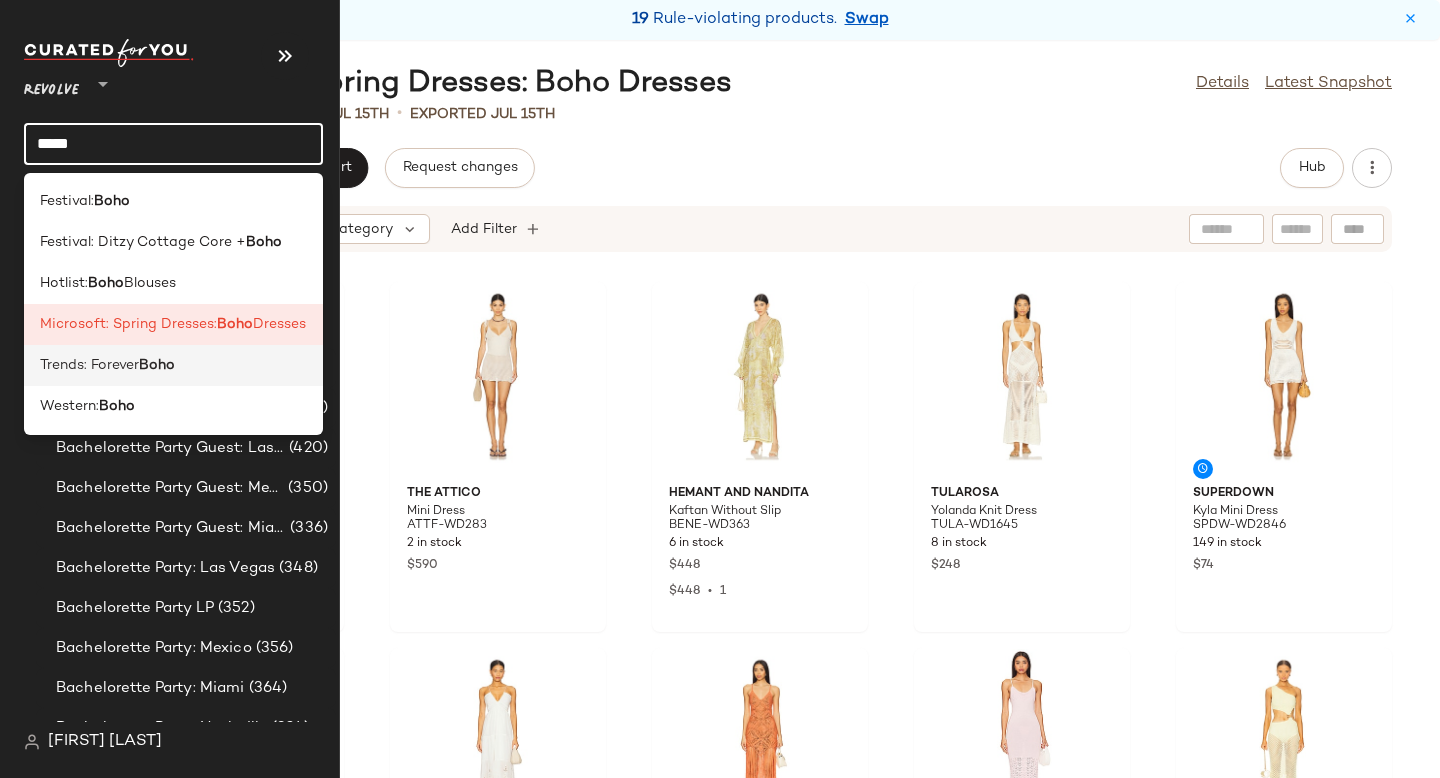 click on "Boho" at bounding box center (157, 365) 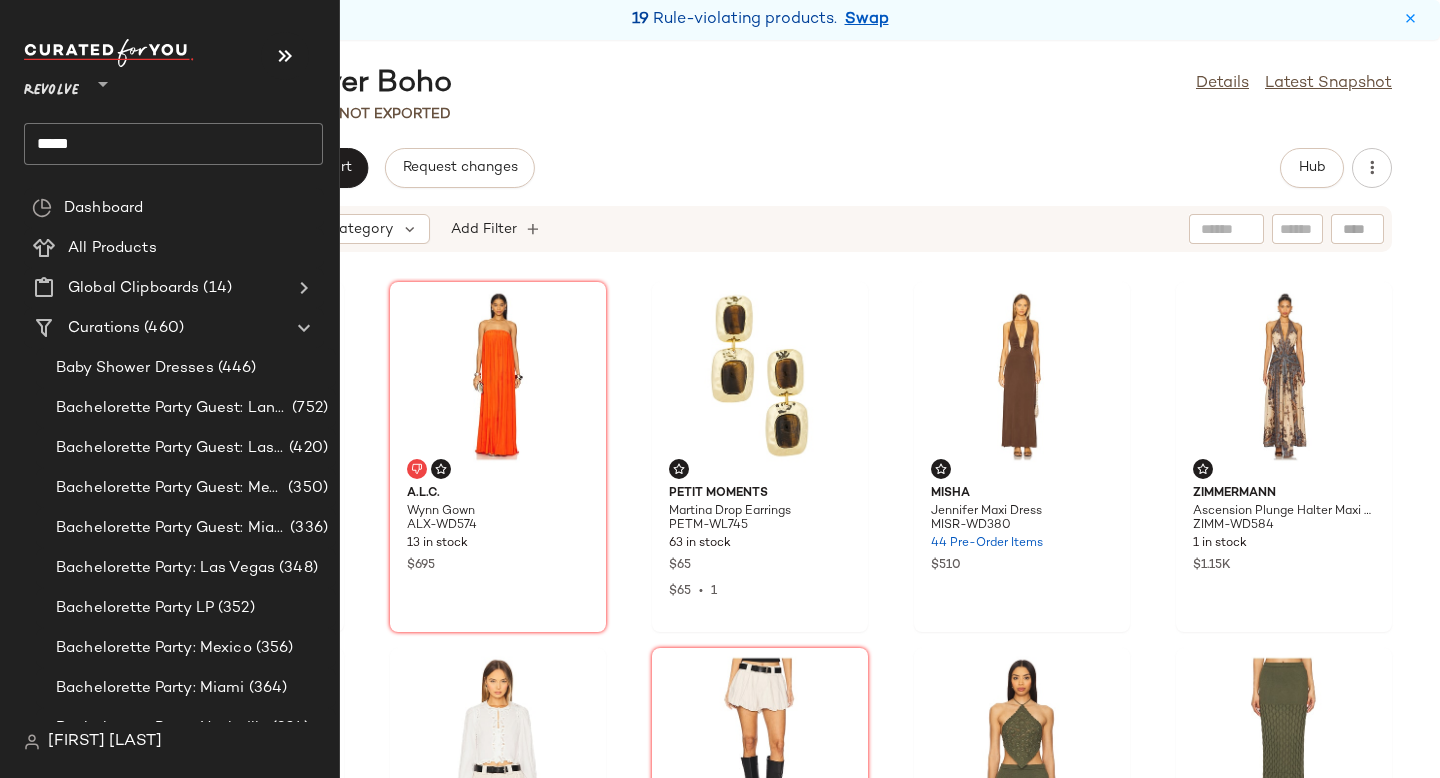 click on "****" 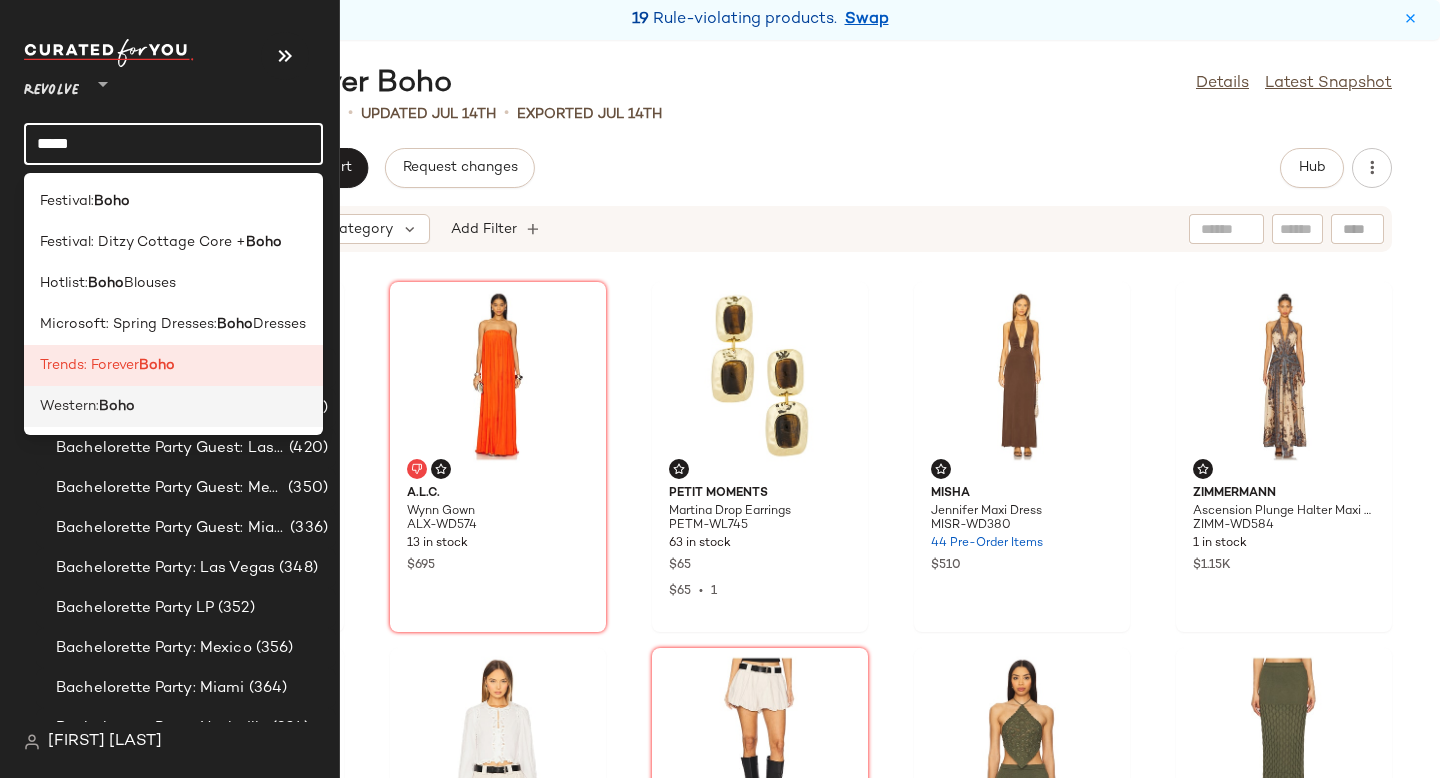 click on "Western:" at bounding box center (69, 406) 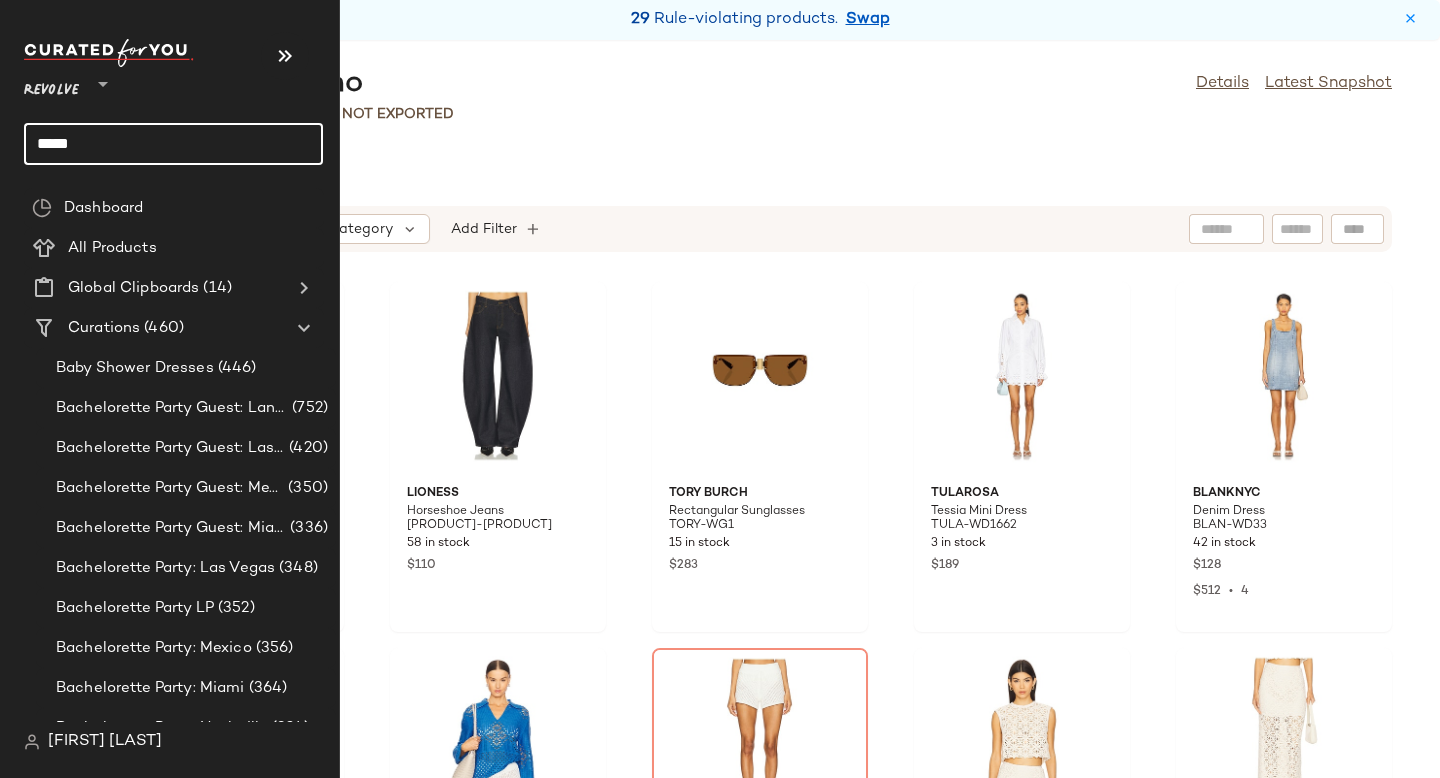 click on "****" 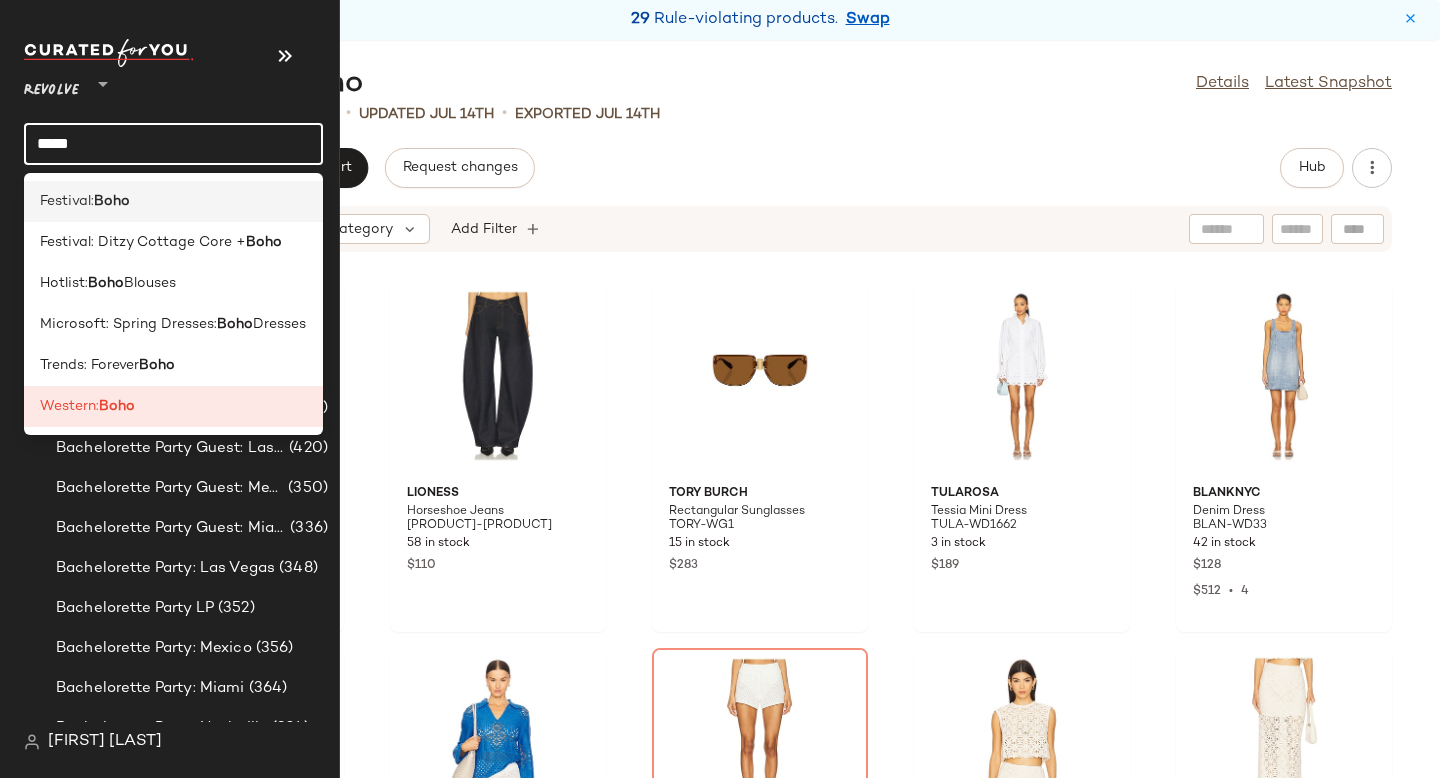 click on "Festival:  Boho" 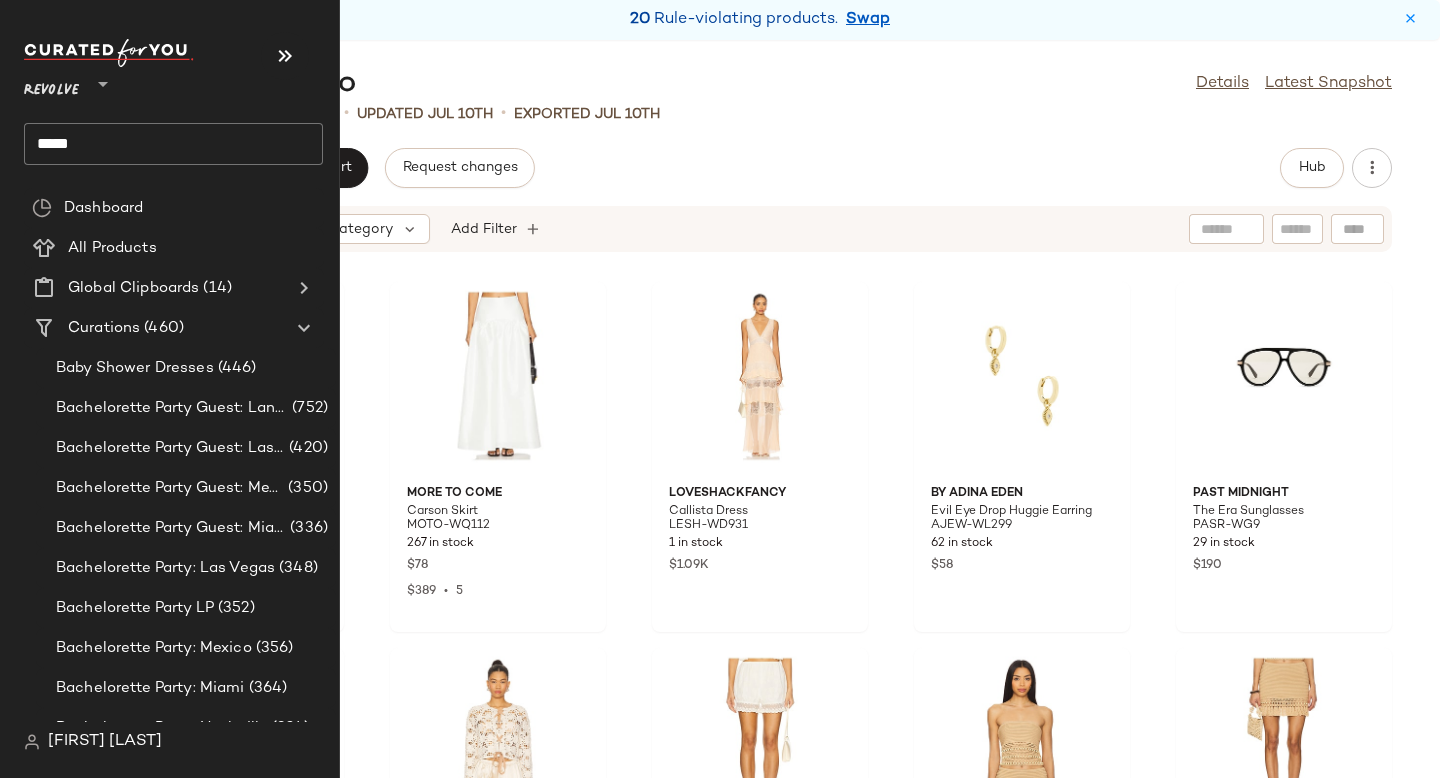 click on "****" 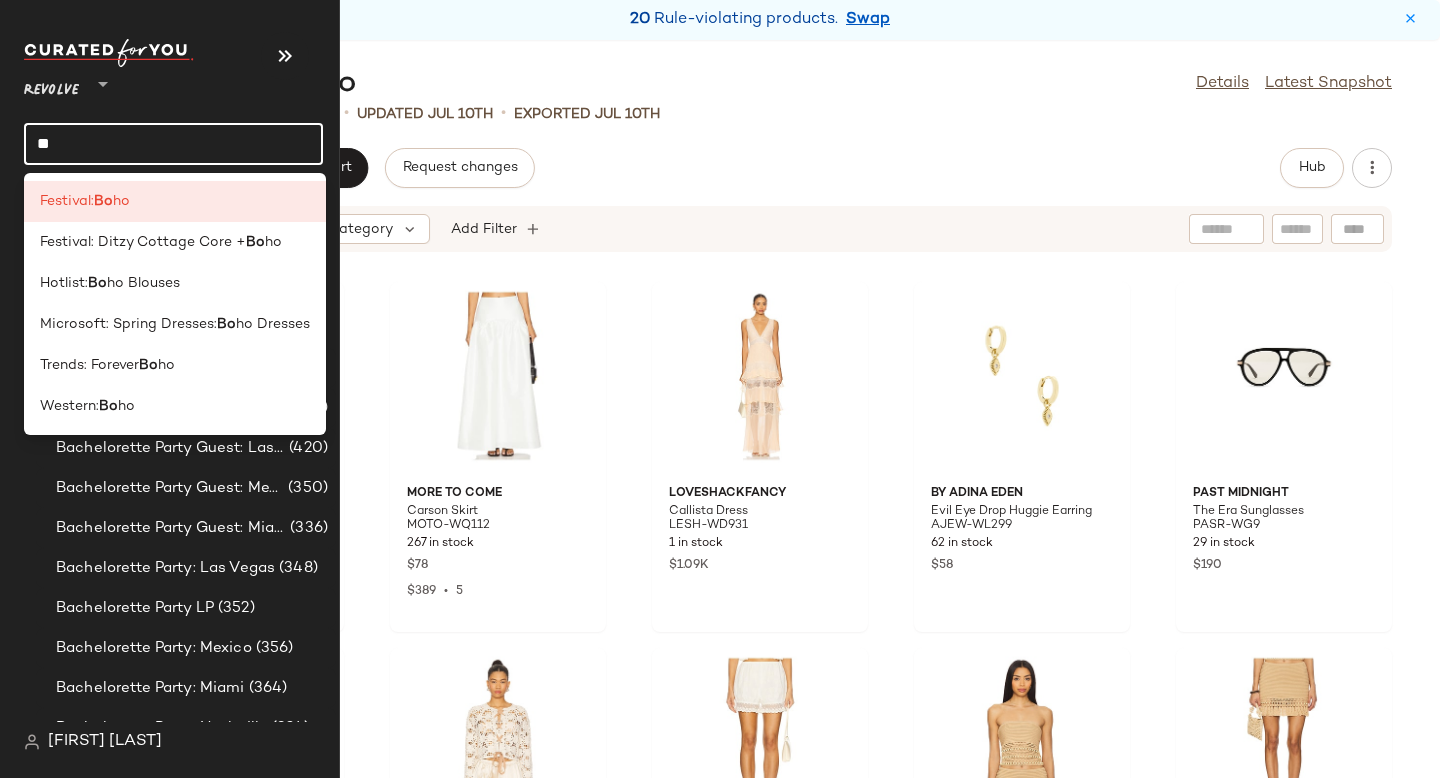 type on "*" 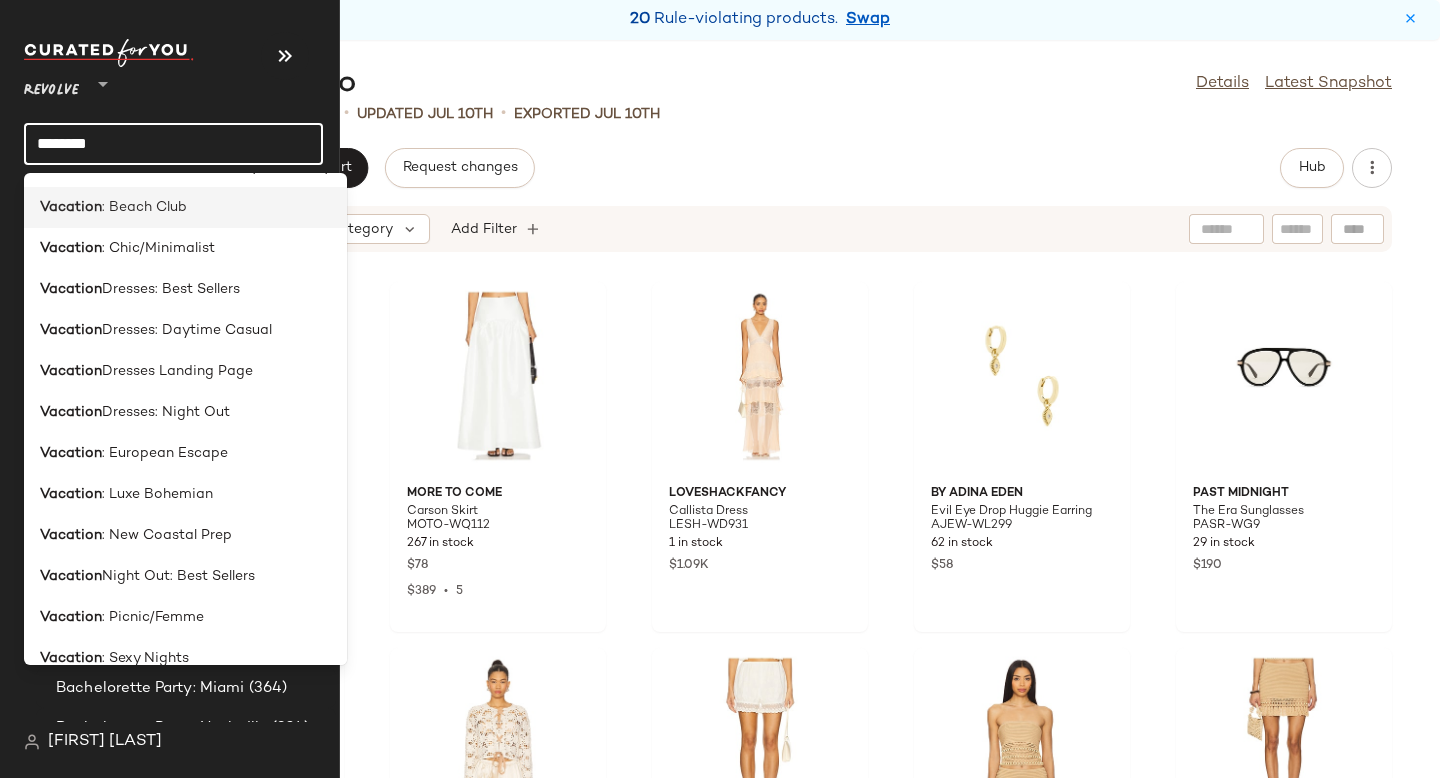 scroll, scrollTop: 221, scrollLeft: 0, axis: vertical 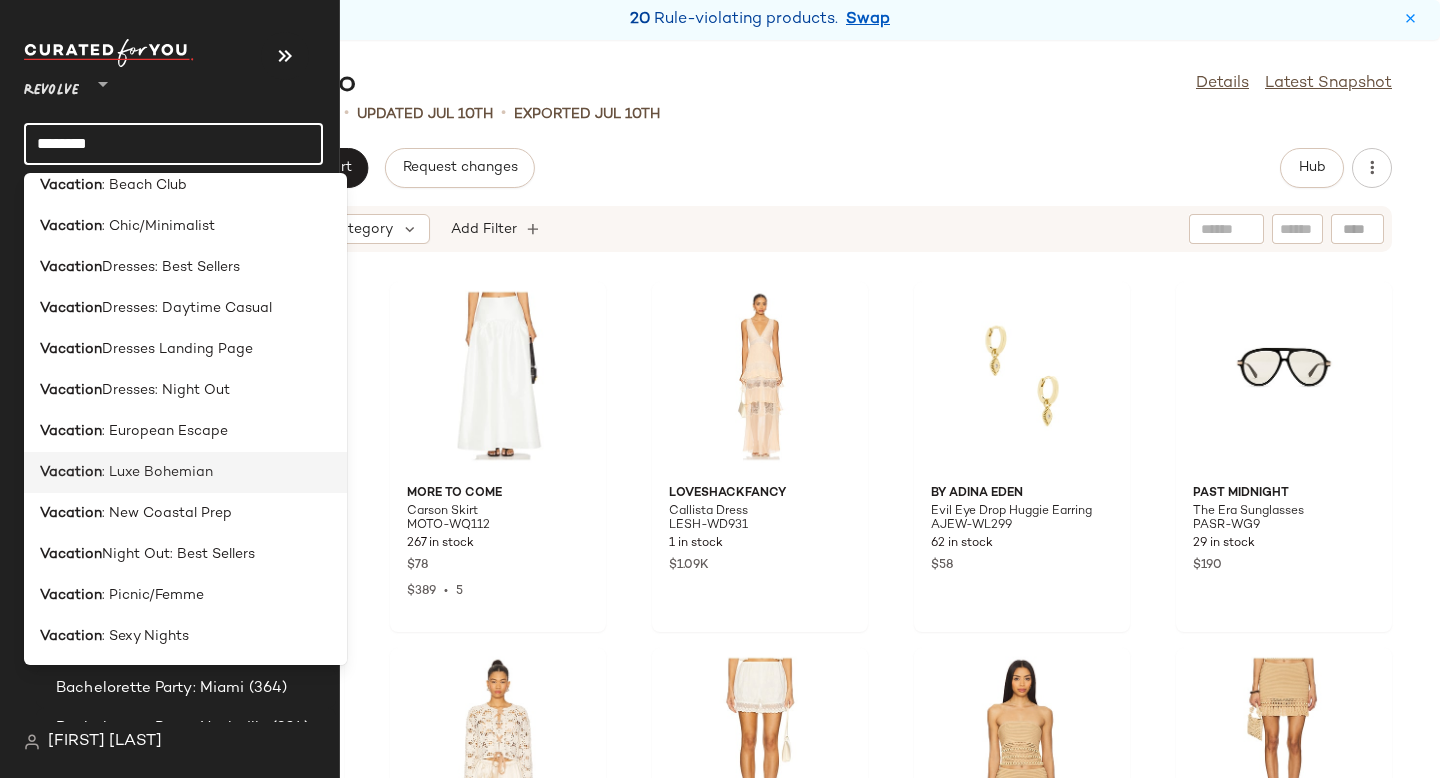 type on "********" 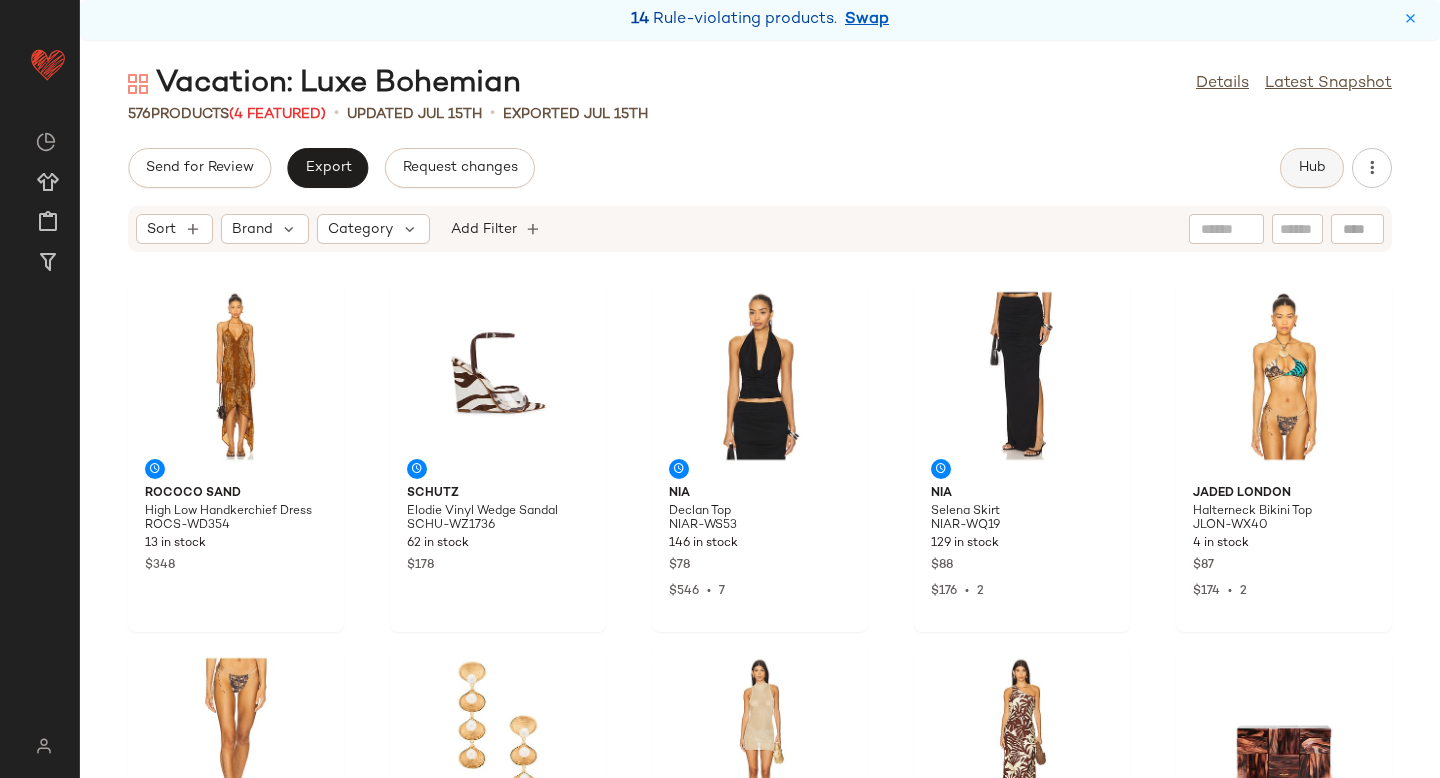 click on "Hub" at bounding box center [1312, 168] 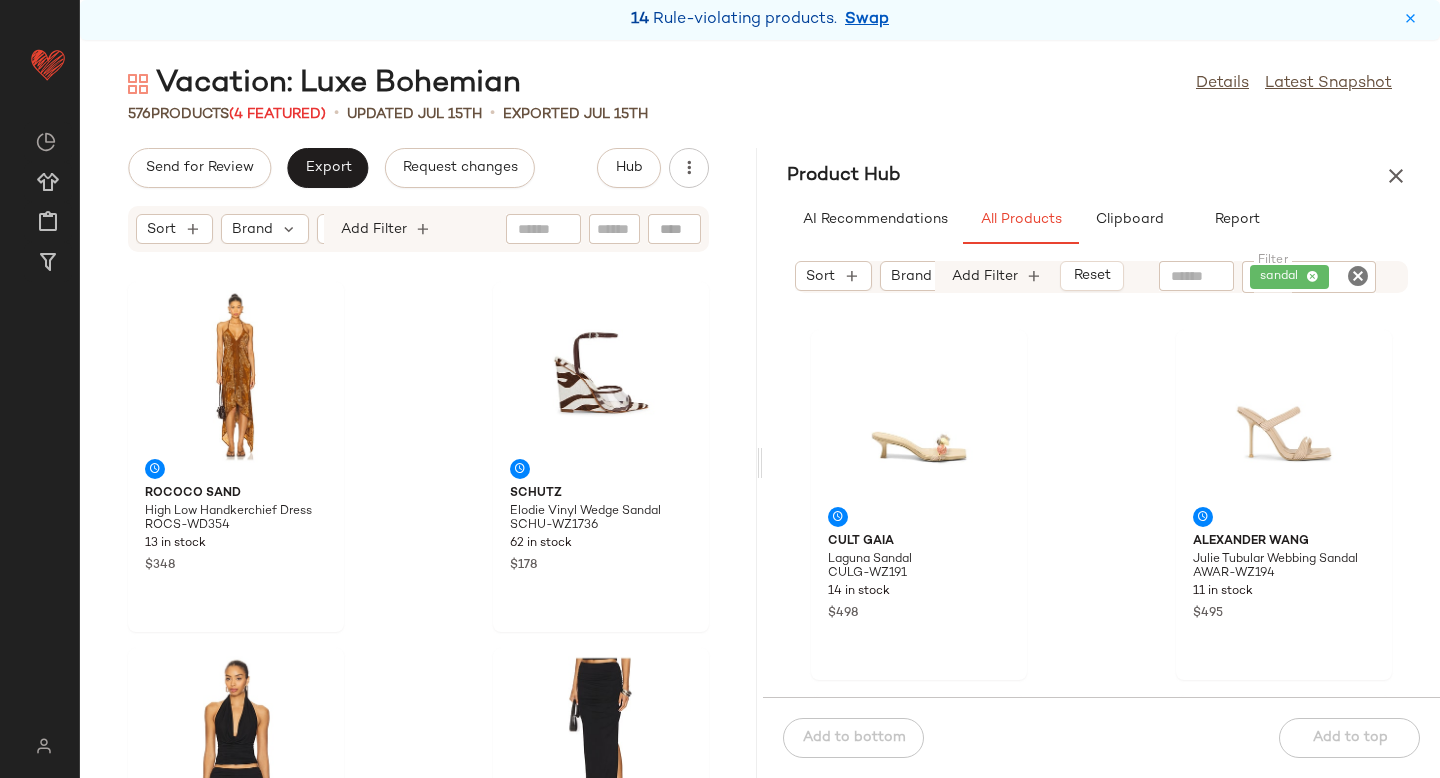 click 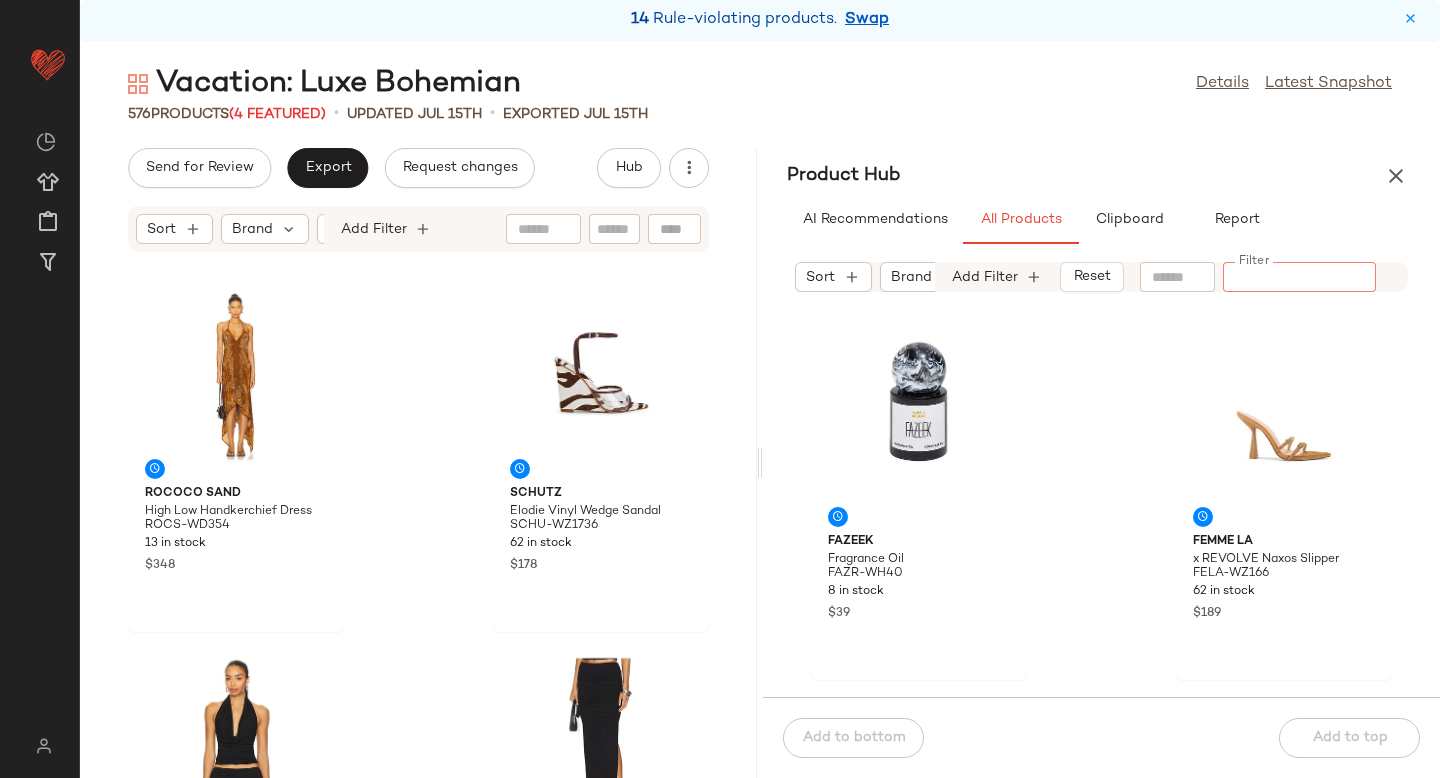 paste on "**********" 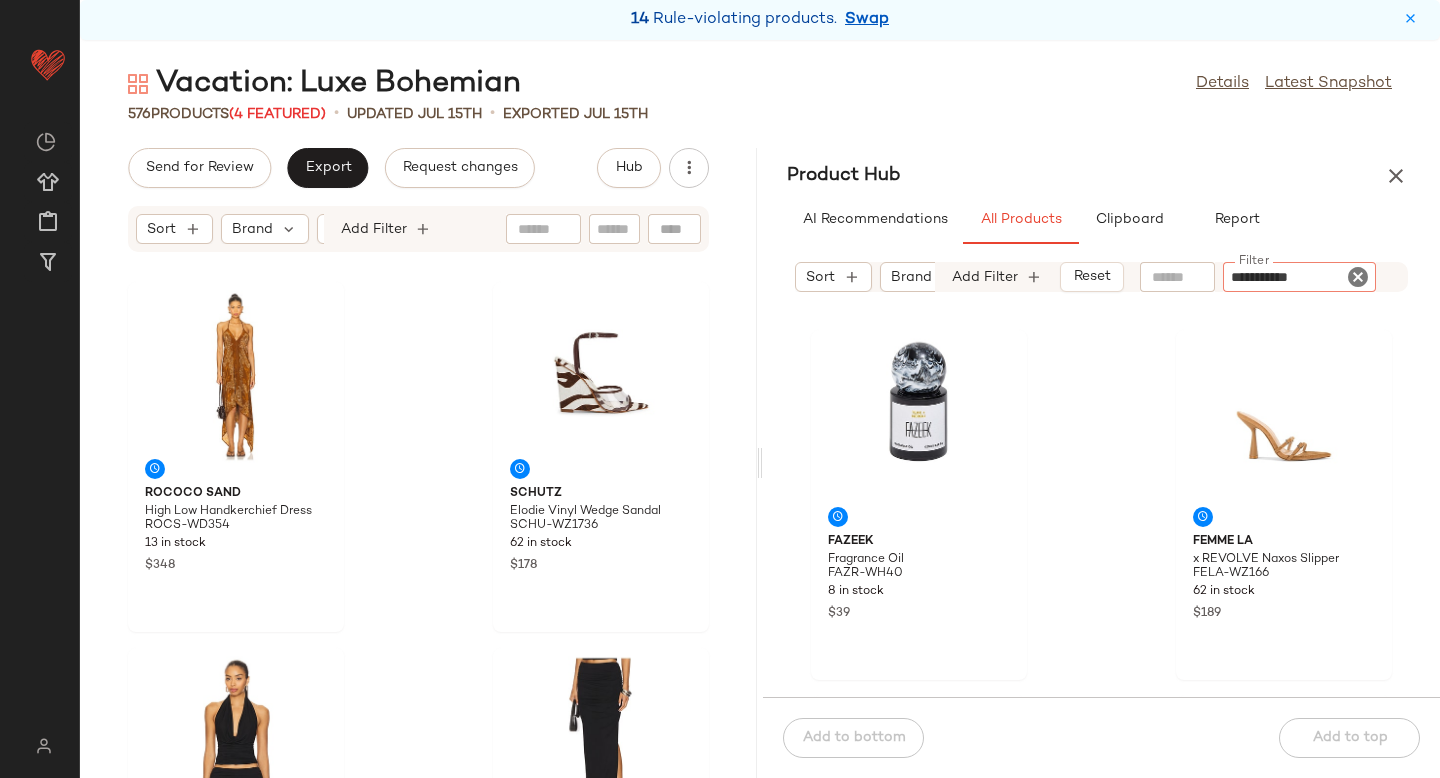 type 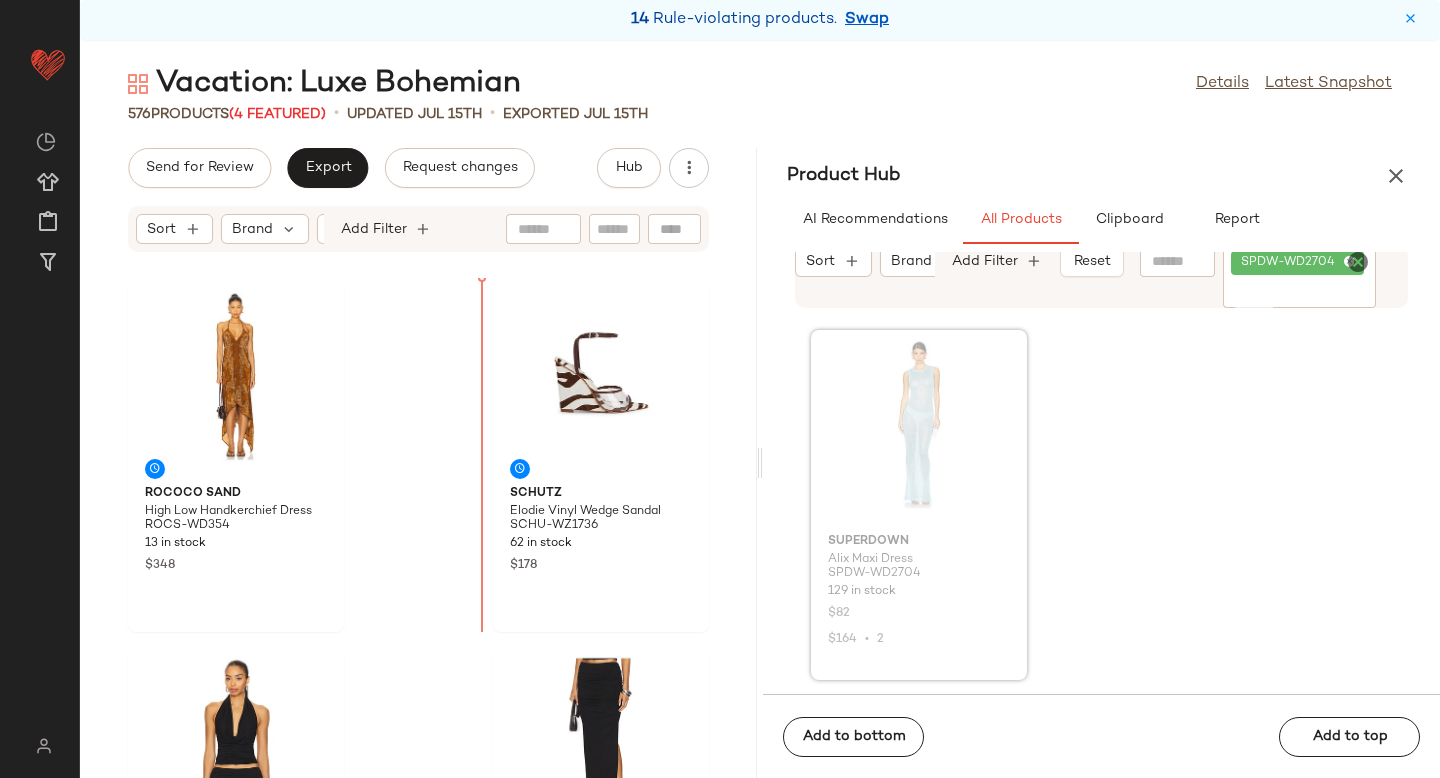 drag, startPoint x: 918, startPoint y: 412, endPoint x: 475, endPoint y: 423, distance: 443.13654 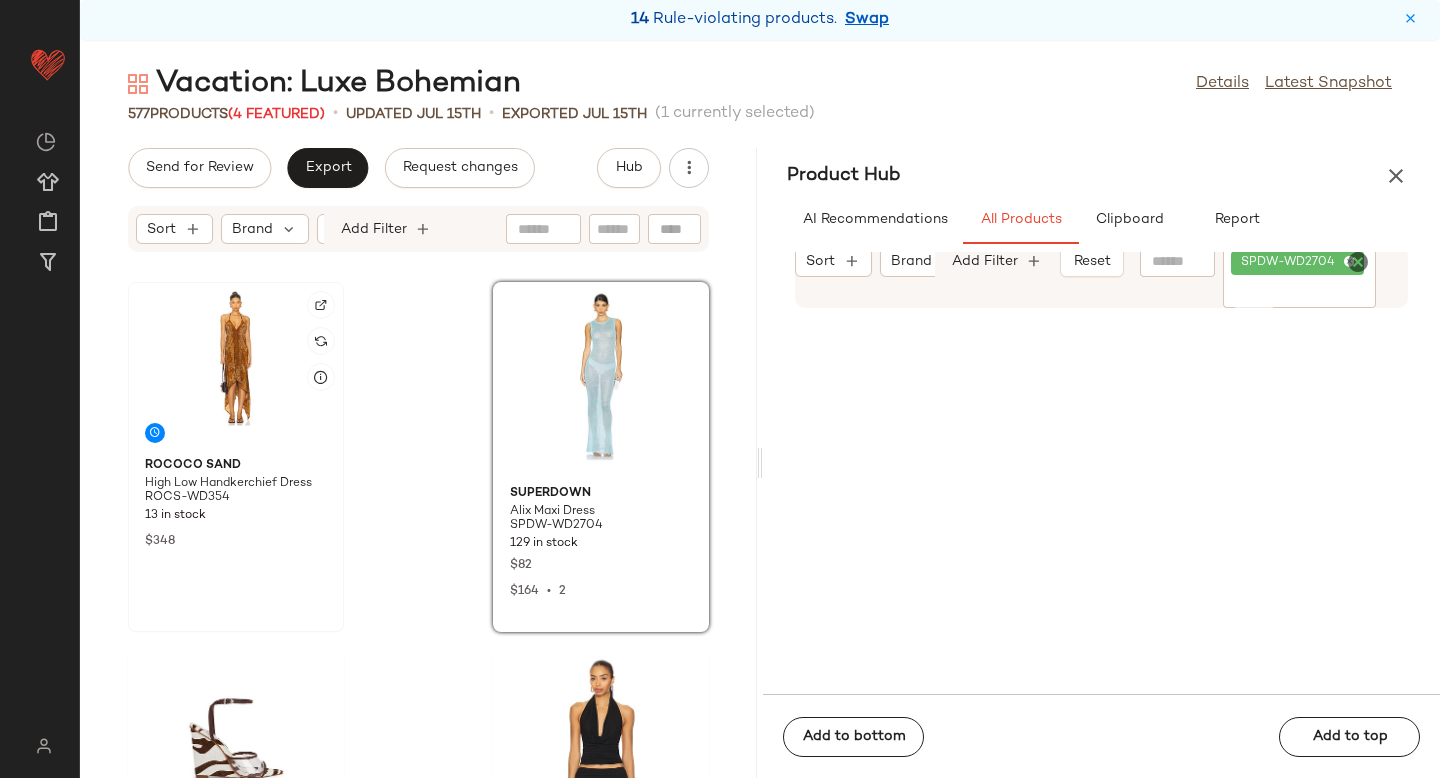 click 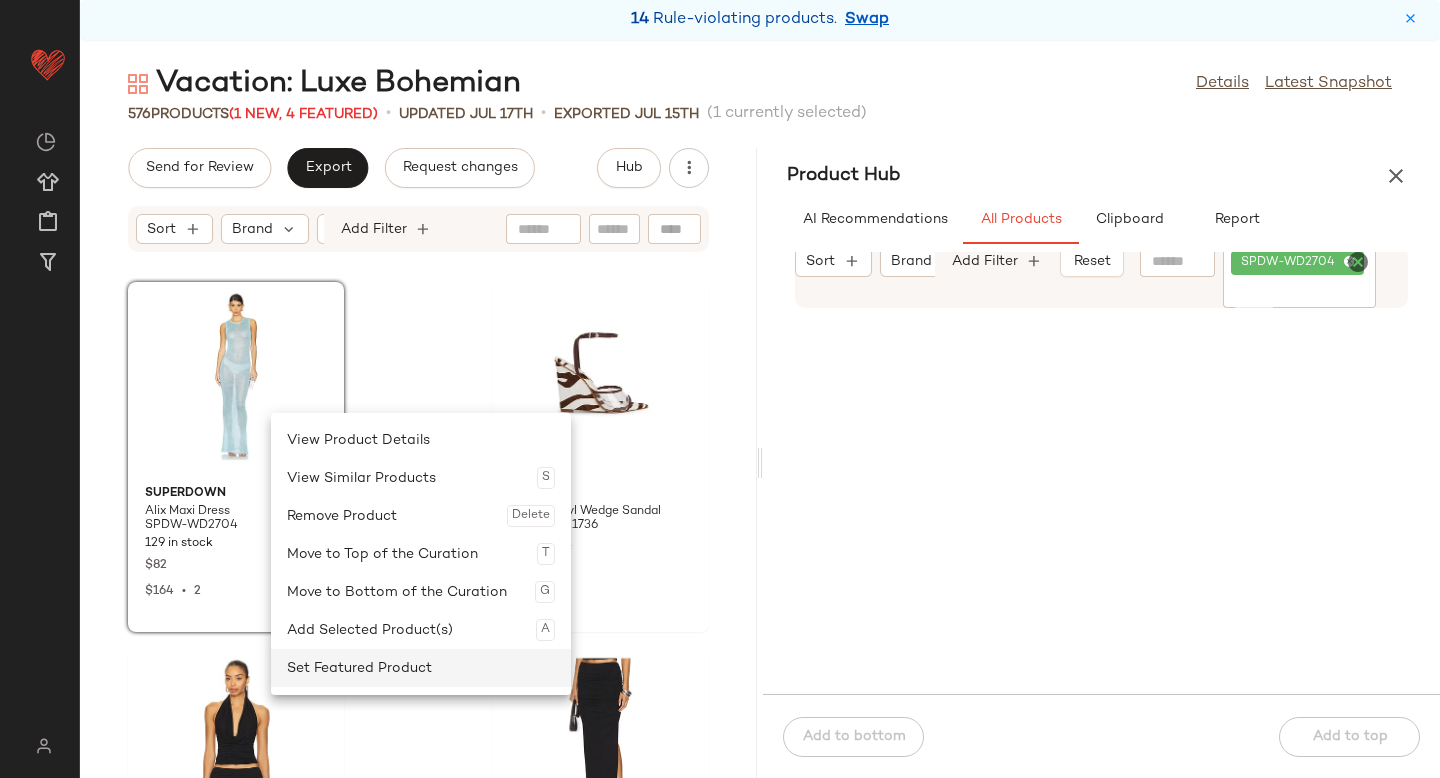 click on "Set Featured Product" 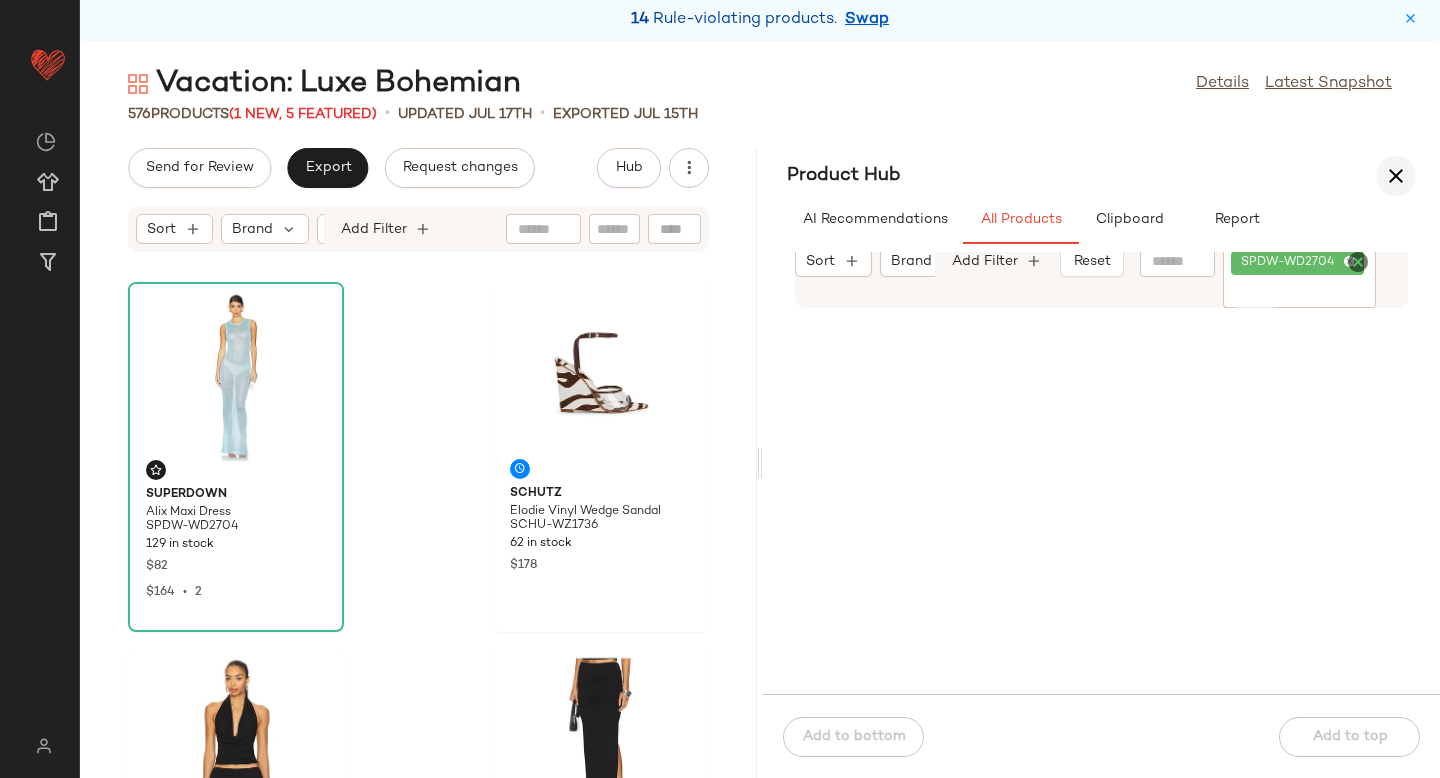 click at bounding box center (1396, 176) 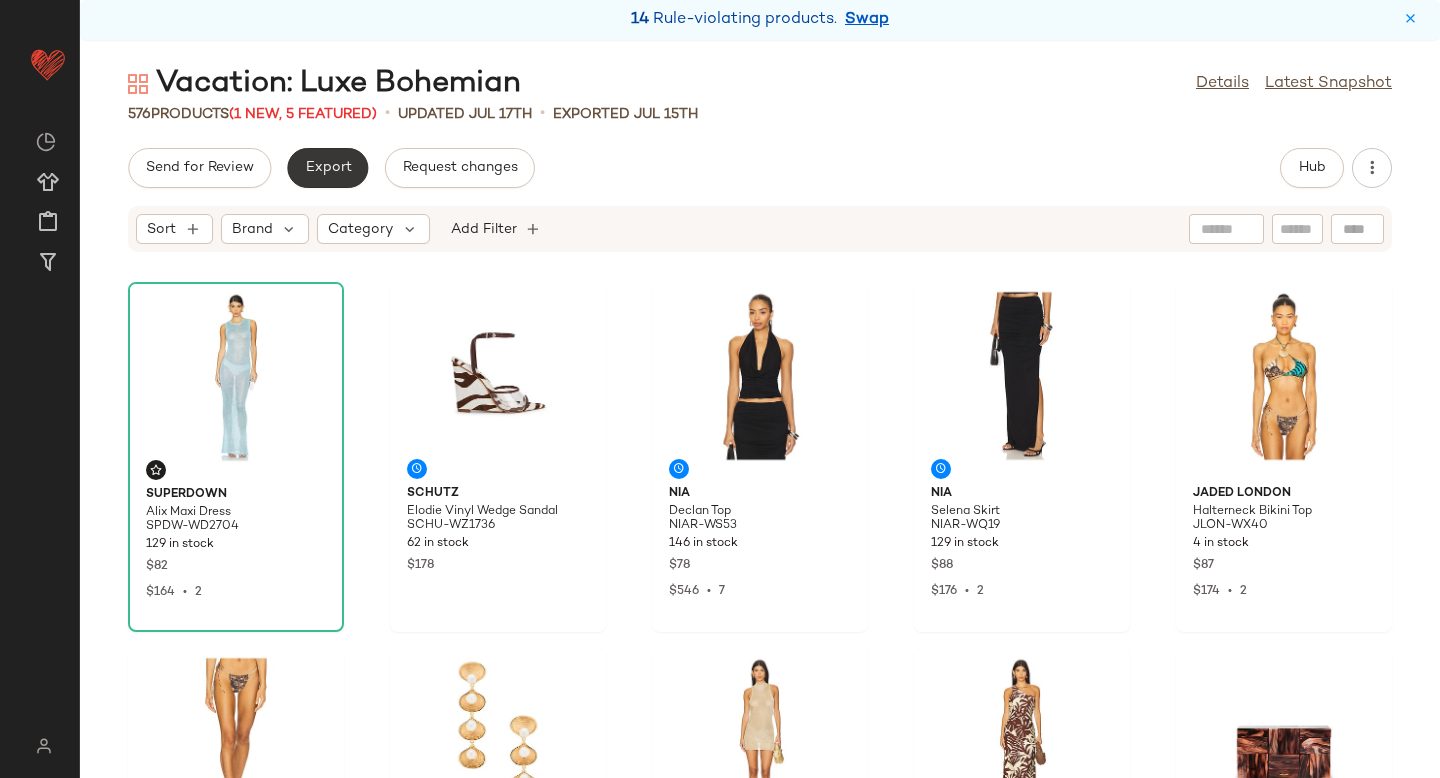 click on "Export" 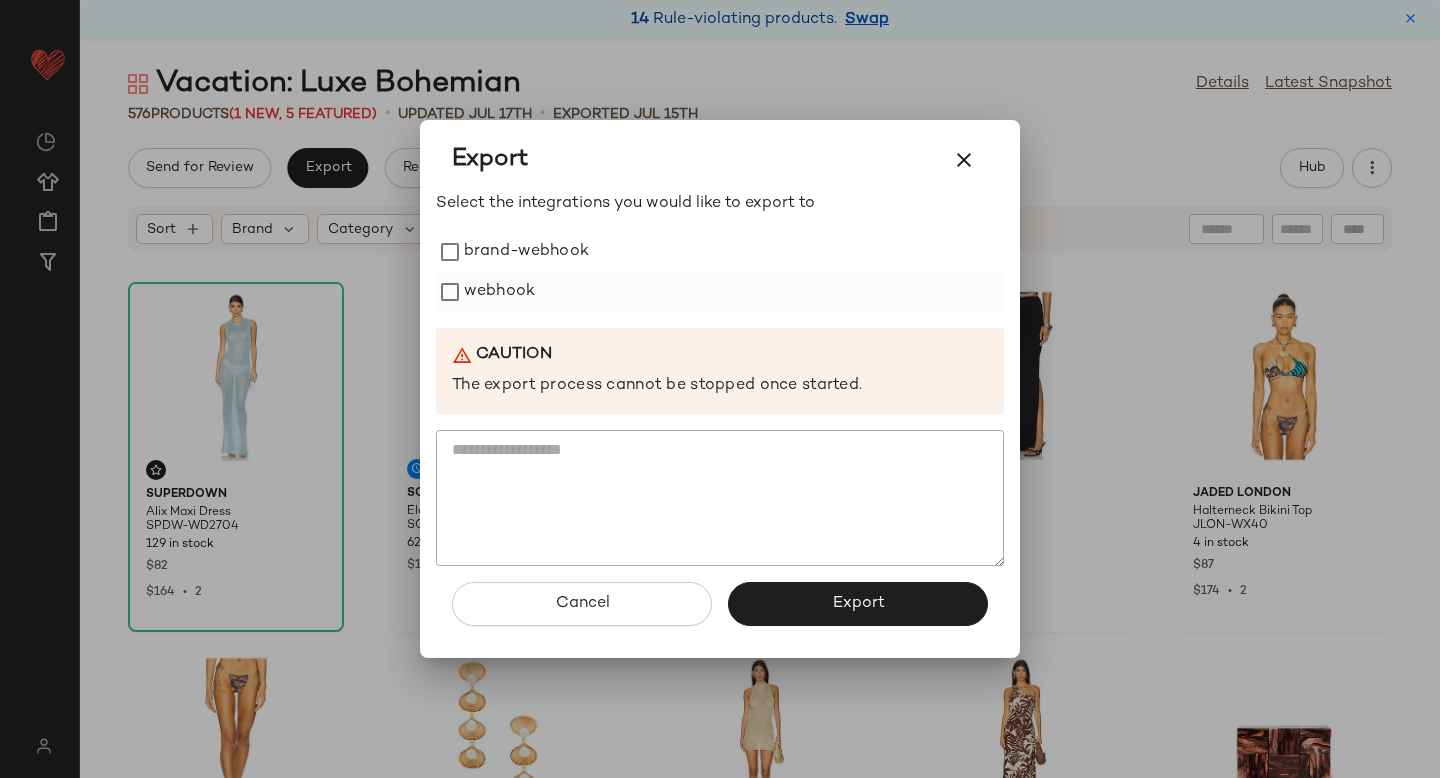 click on "webhook" at bounding box center (499, 292) 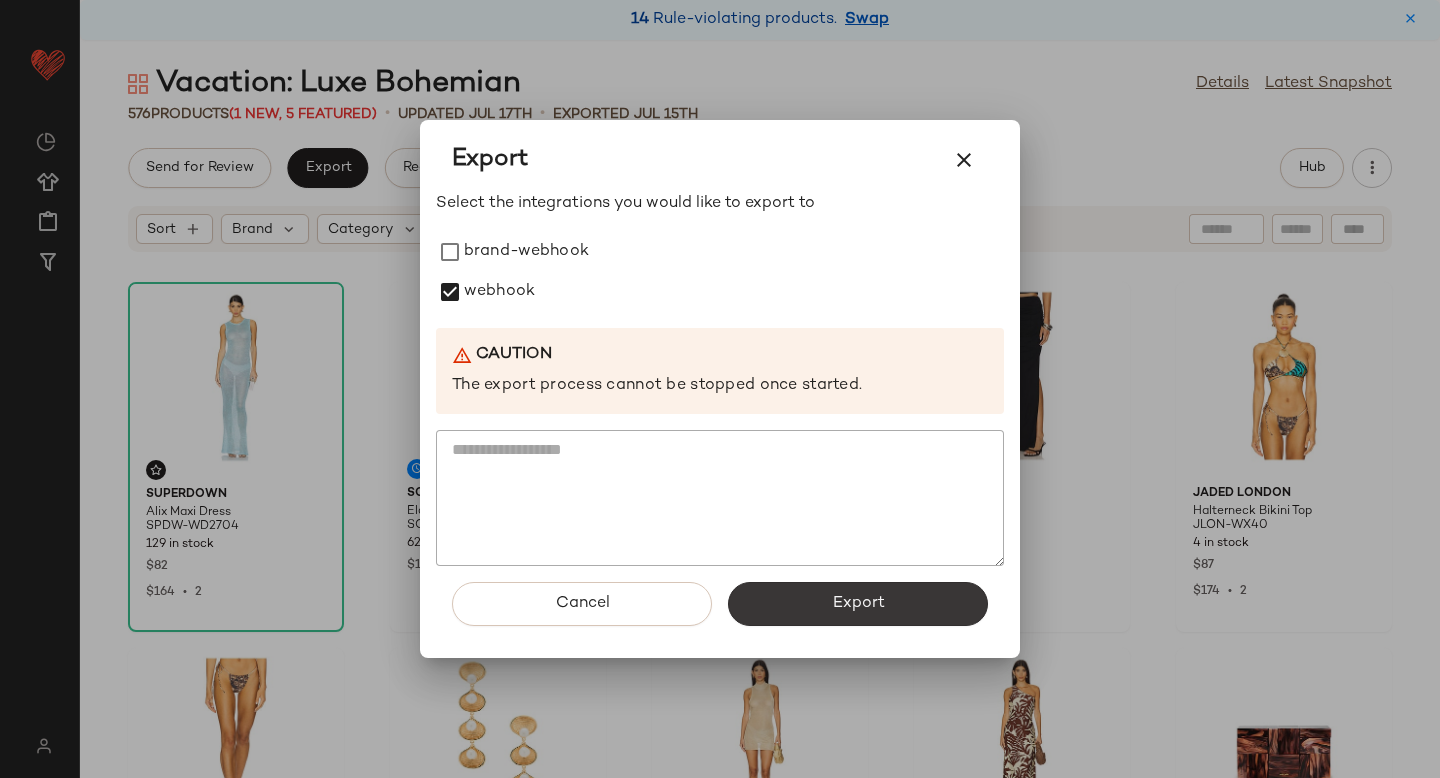 click on "Export" at bounding box center [858, 604] 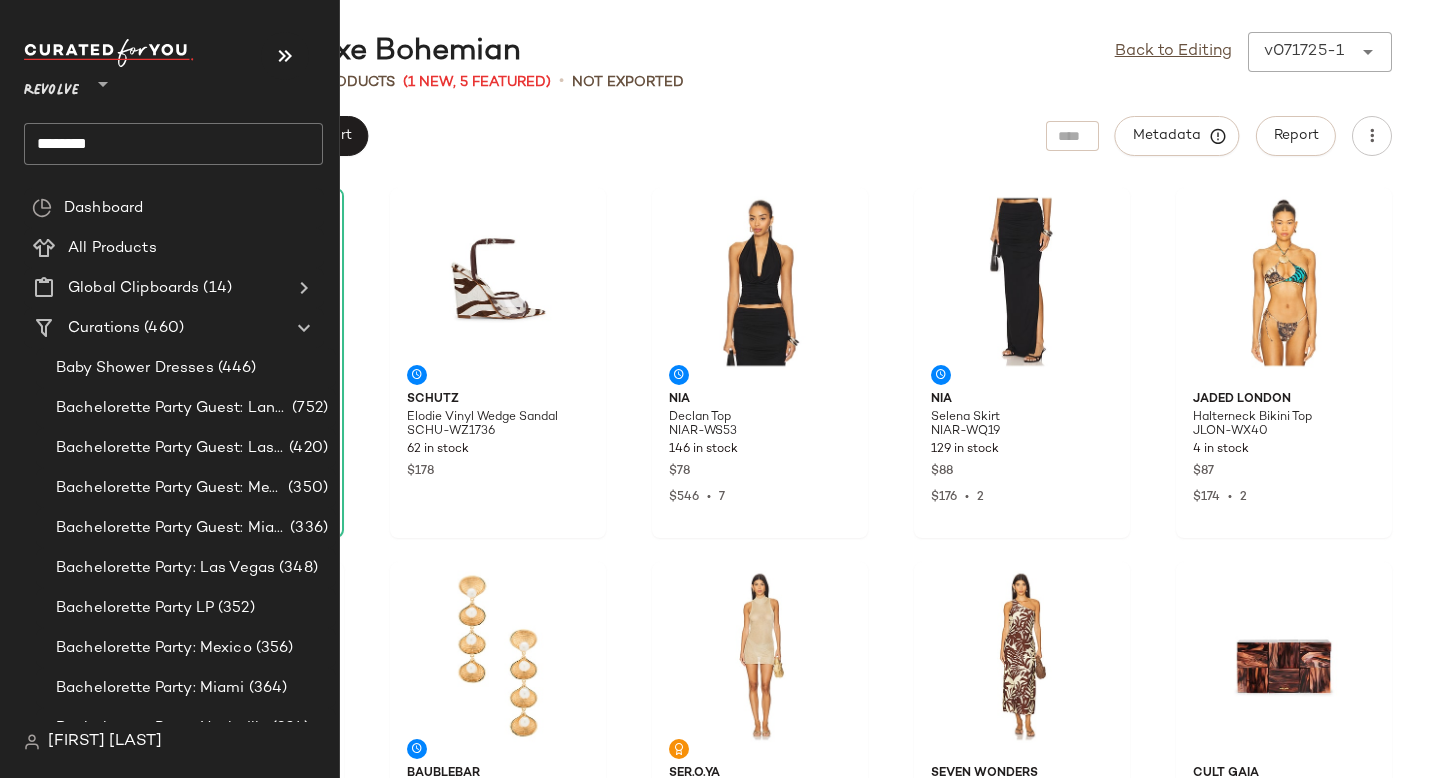 click on "********" 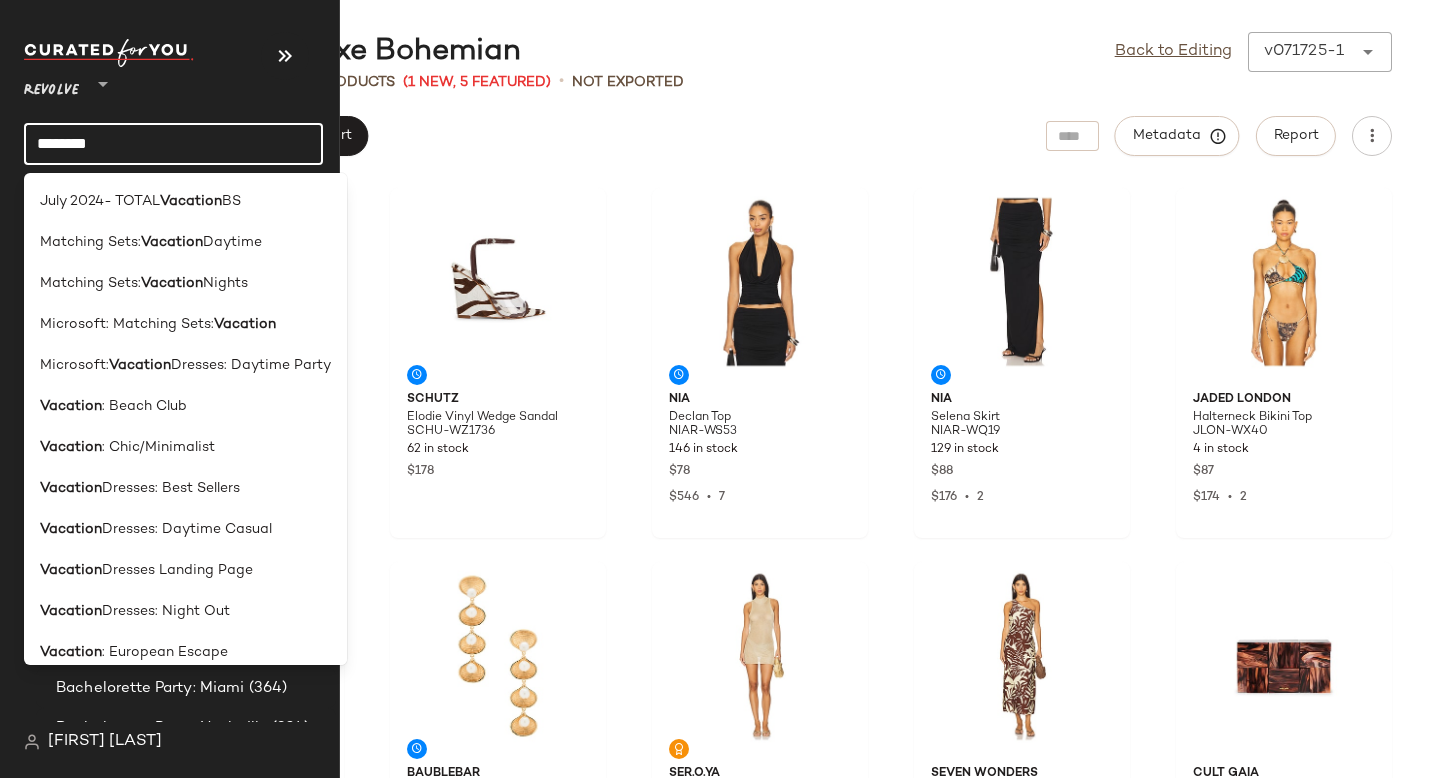 click on "********" 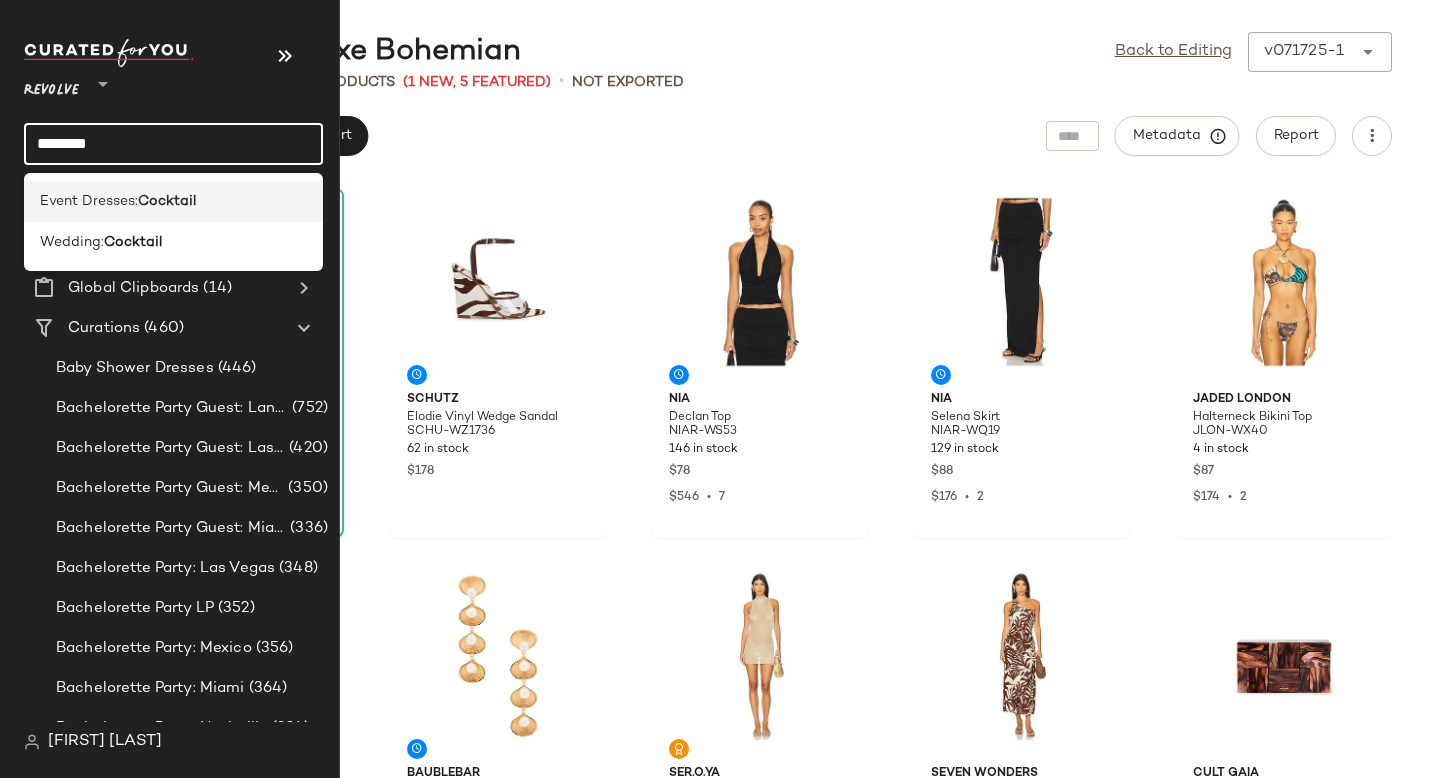 type on "********" 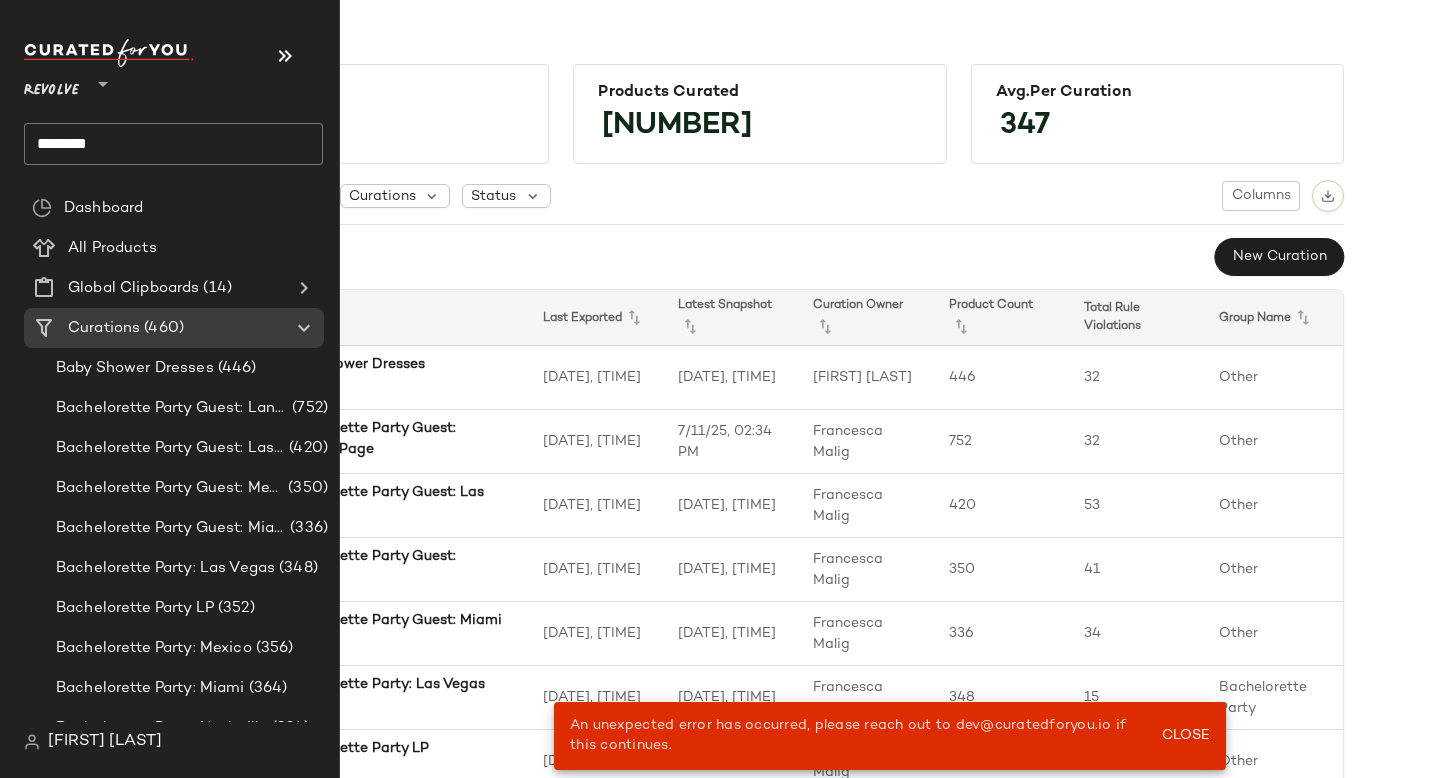 click on "********" 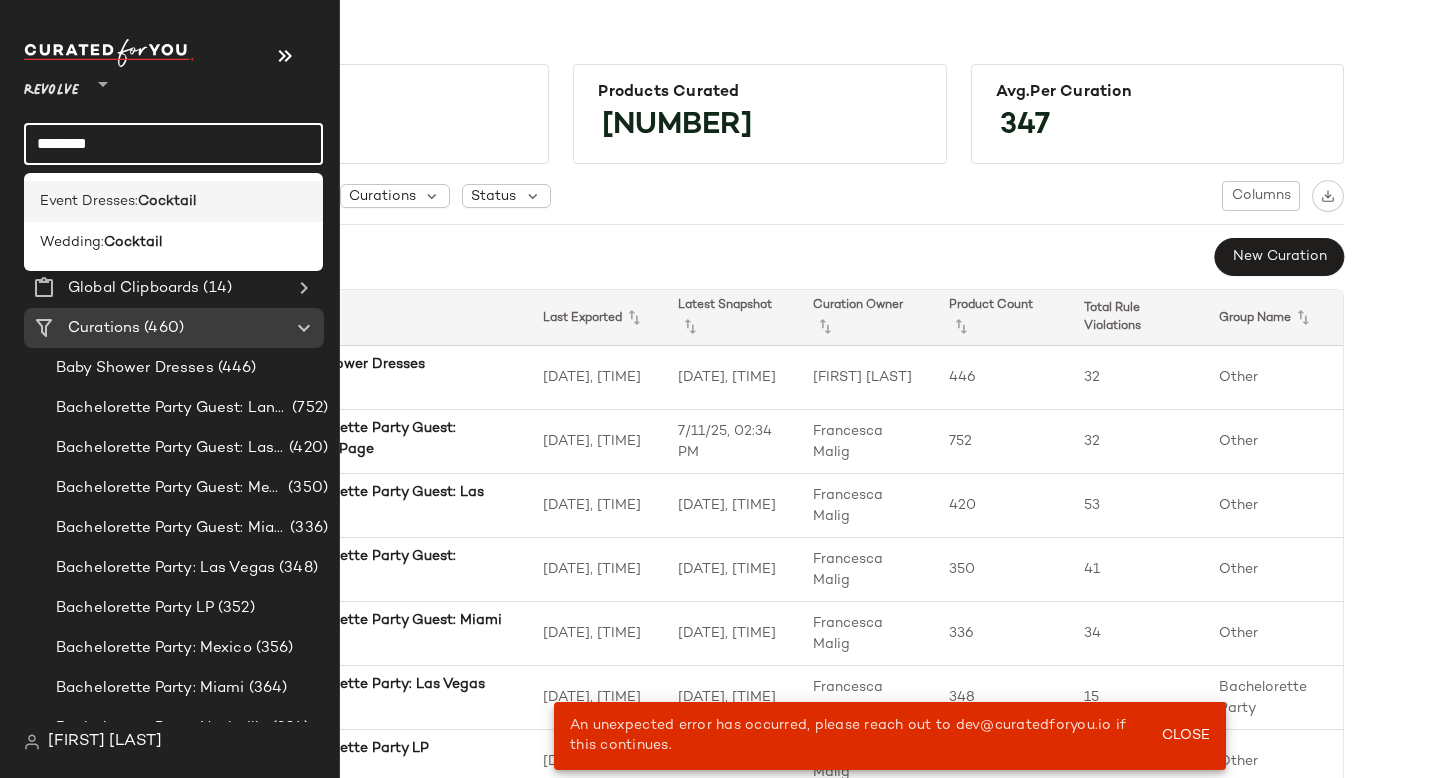 click on "Event Dresses:  Cocktail" 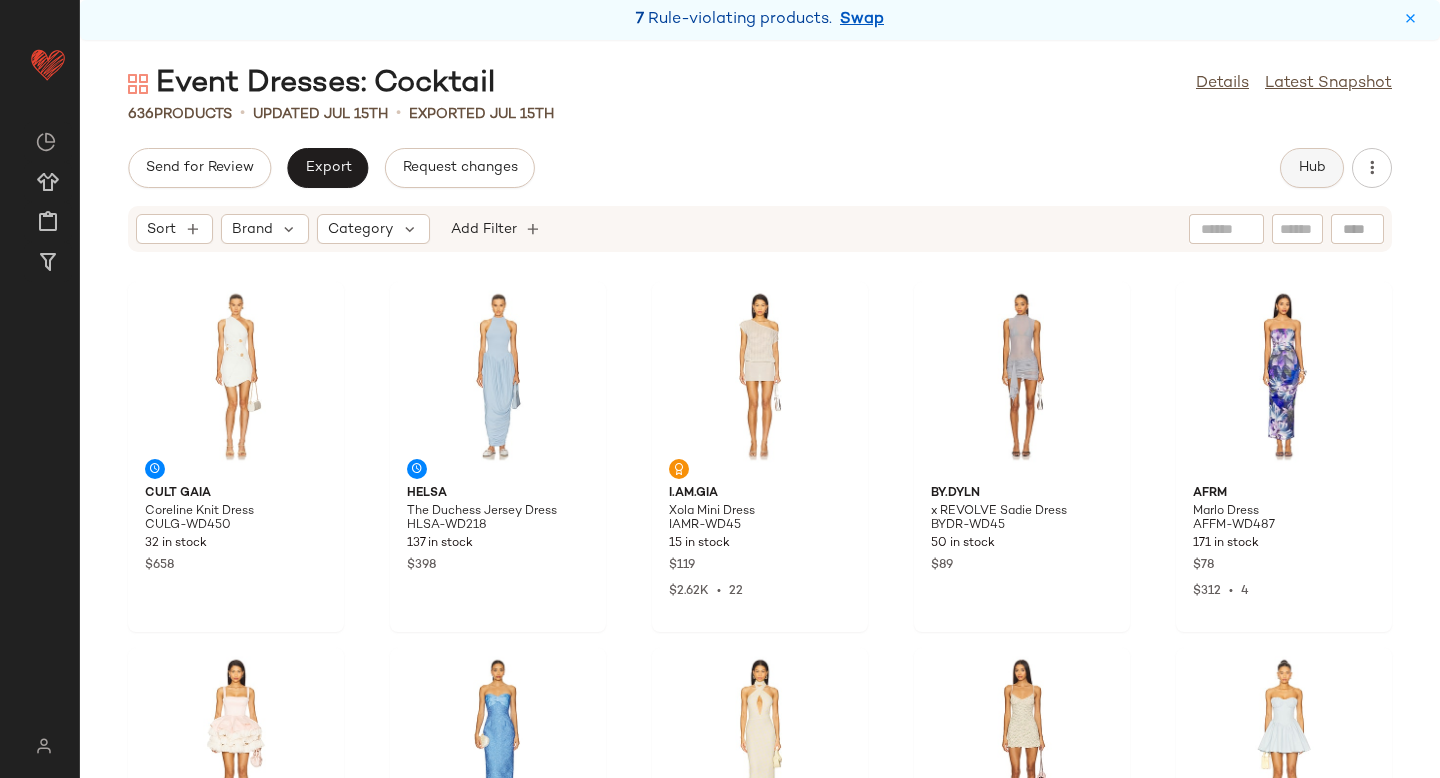 click on "Hub" at bounding box center [1312, 168] 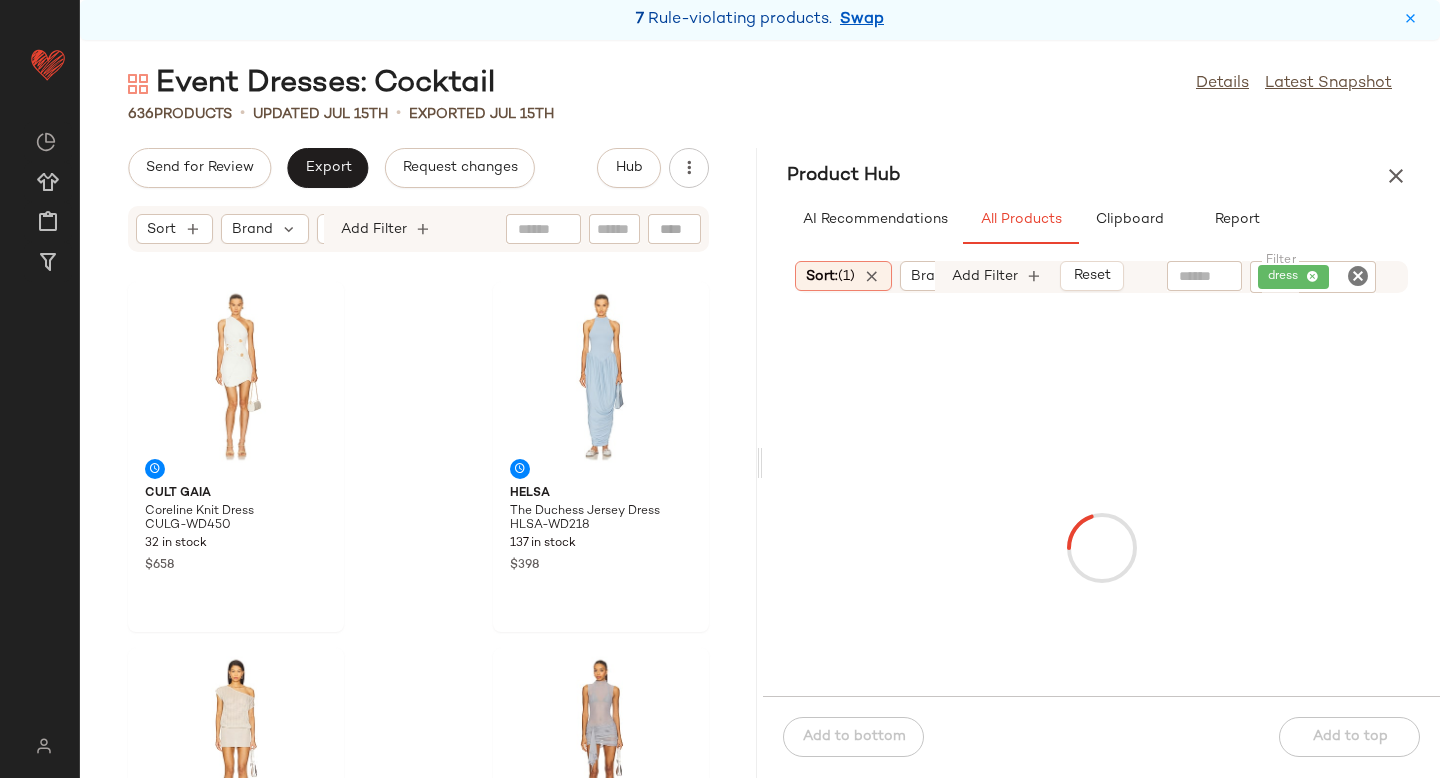click 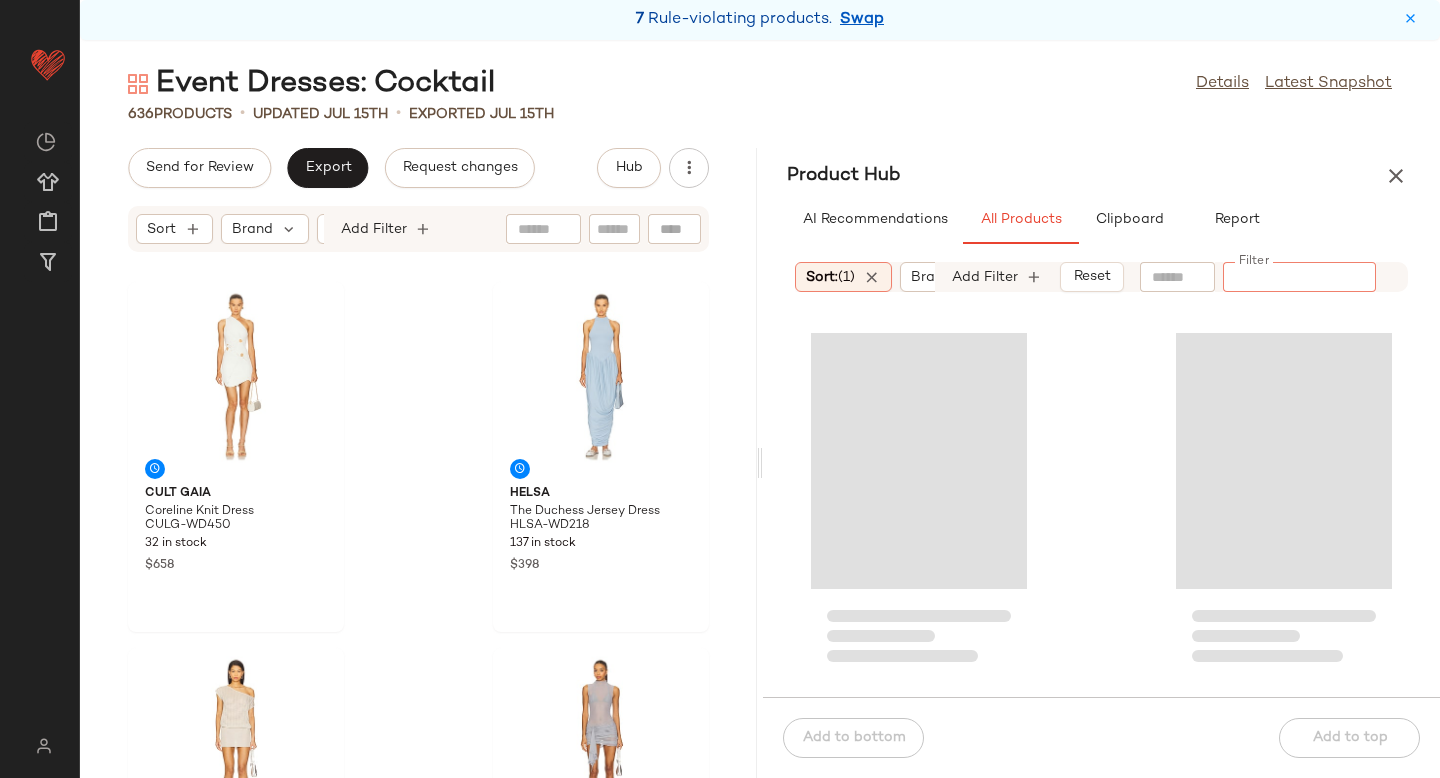 paste on "**********" 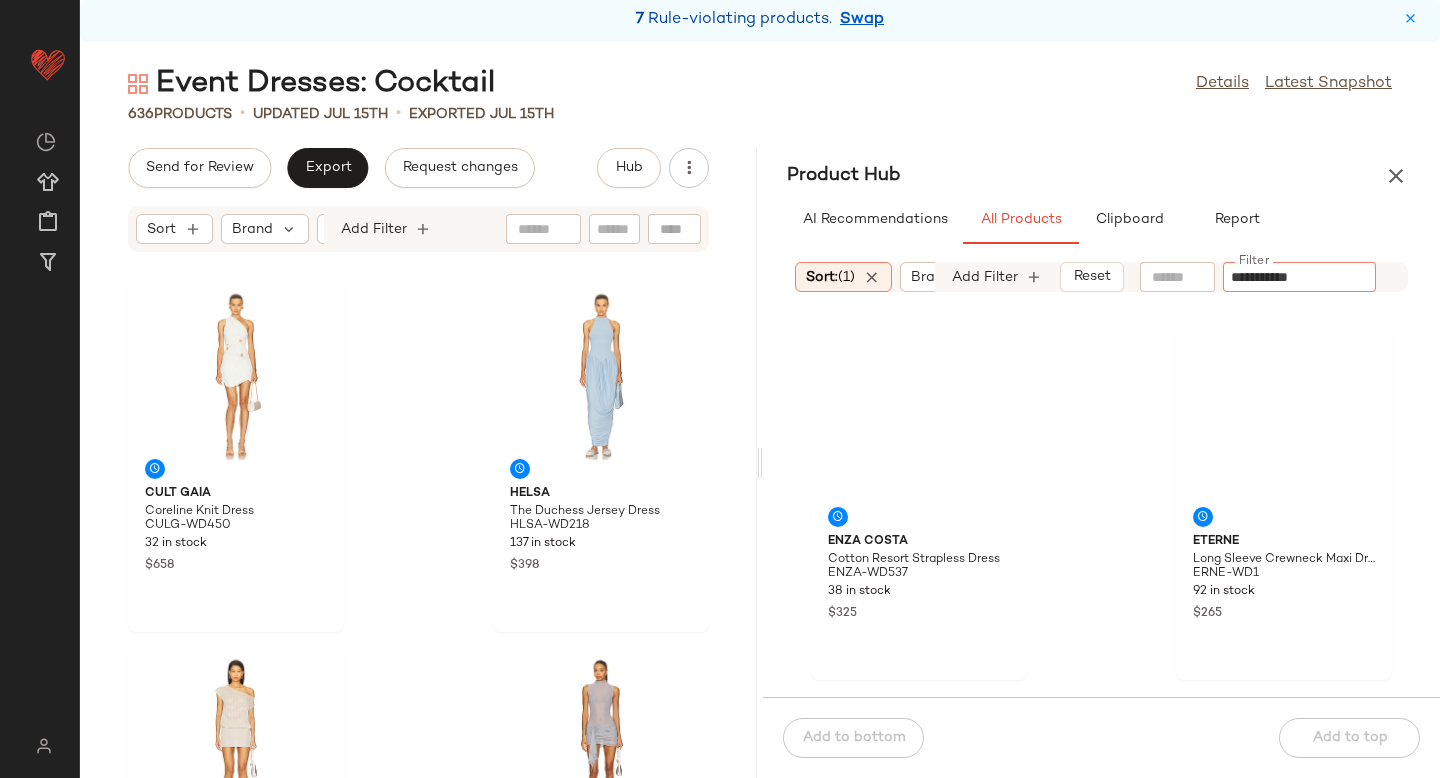 type on "**********" 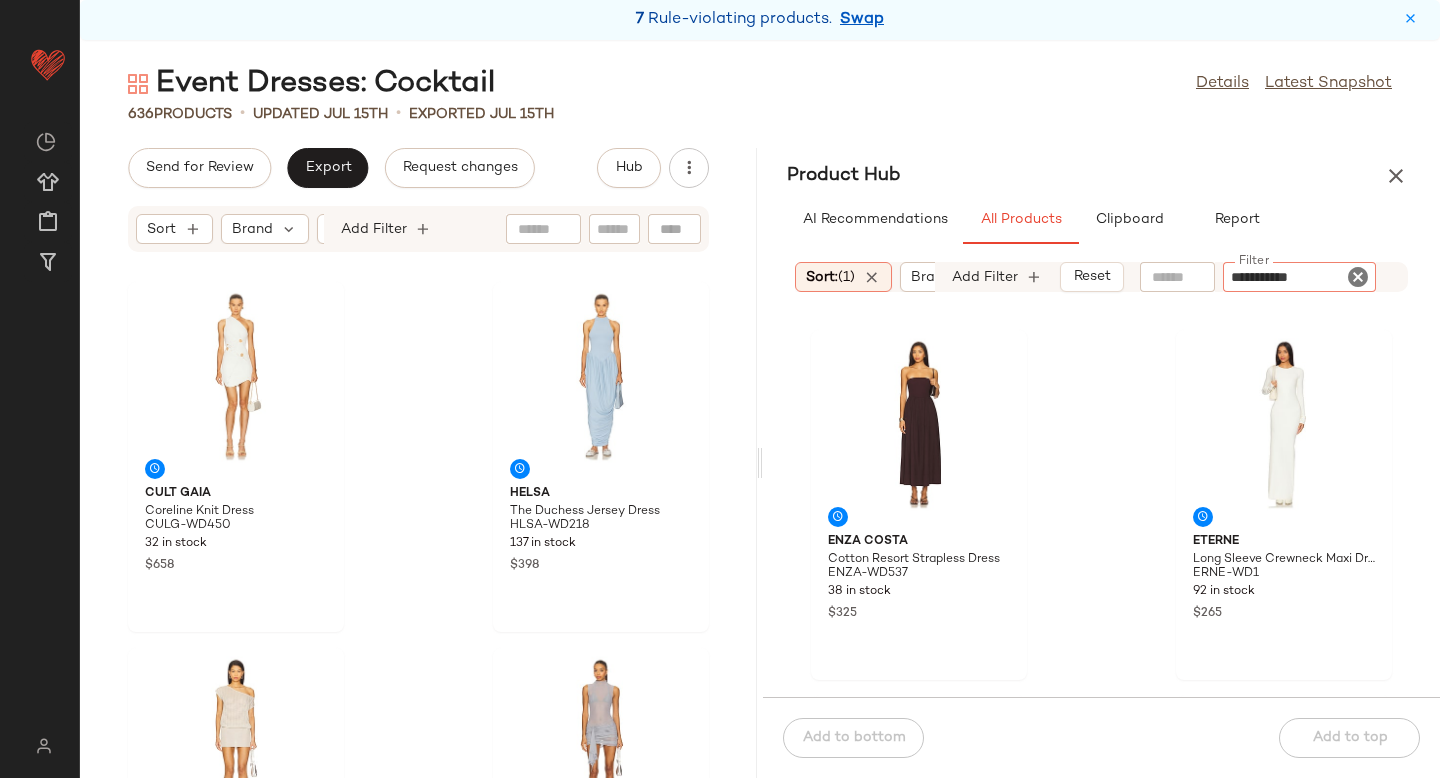 type 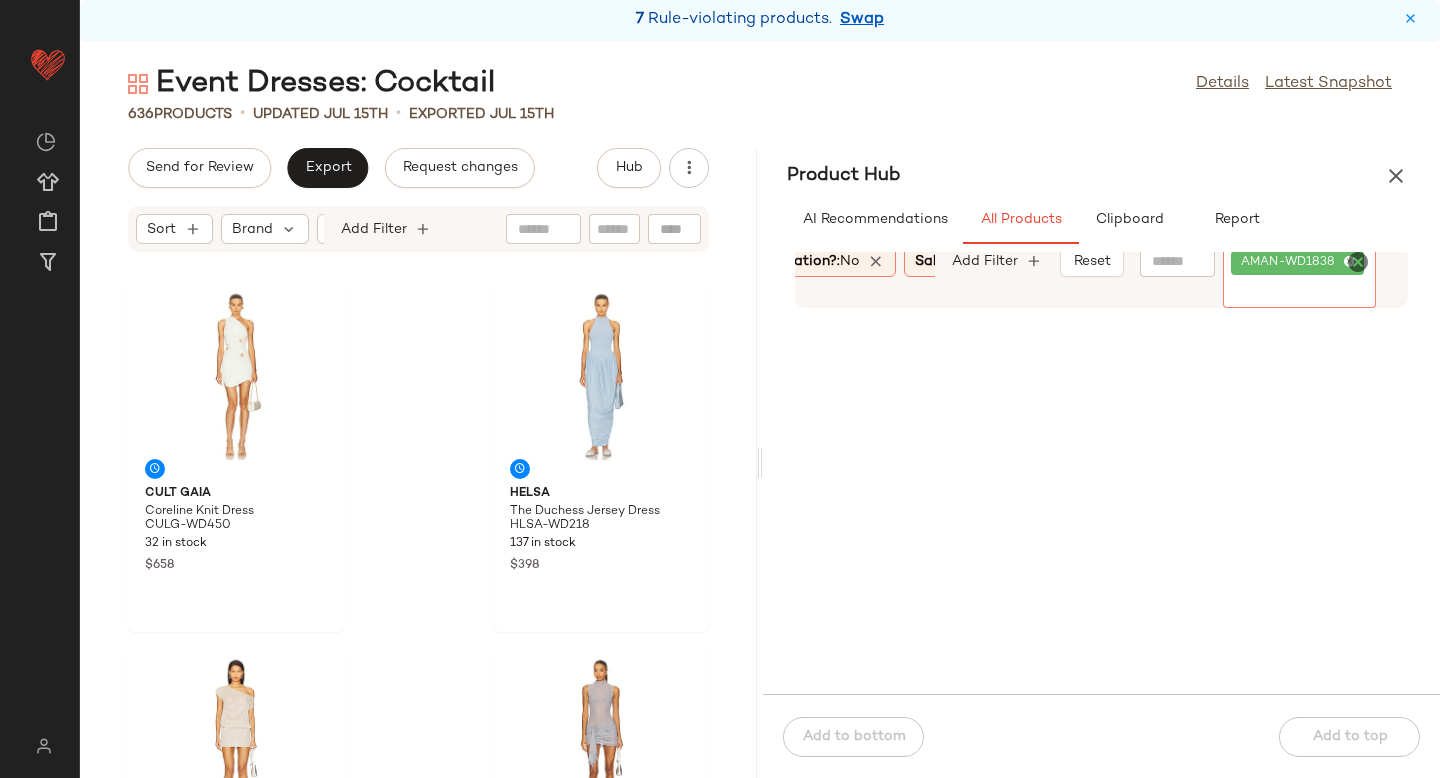 scroll, scrollTop: 0, scrollLeft: 419, axis: horizontal 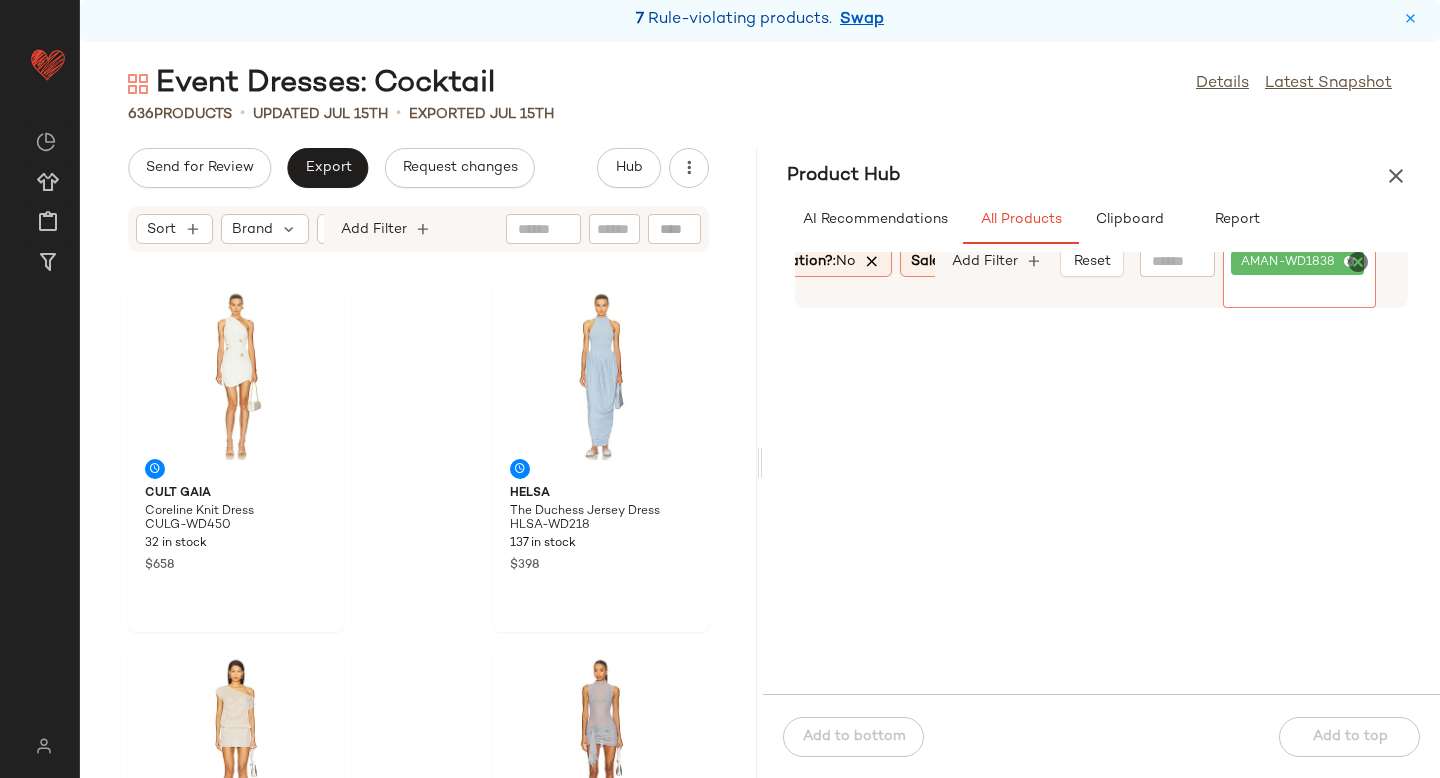 click at bounding box center (873, 262) 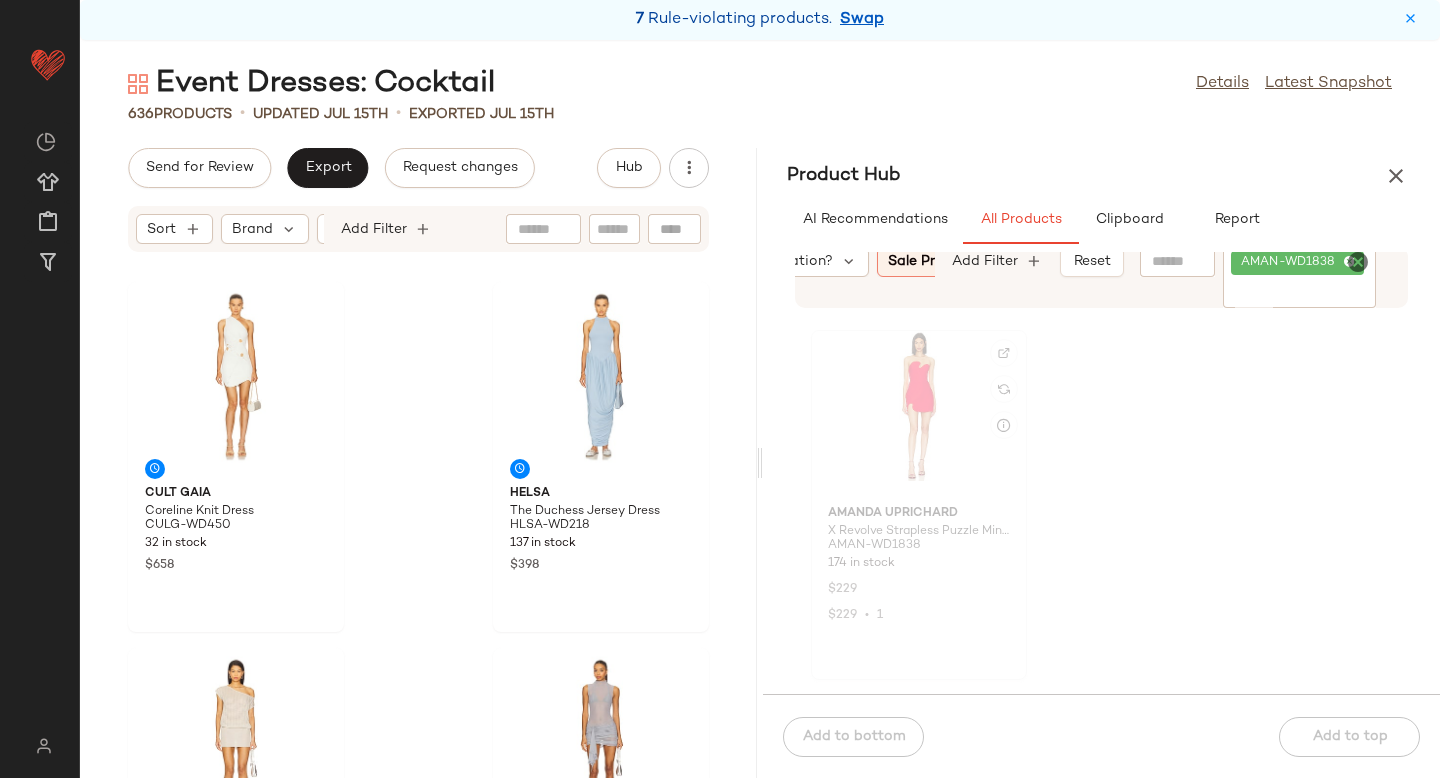 click 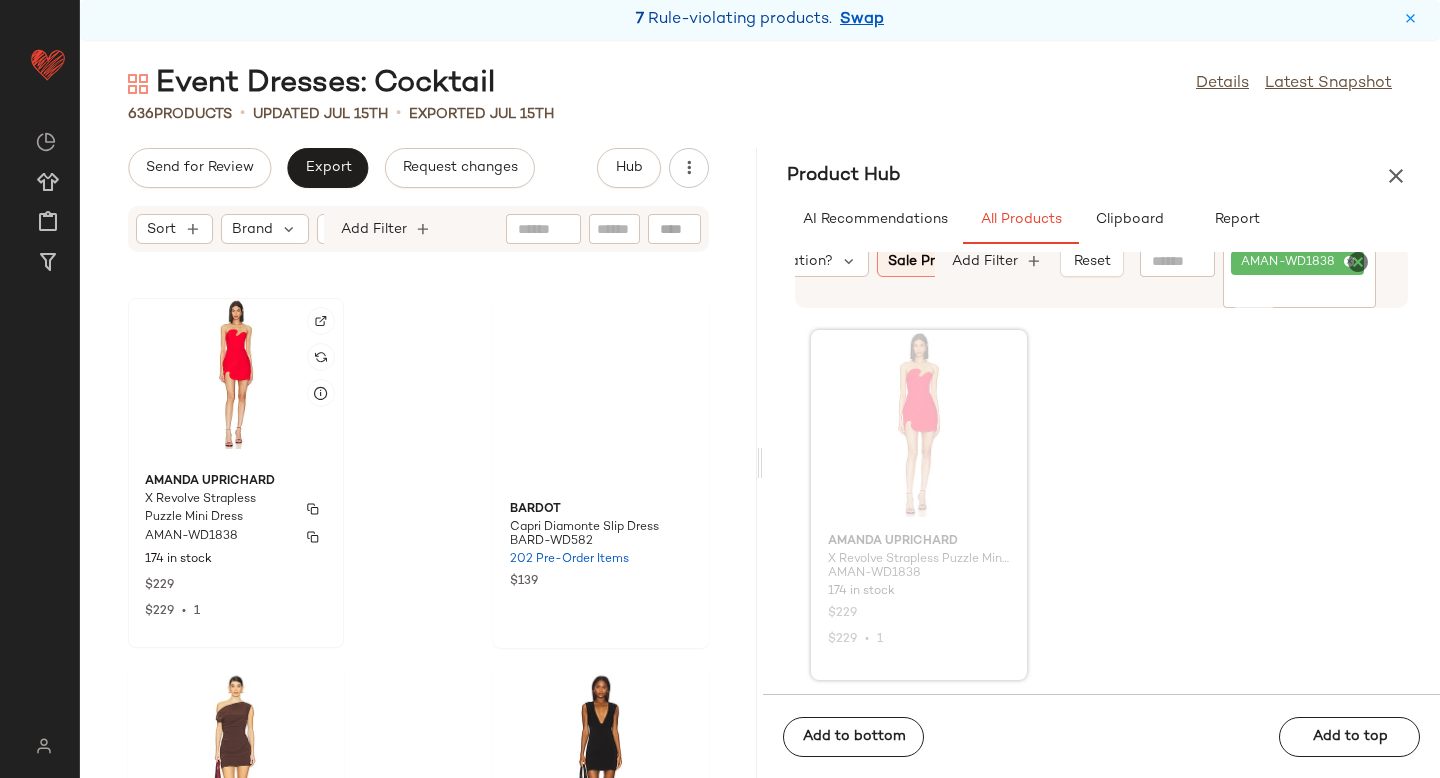 click on "Amanda Uprichard" at bounding box center (236, 482) 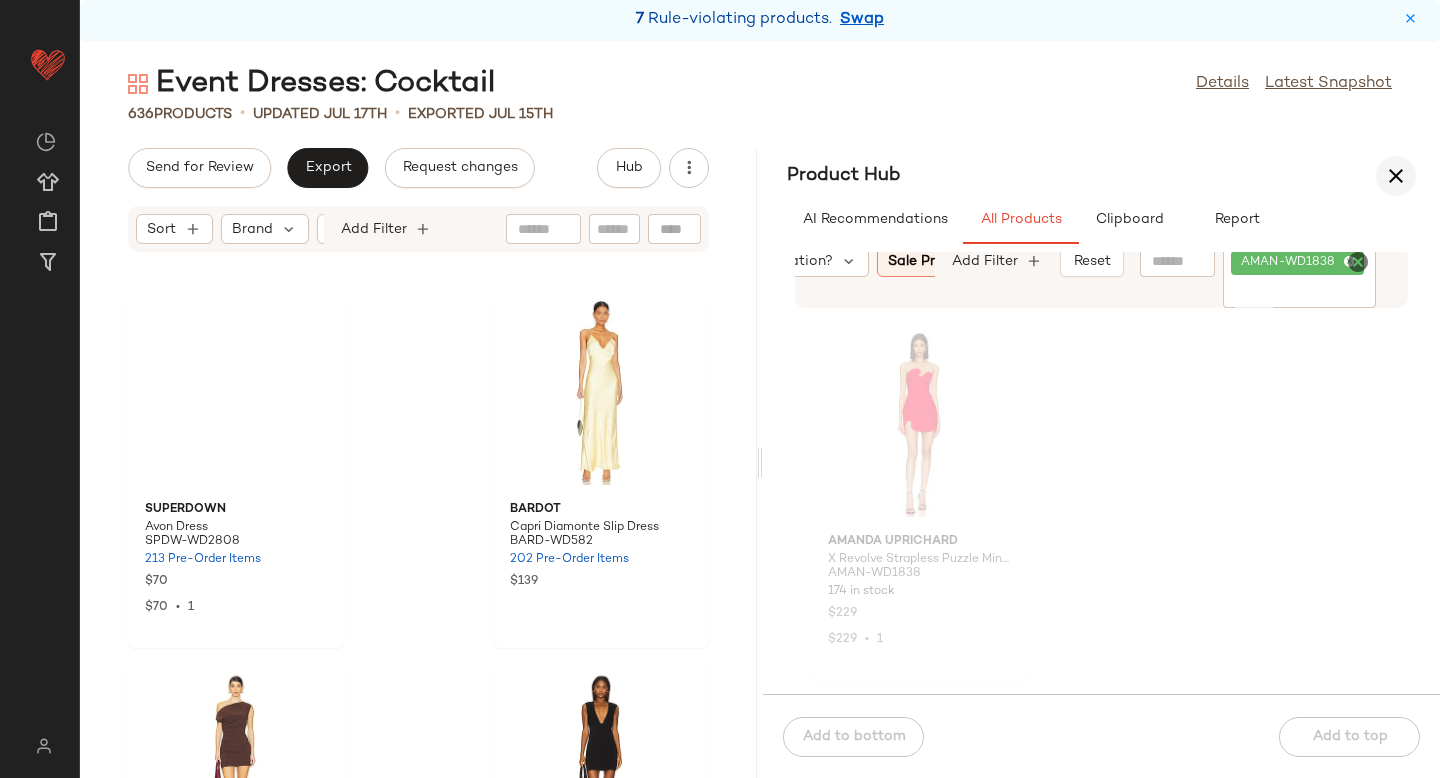 click at bounding box center [1396, 176] 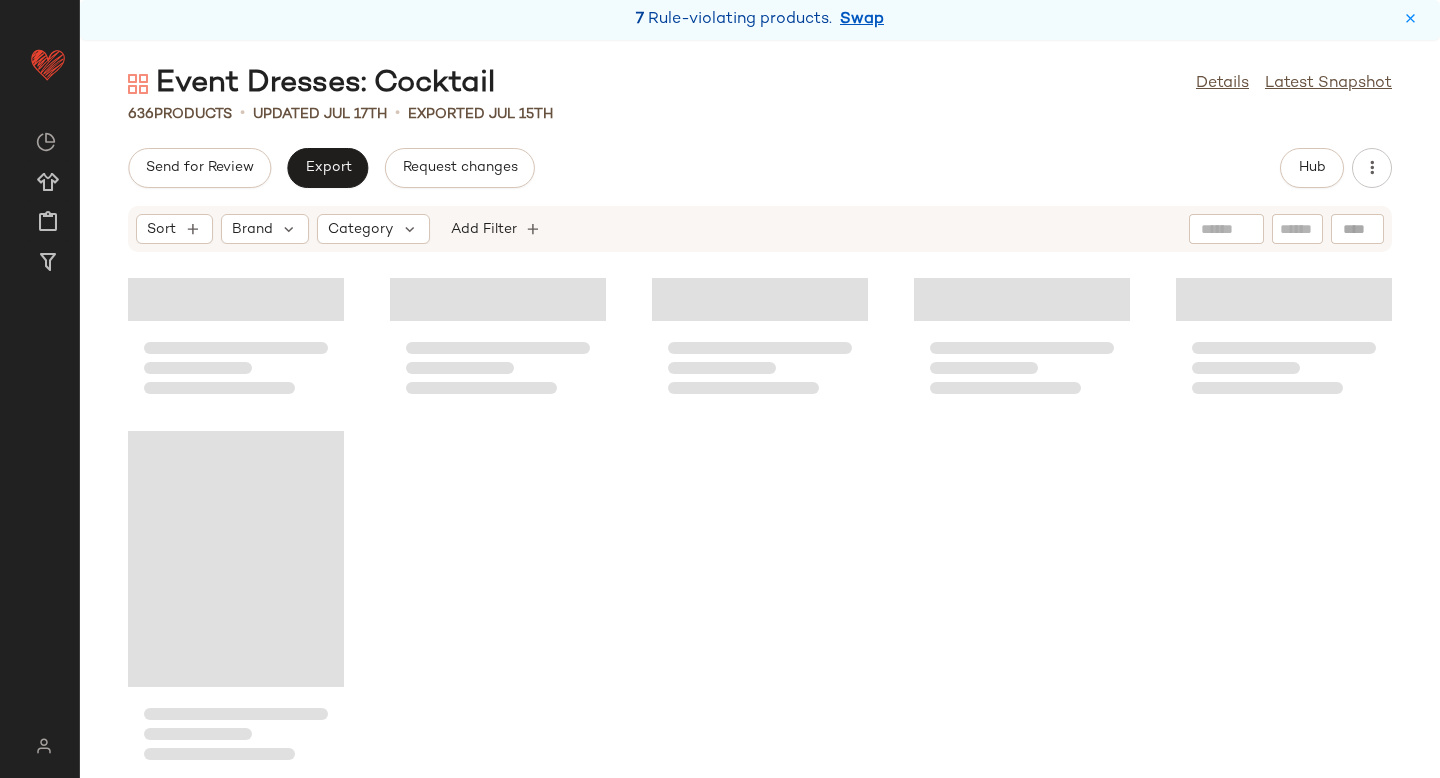 scroll, scrollTop: 0, scrollLeft: 0, axis: both 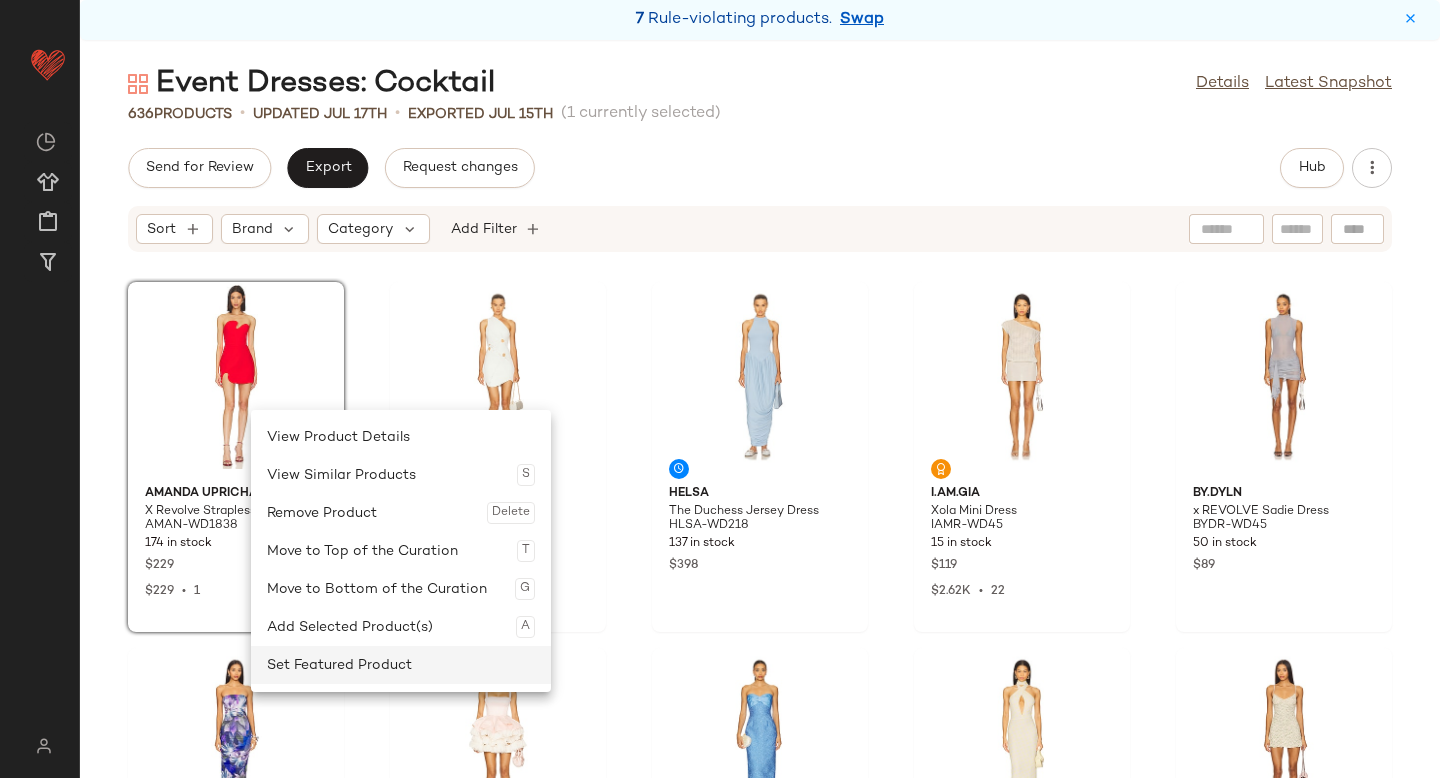click on "Set Featured Product" 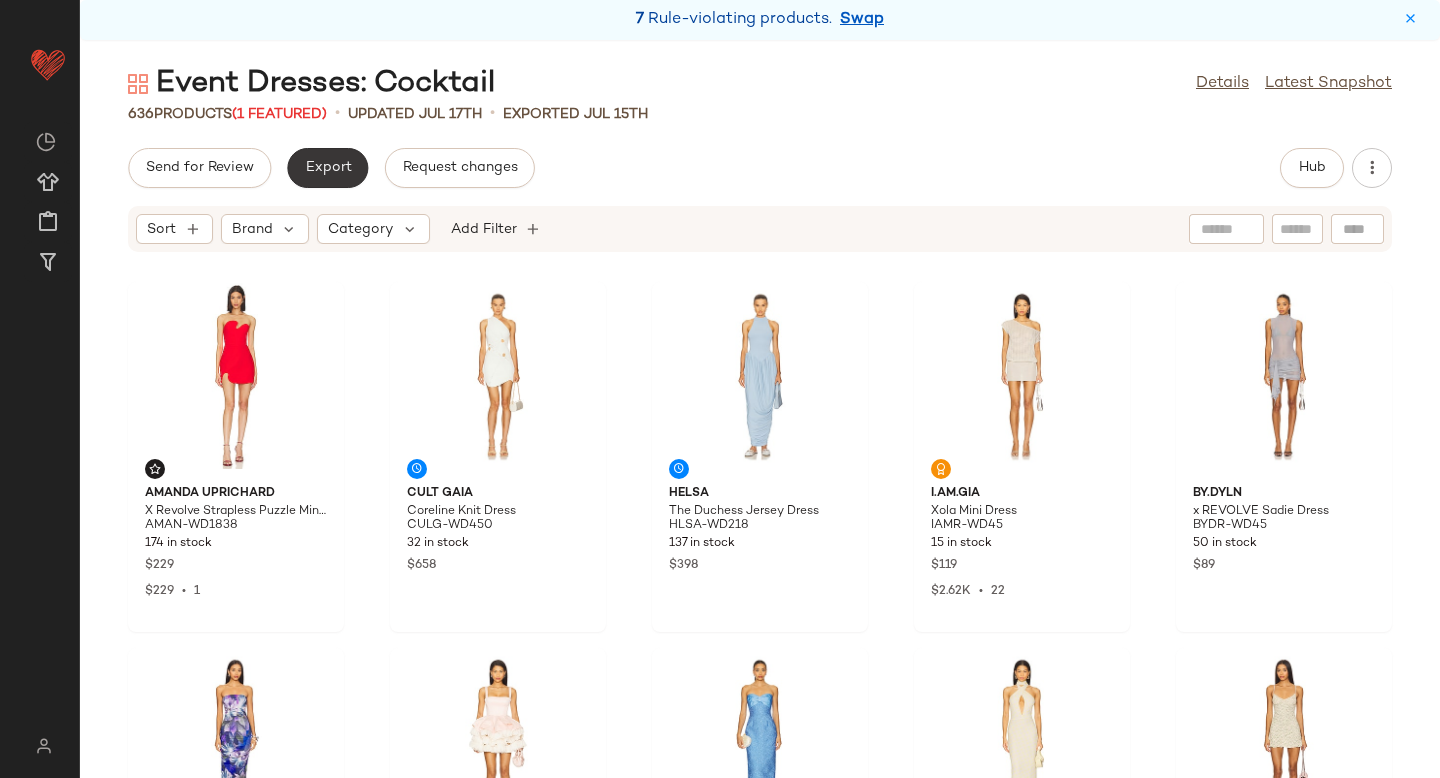 click on "Export" at bounding box center [327, 168] 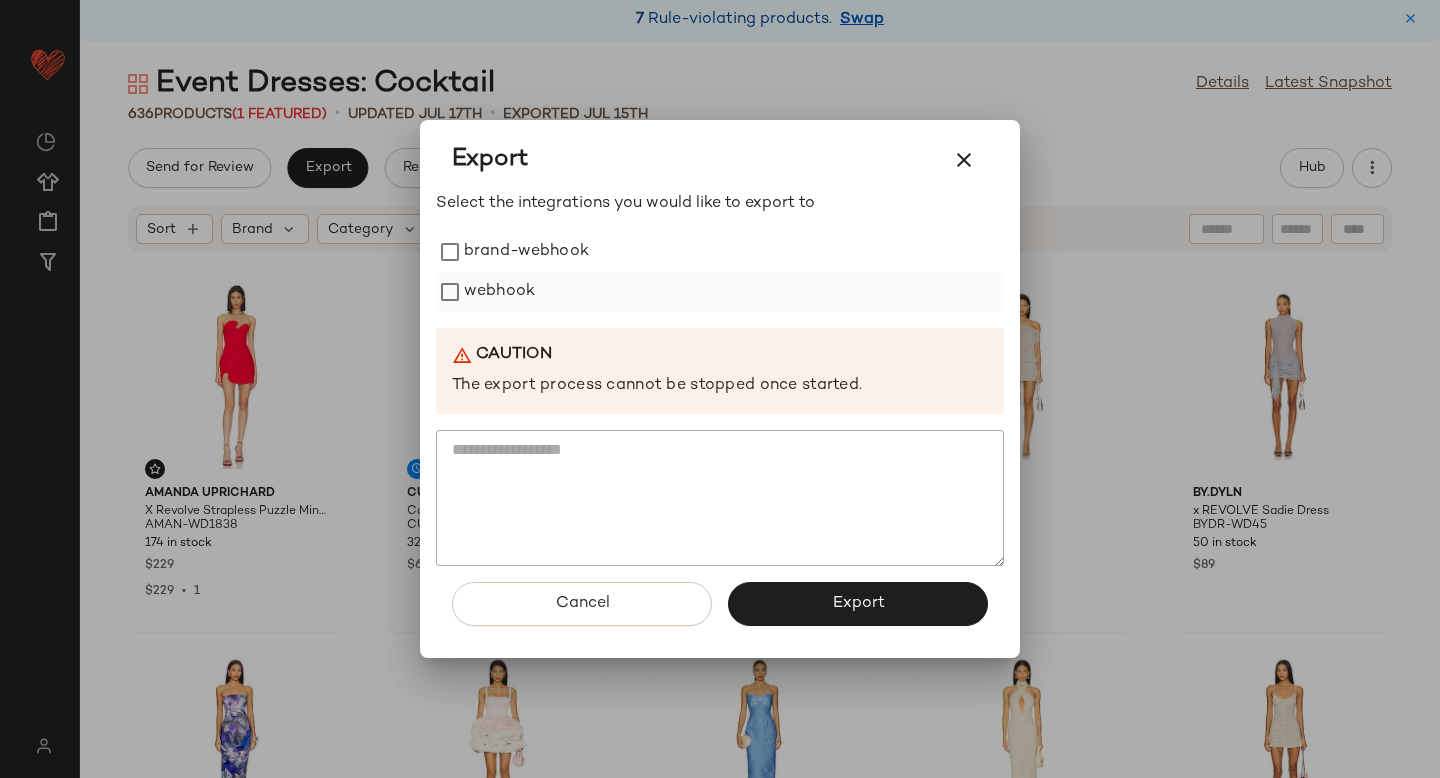 click on "webhook" at bounding box center [499, 292] 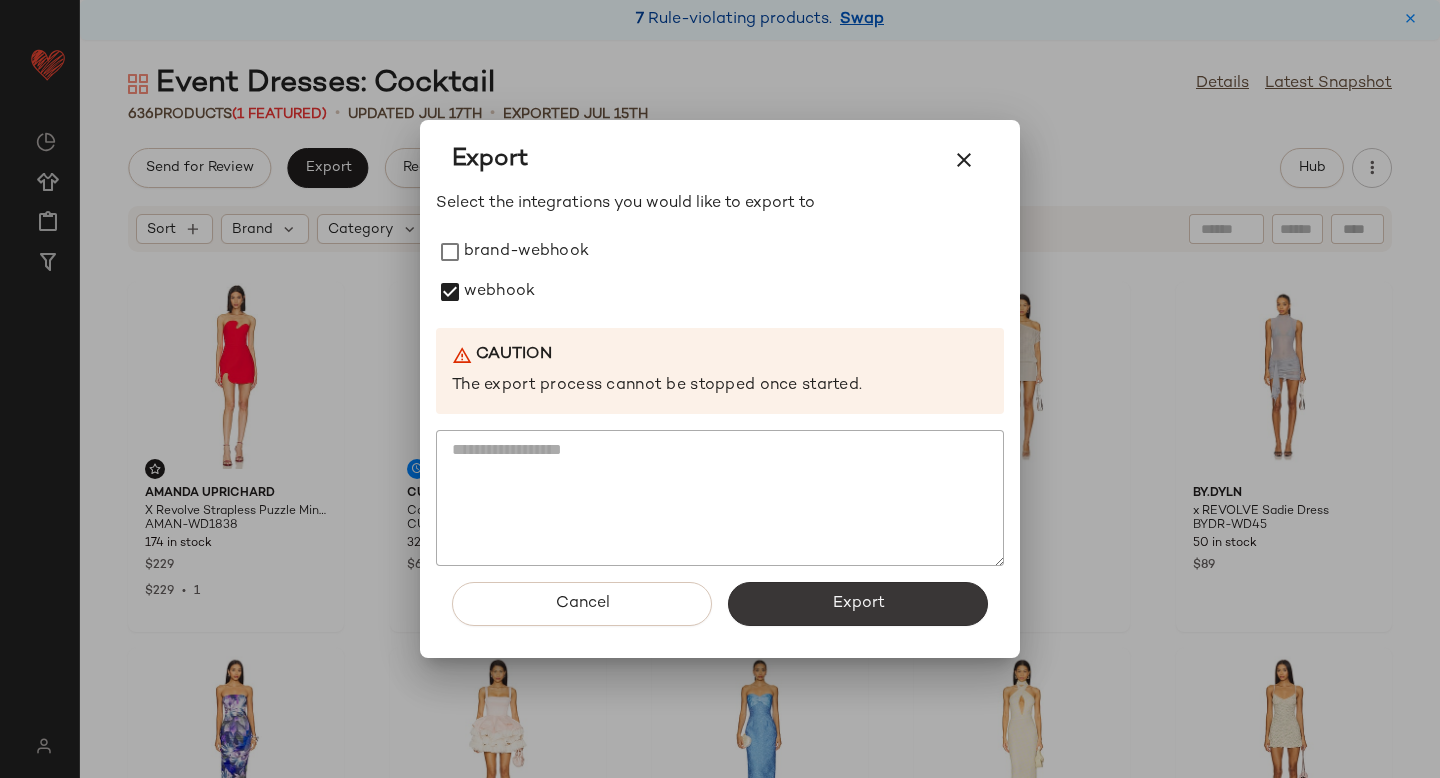 click on "Export" at bounding box center (858, 604) 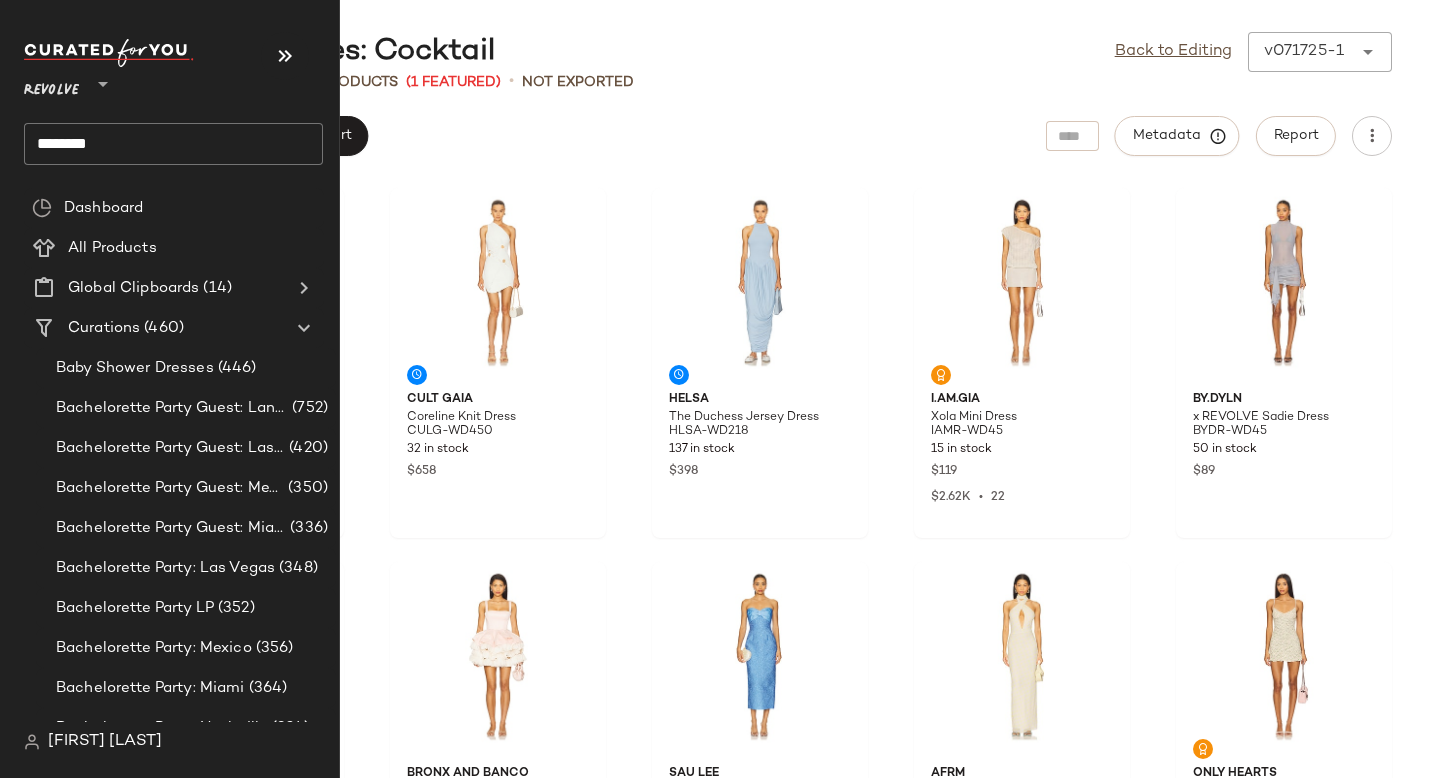 click on "********" 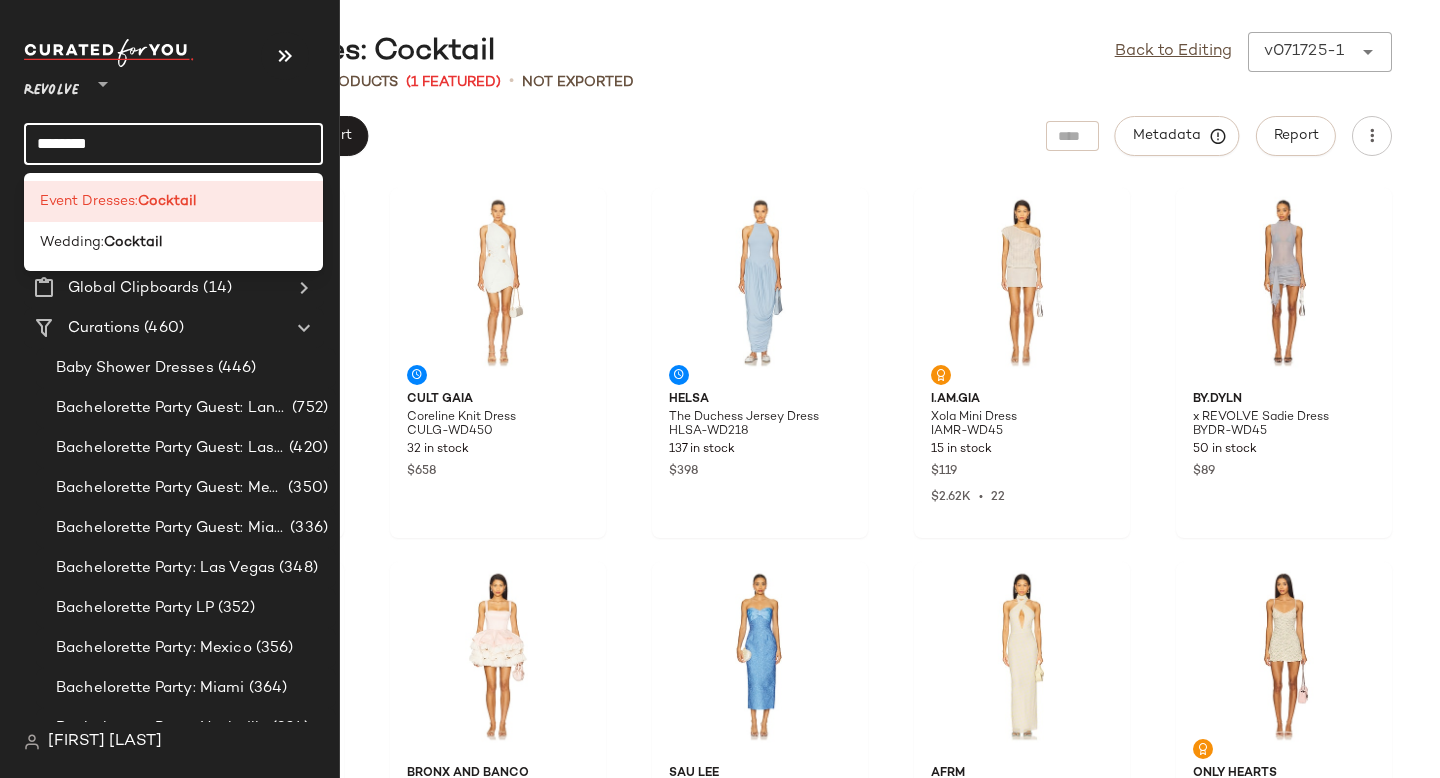 click on "********" 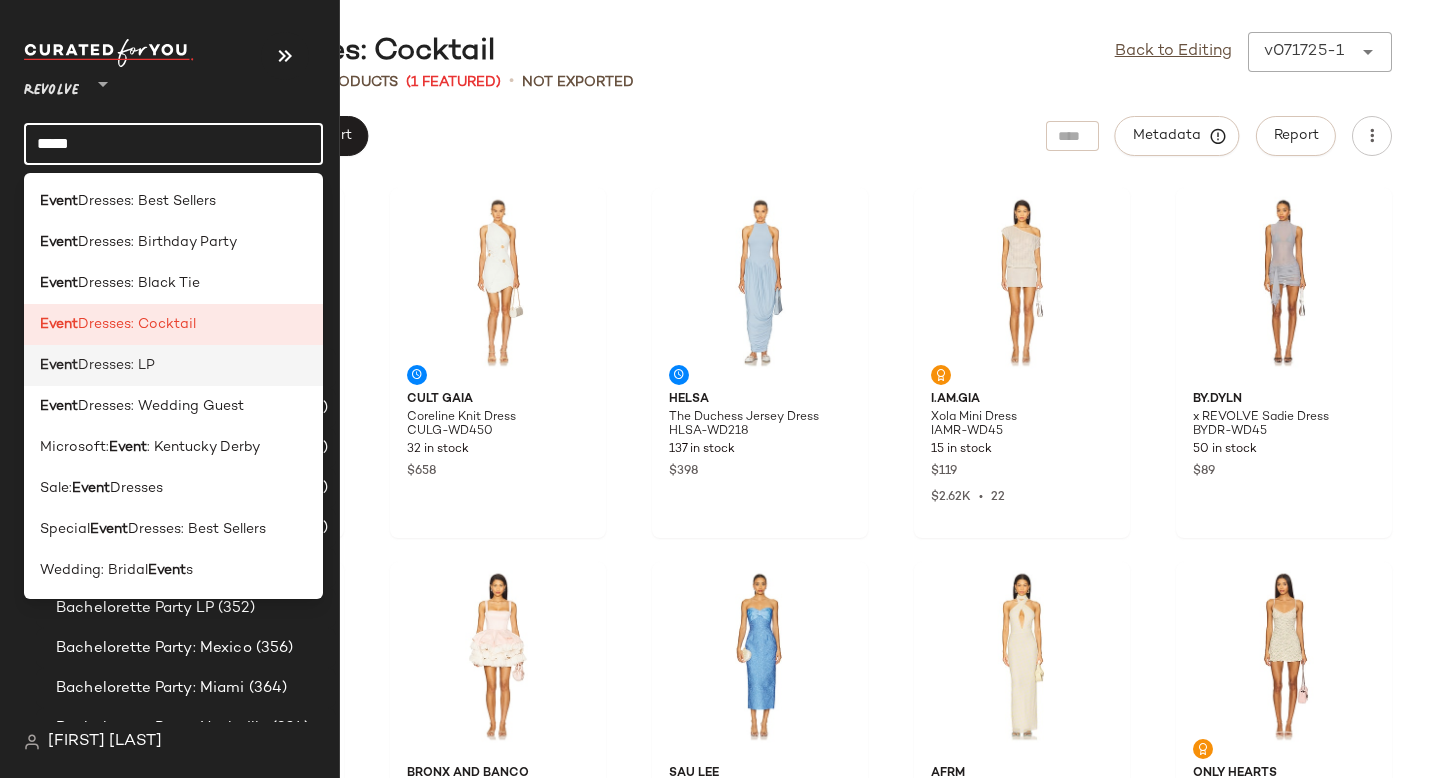 type on "*****" 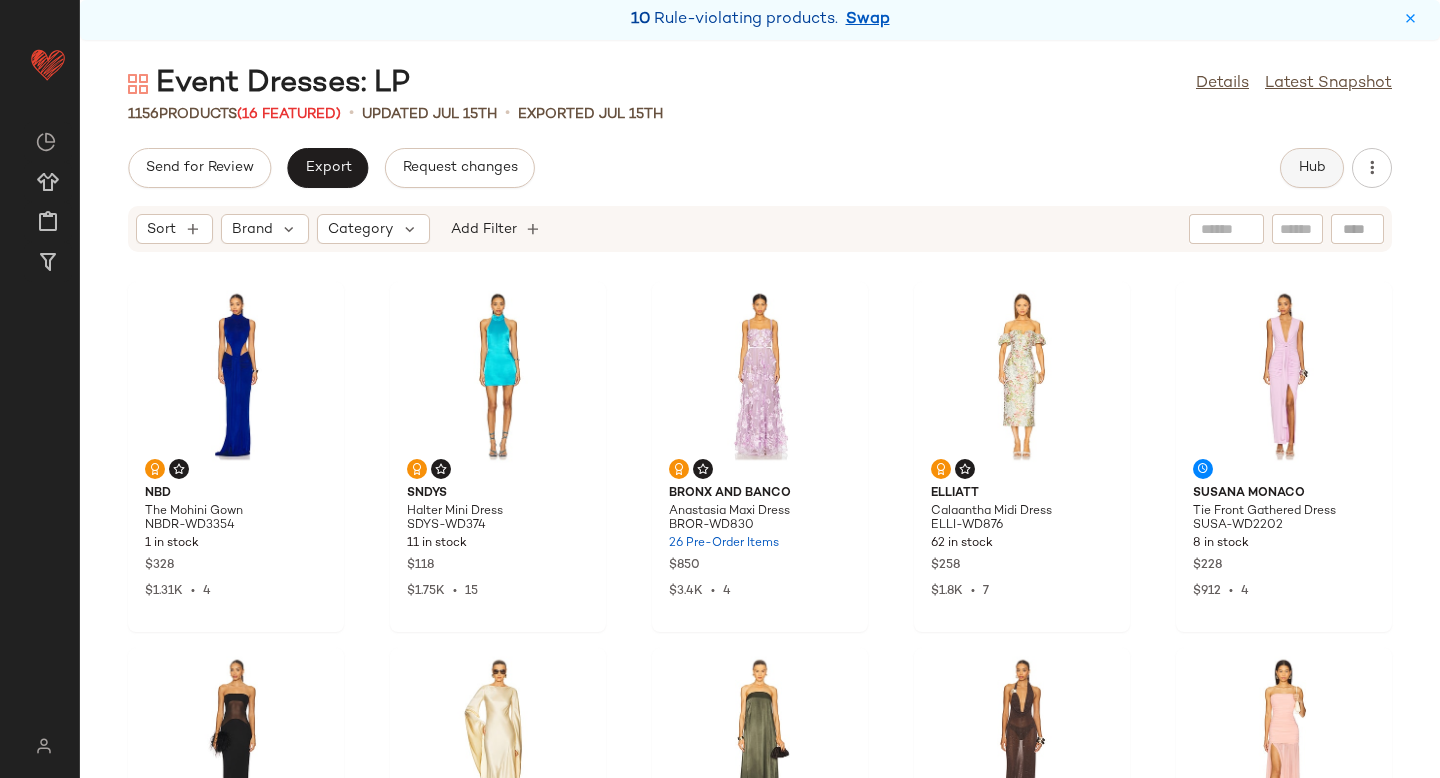 click on "Hub" 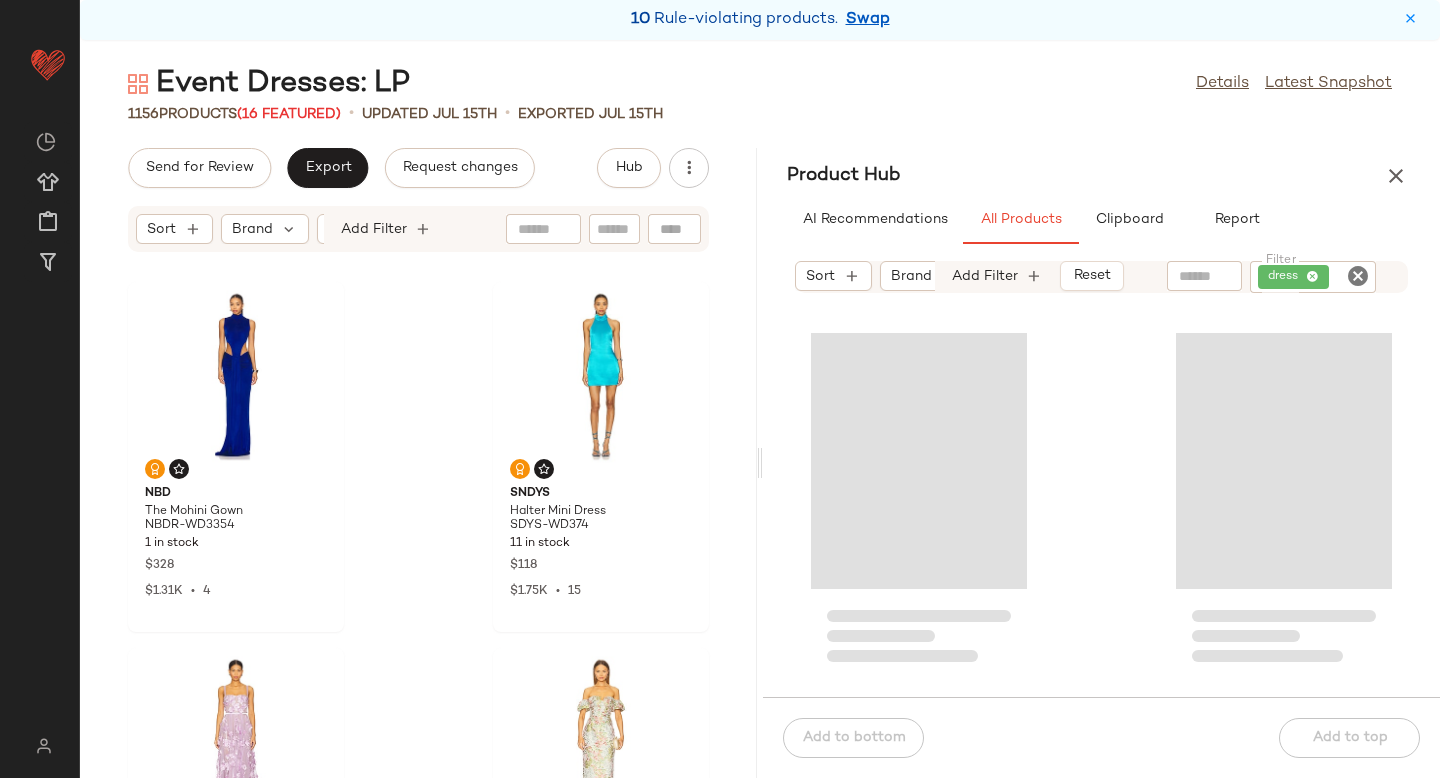 click 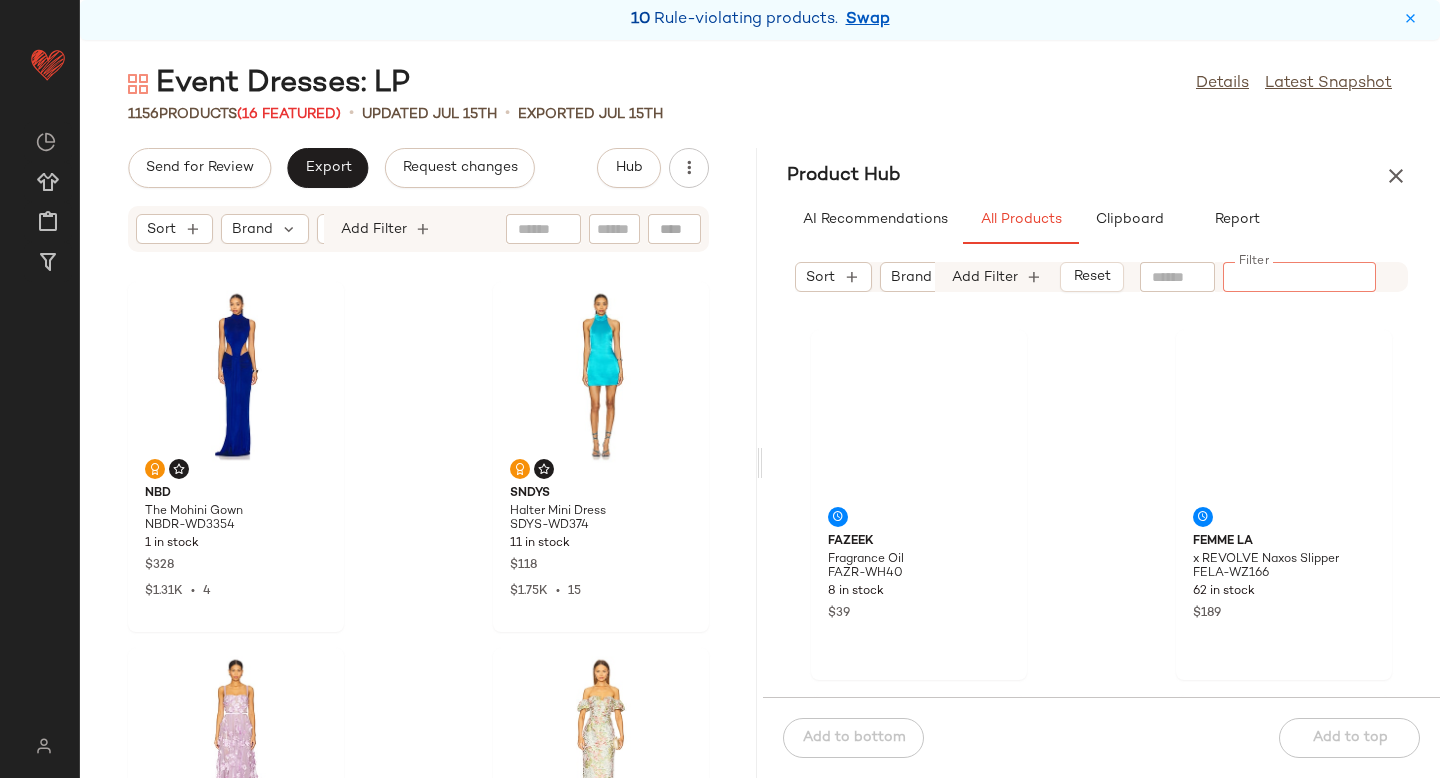 paste on "*********" 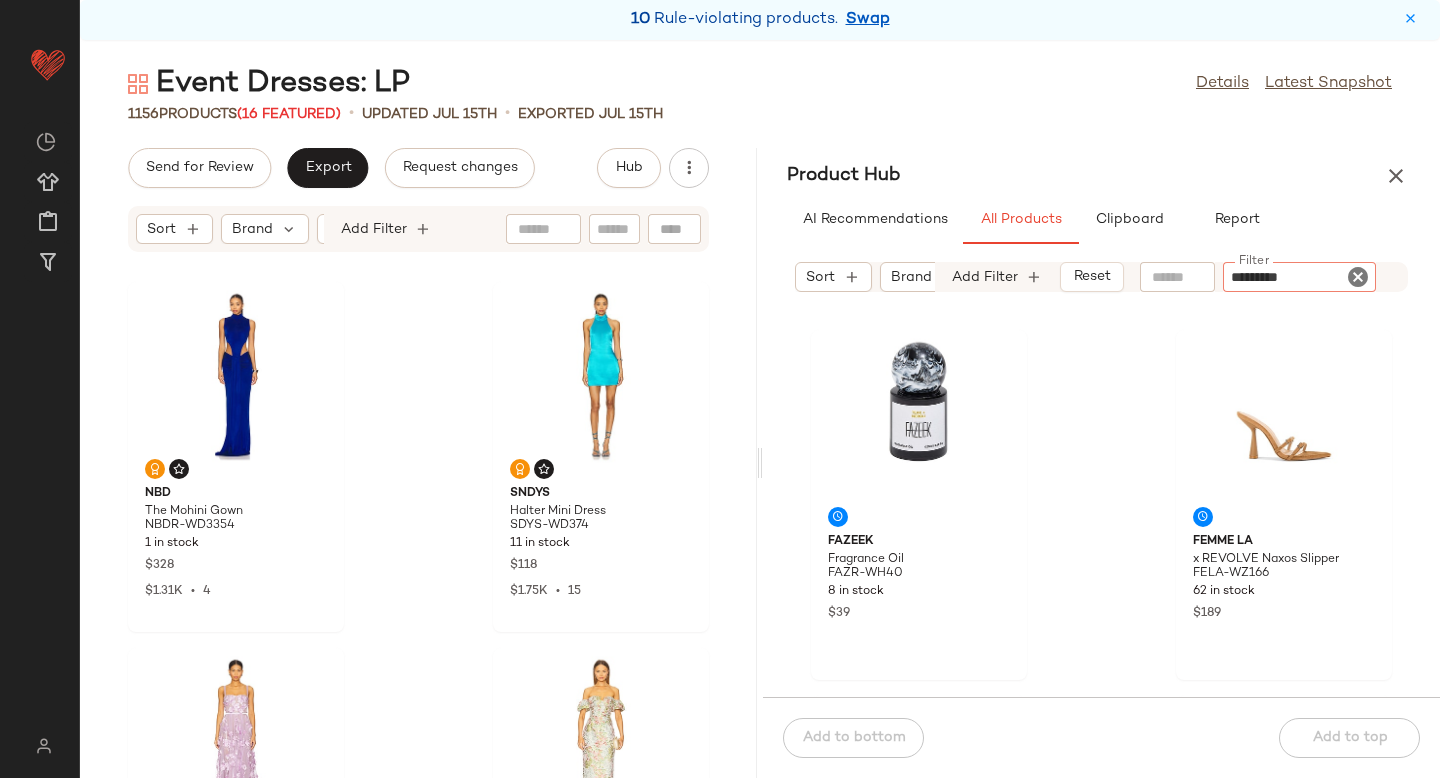 type 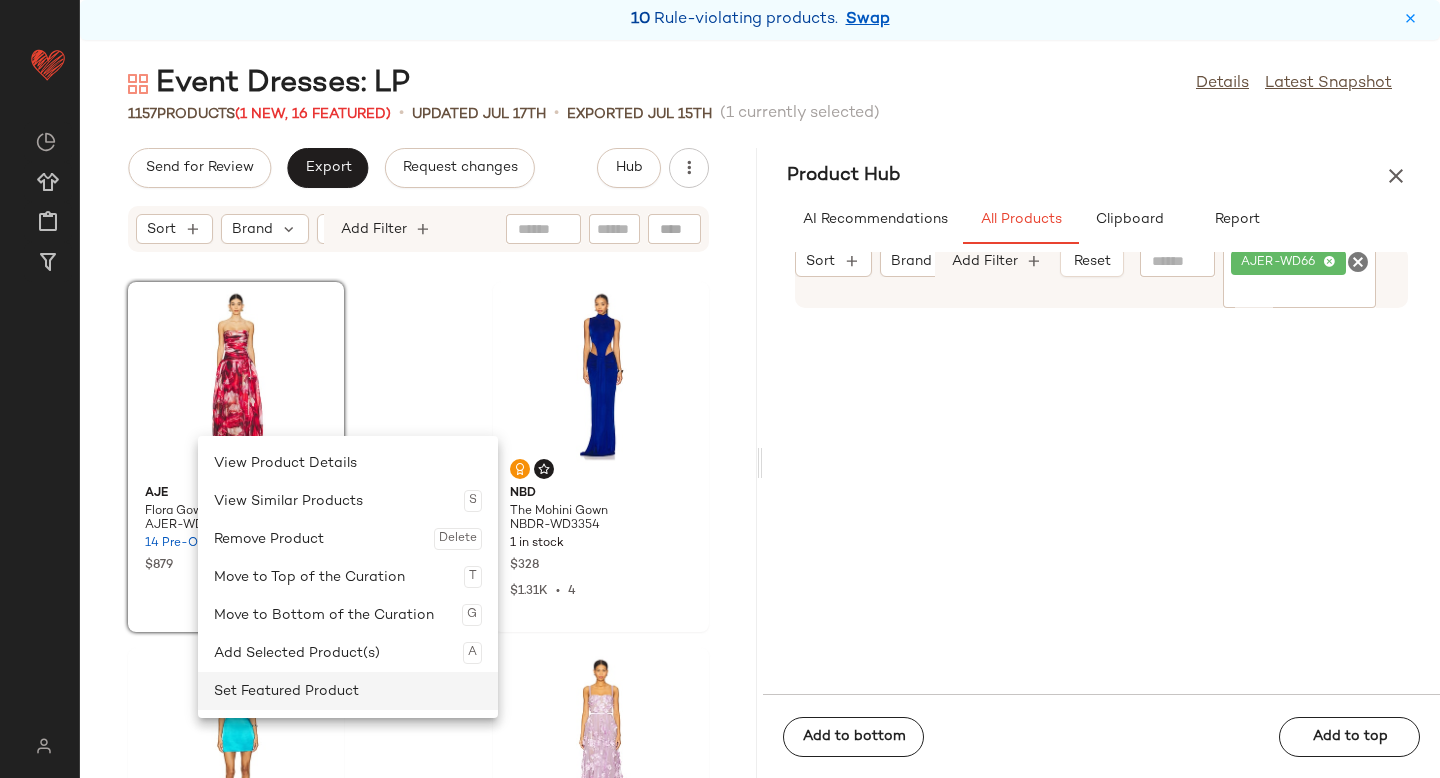 click on "Set Featured Product" 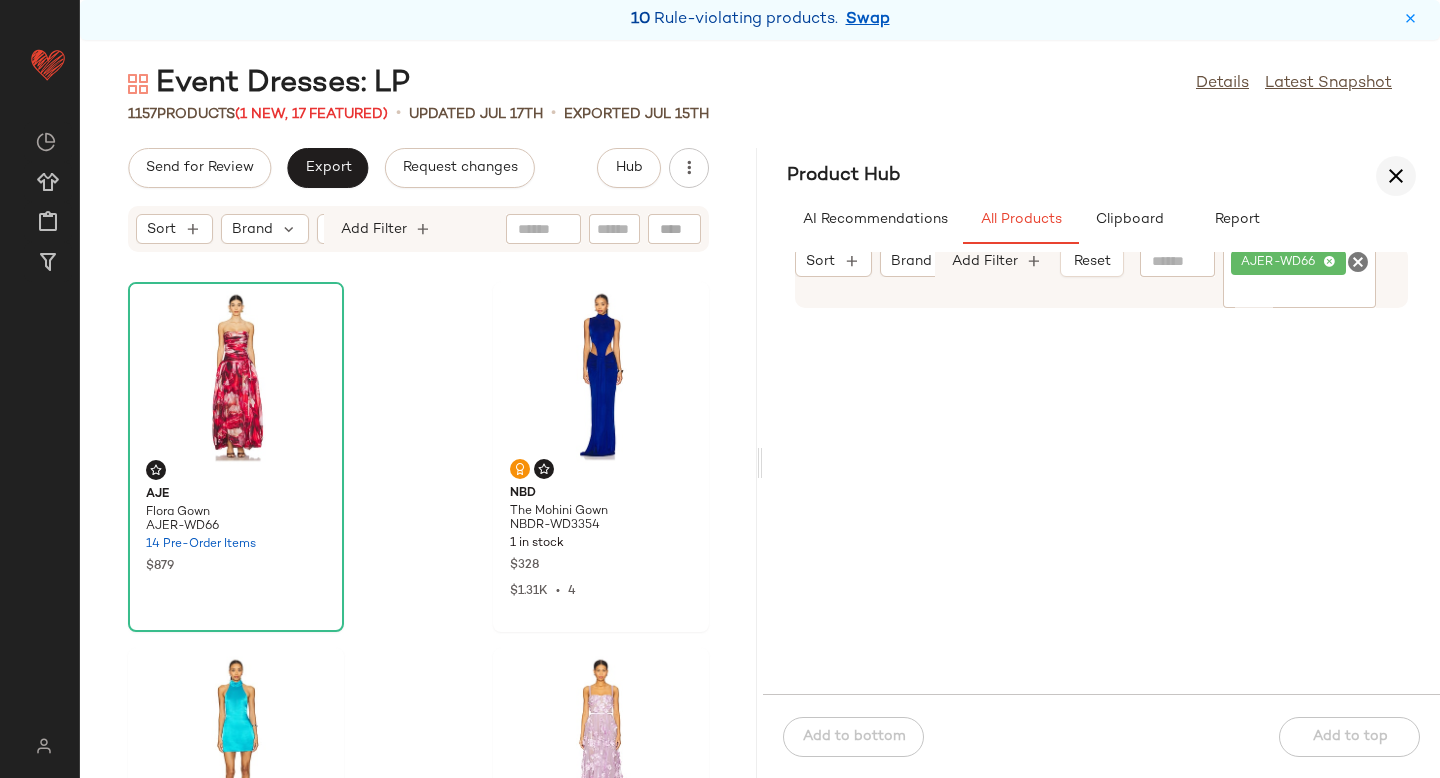 click at bounding box center [1396, 176] 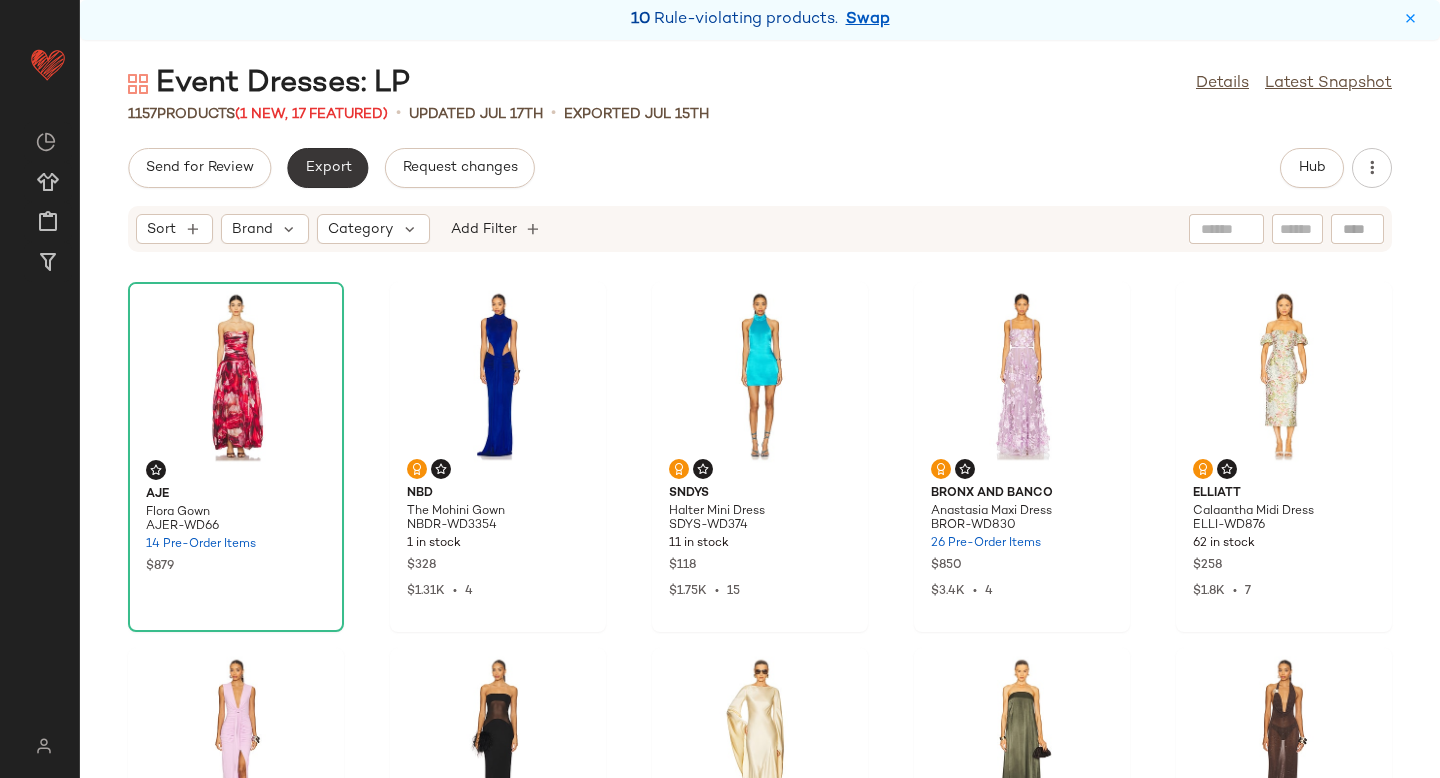 click on "Export" 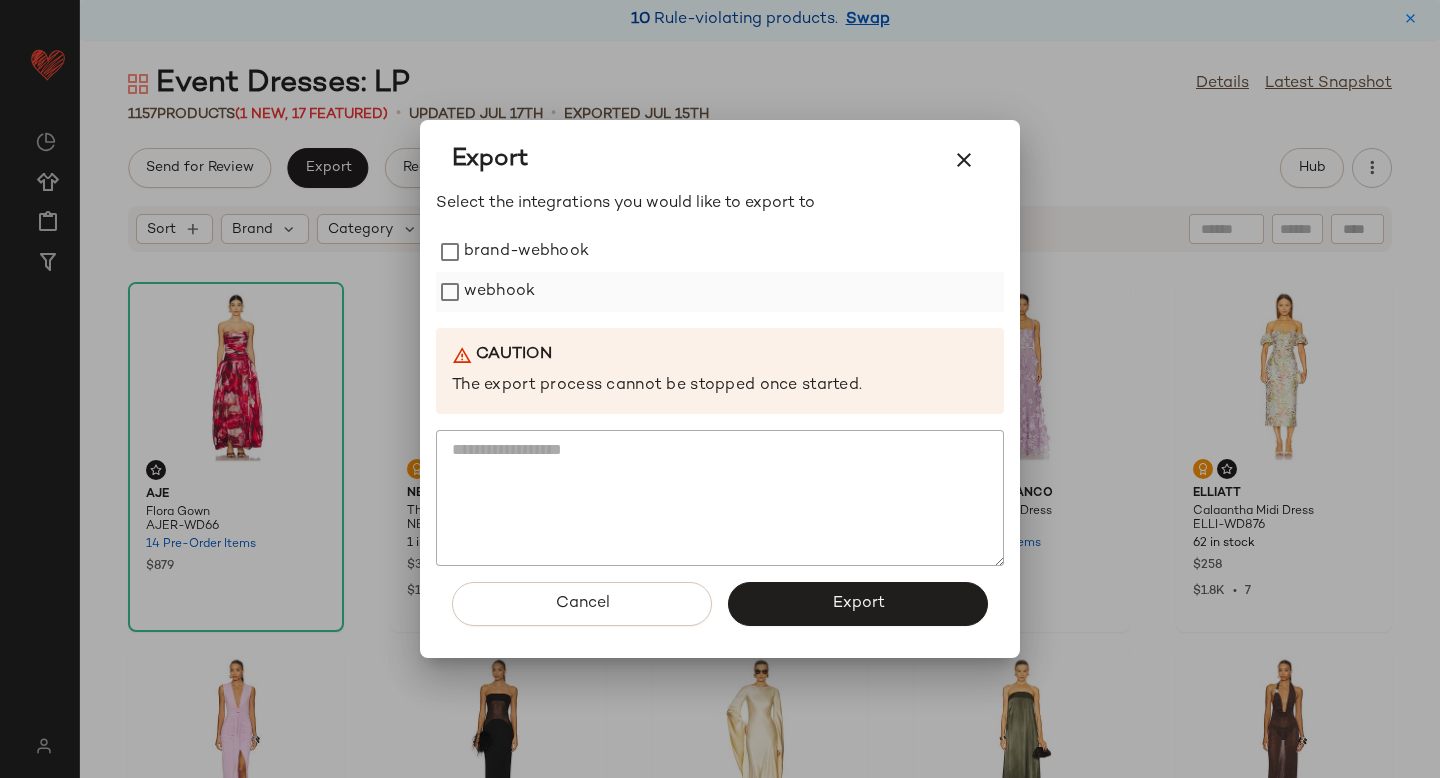 click on "webhook" at bounding box center [499, 292] 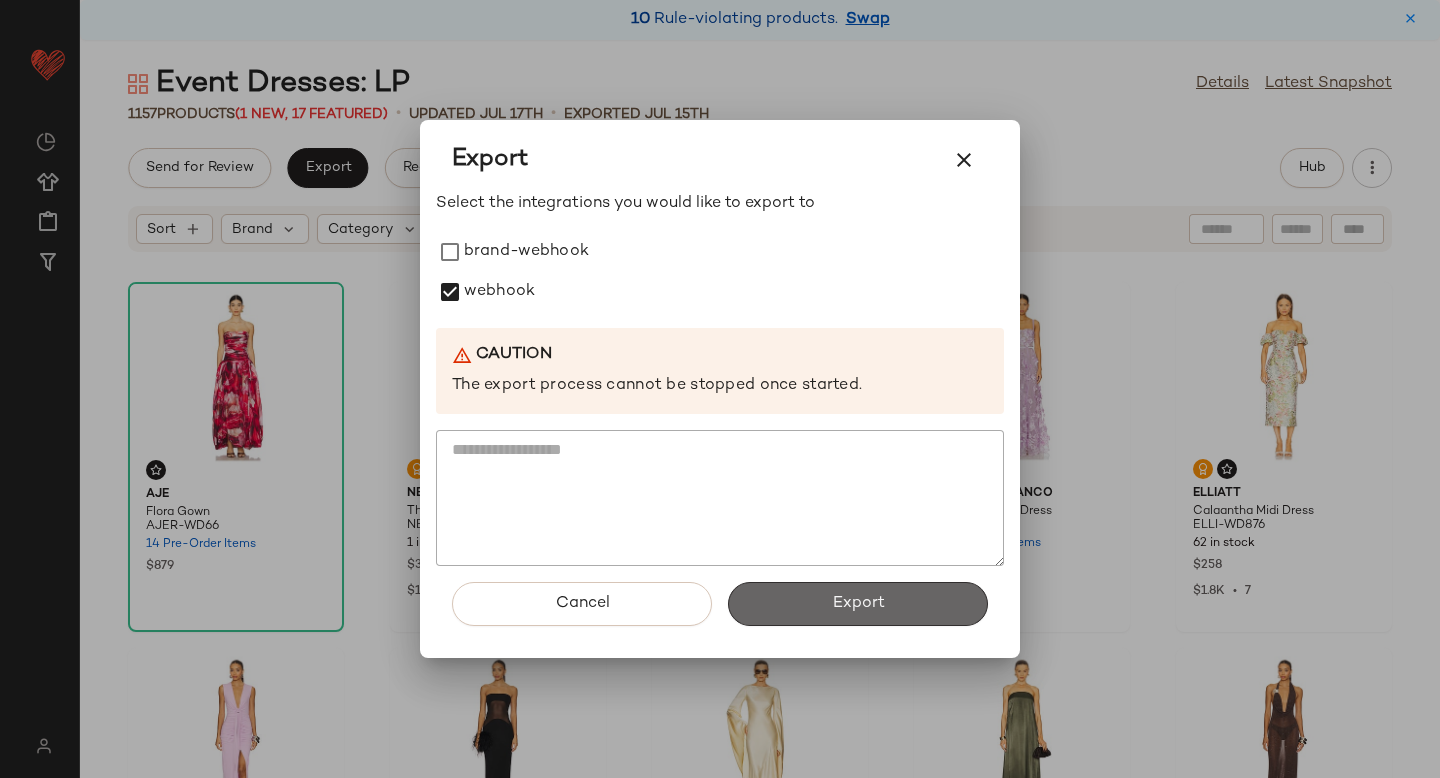 click on "Export" at bounding box center (858, 604) 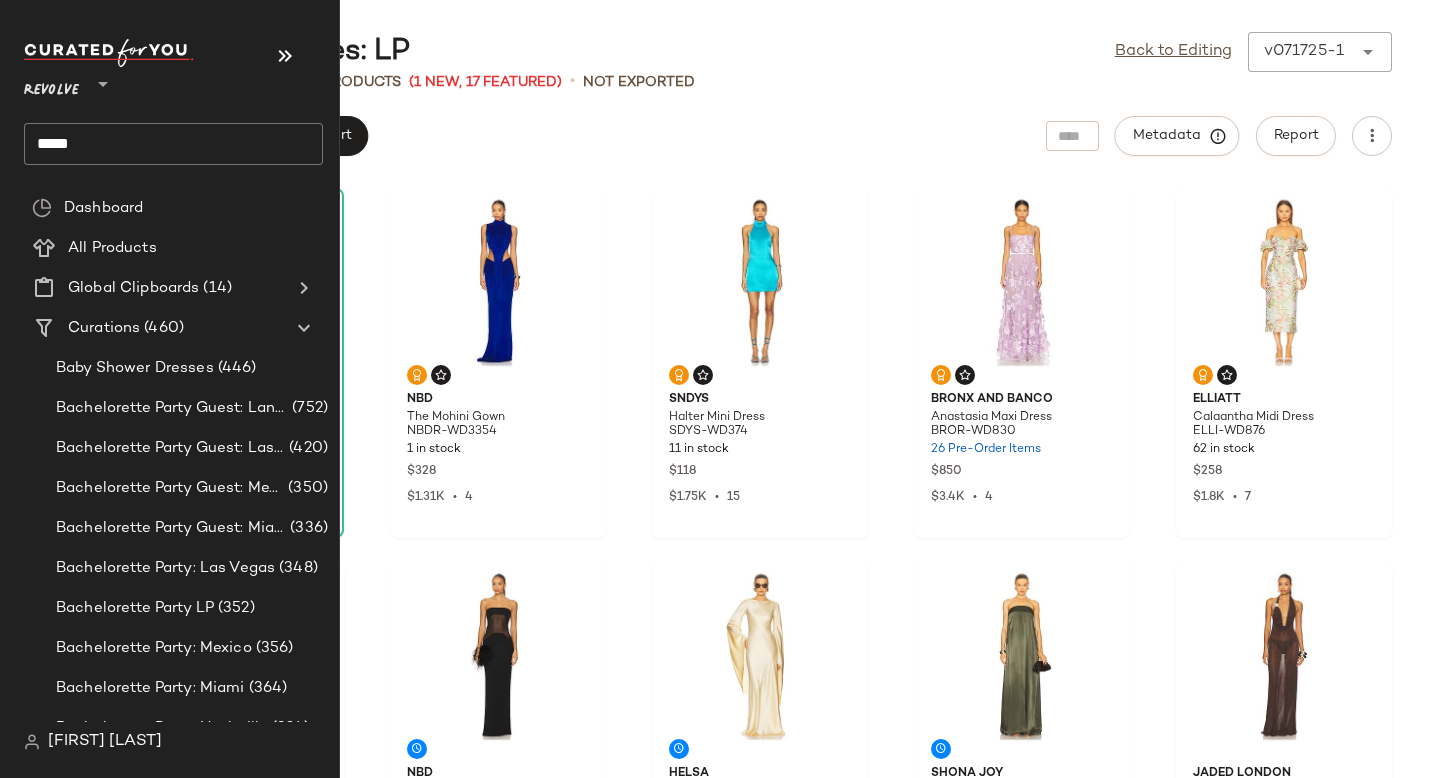 click on "*****" 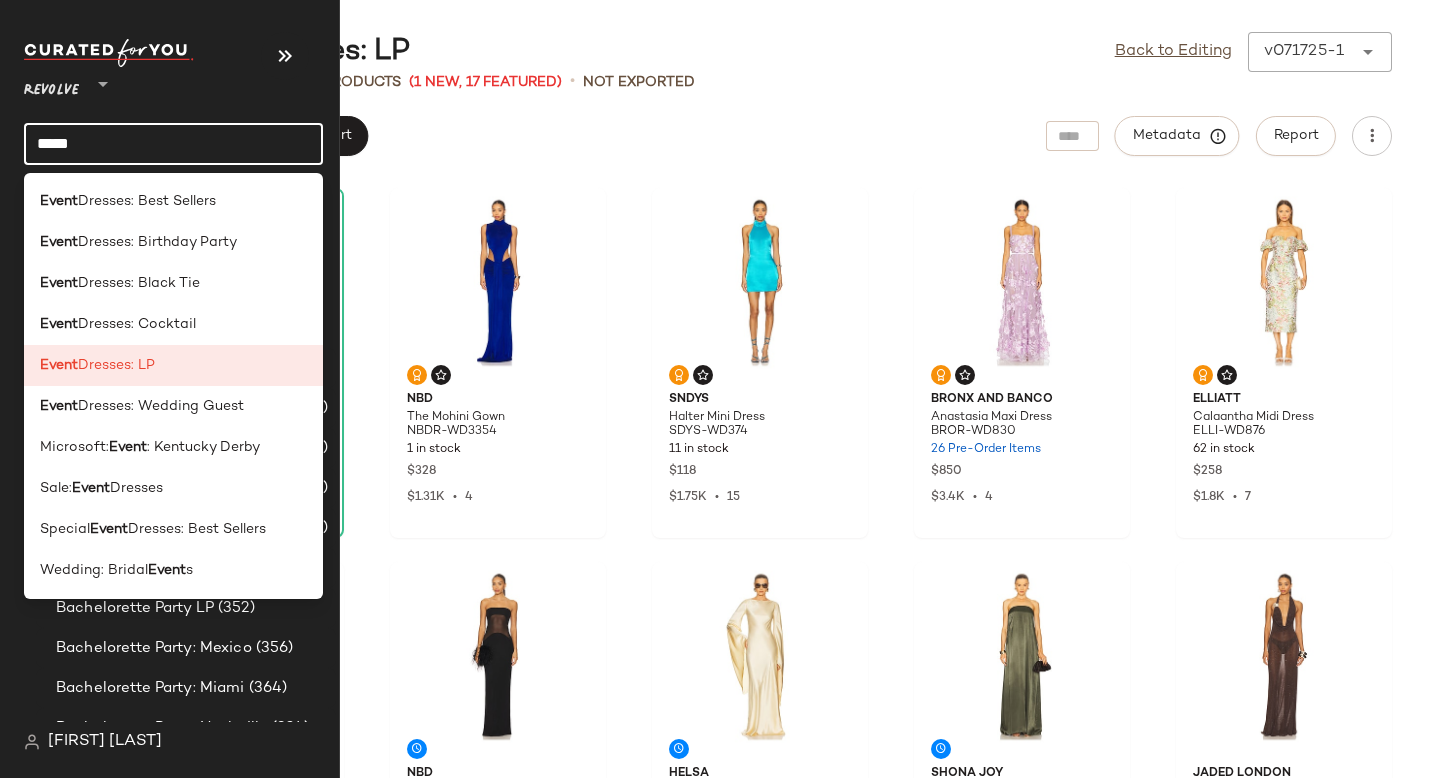 click on "*****" 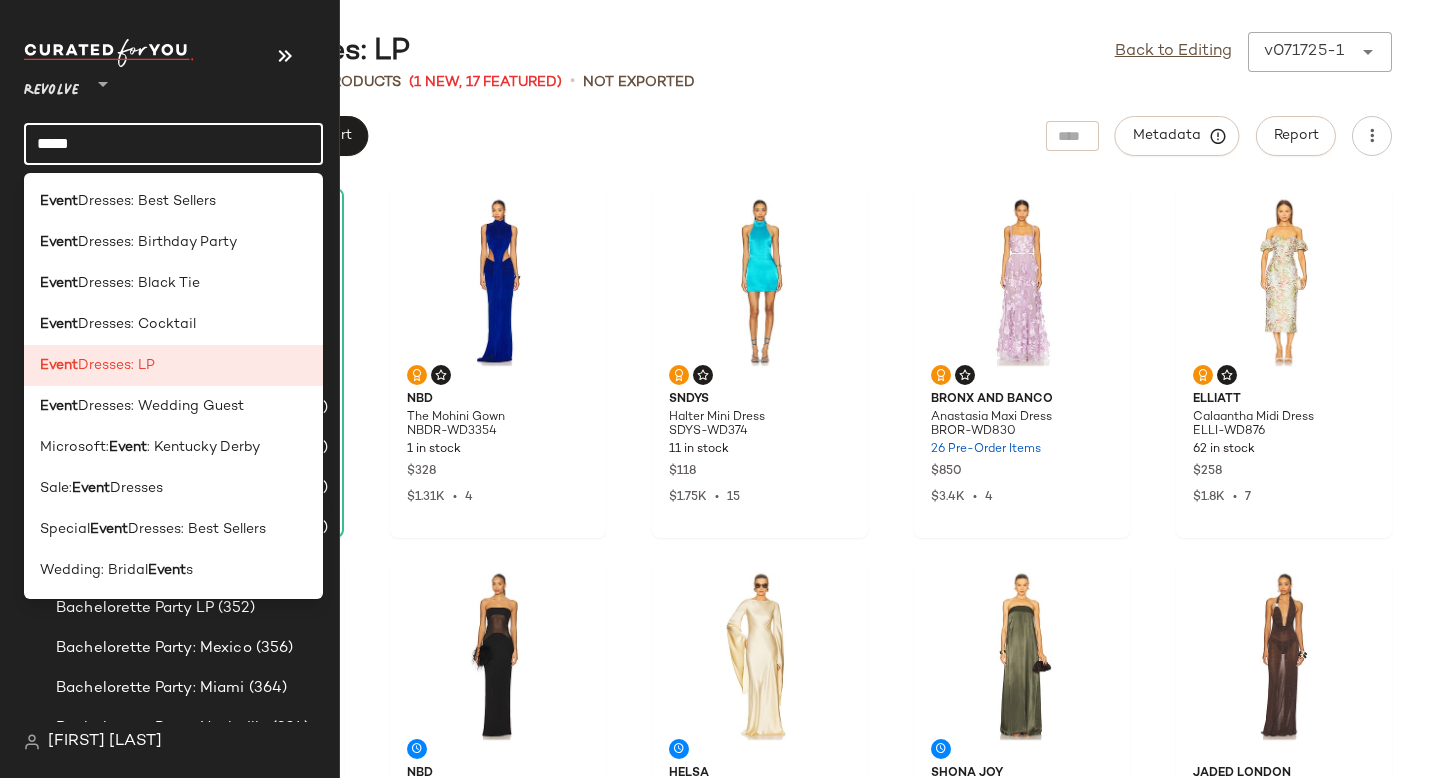click on "*****" 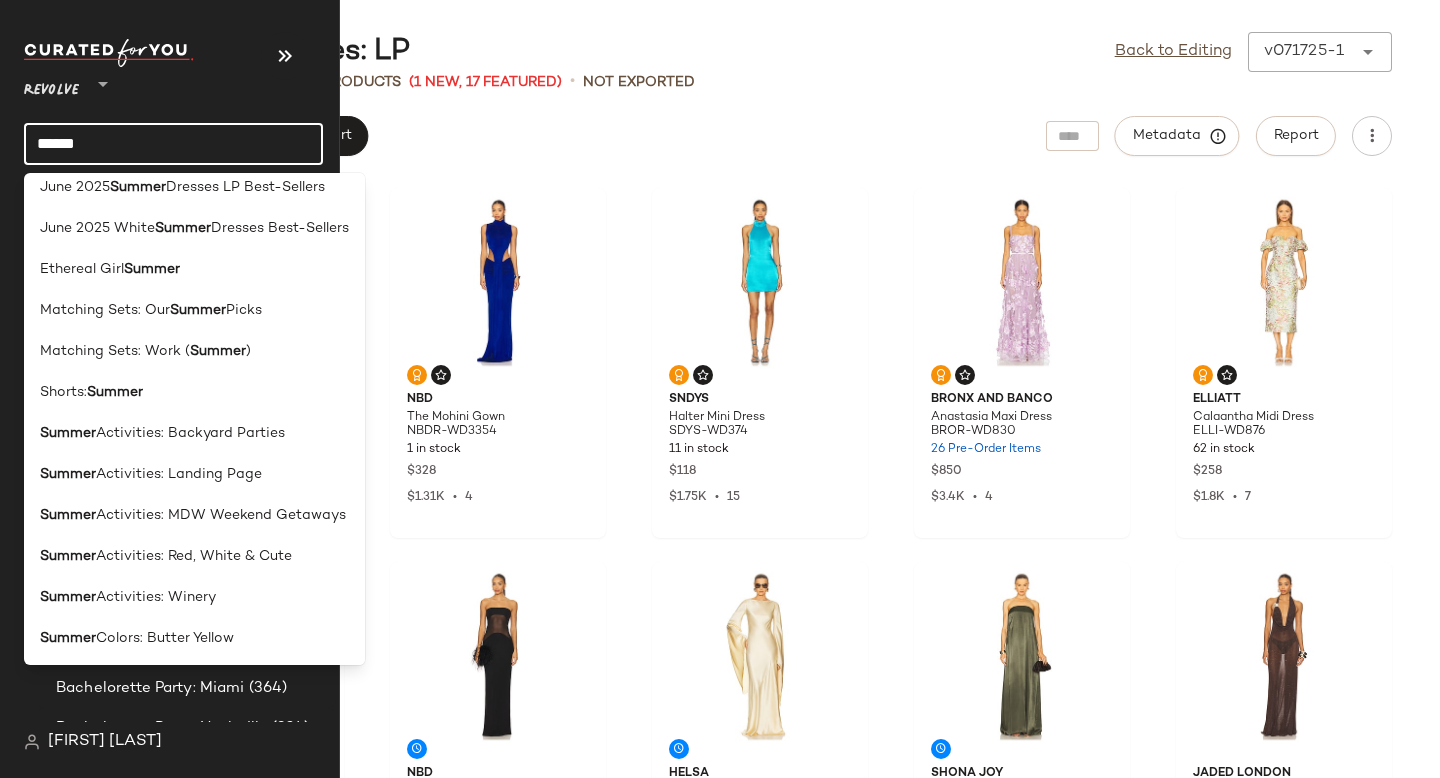 scroll, scrollTop: 0, scrollLeft: 0, axis: both 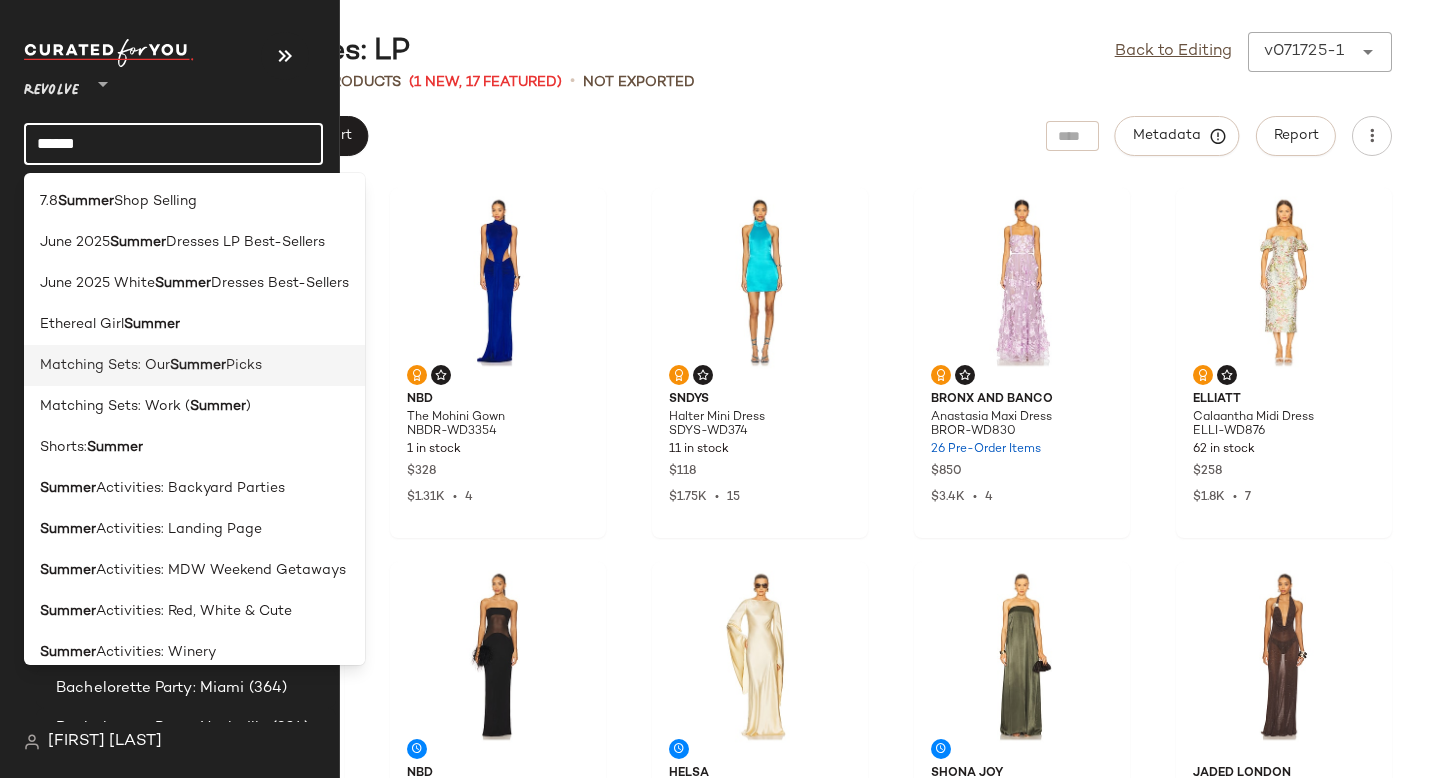 type on "******" 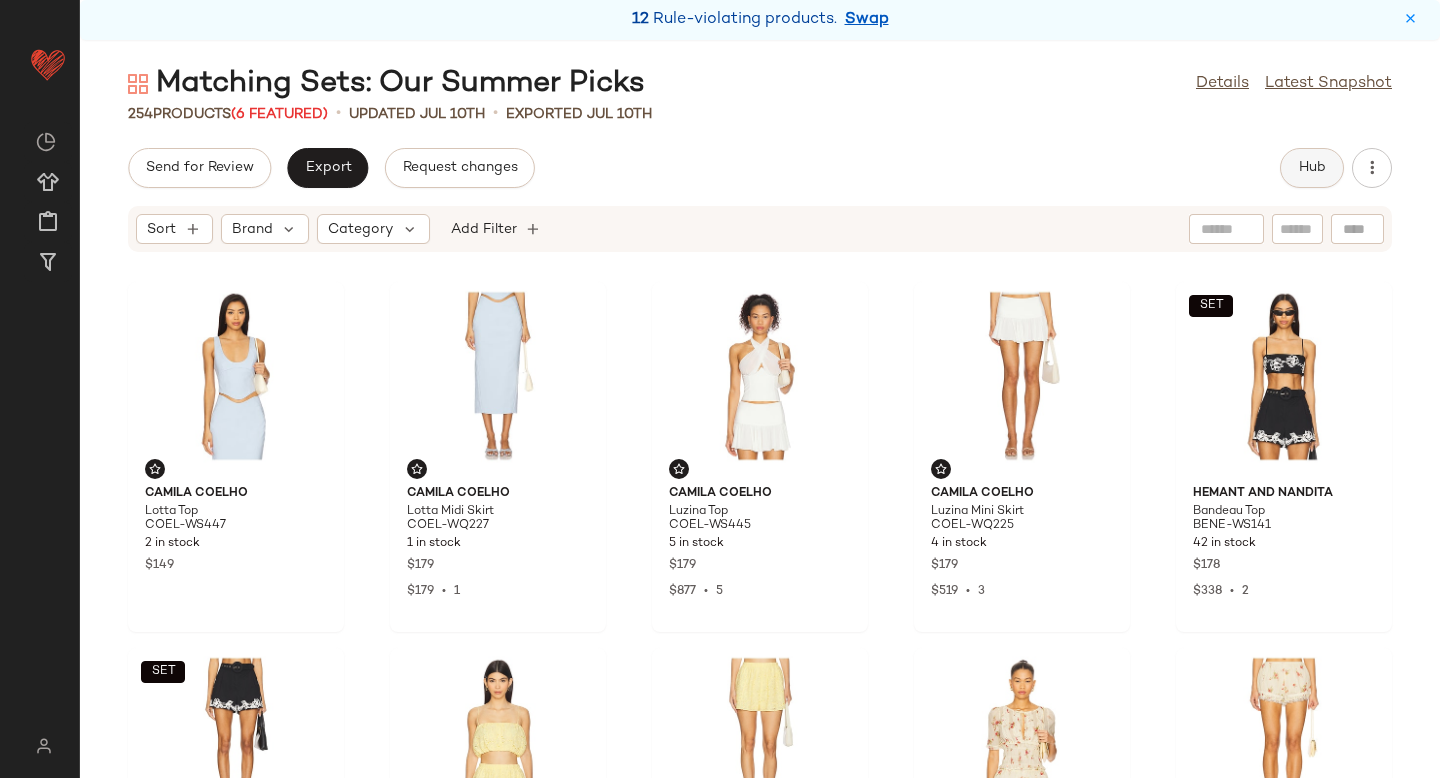 click on "Hub" at bounding box center [1312, 168] 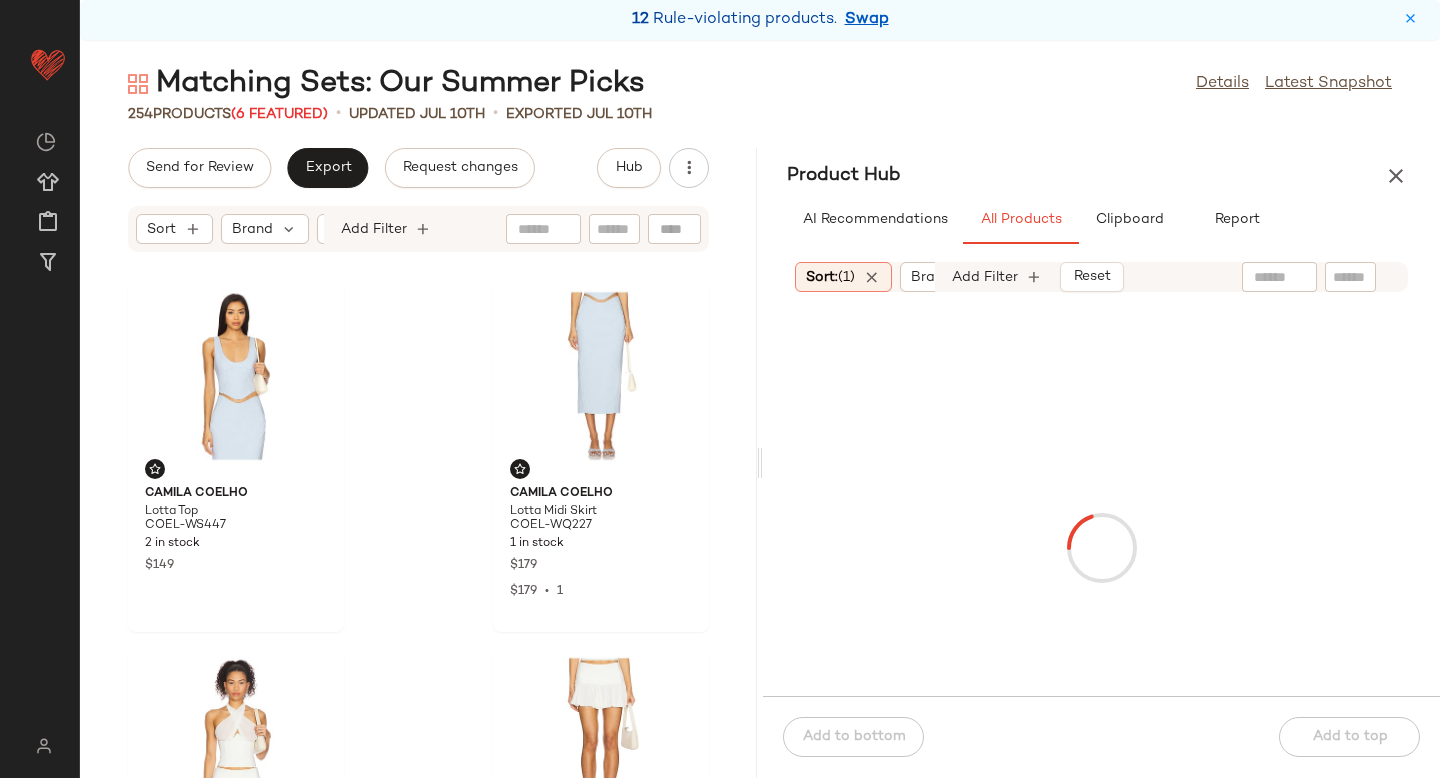 click 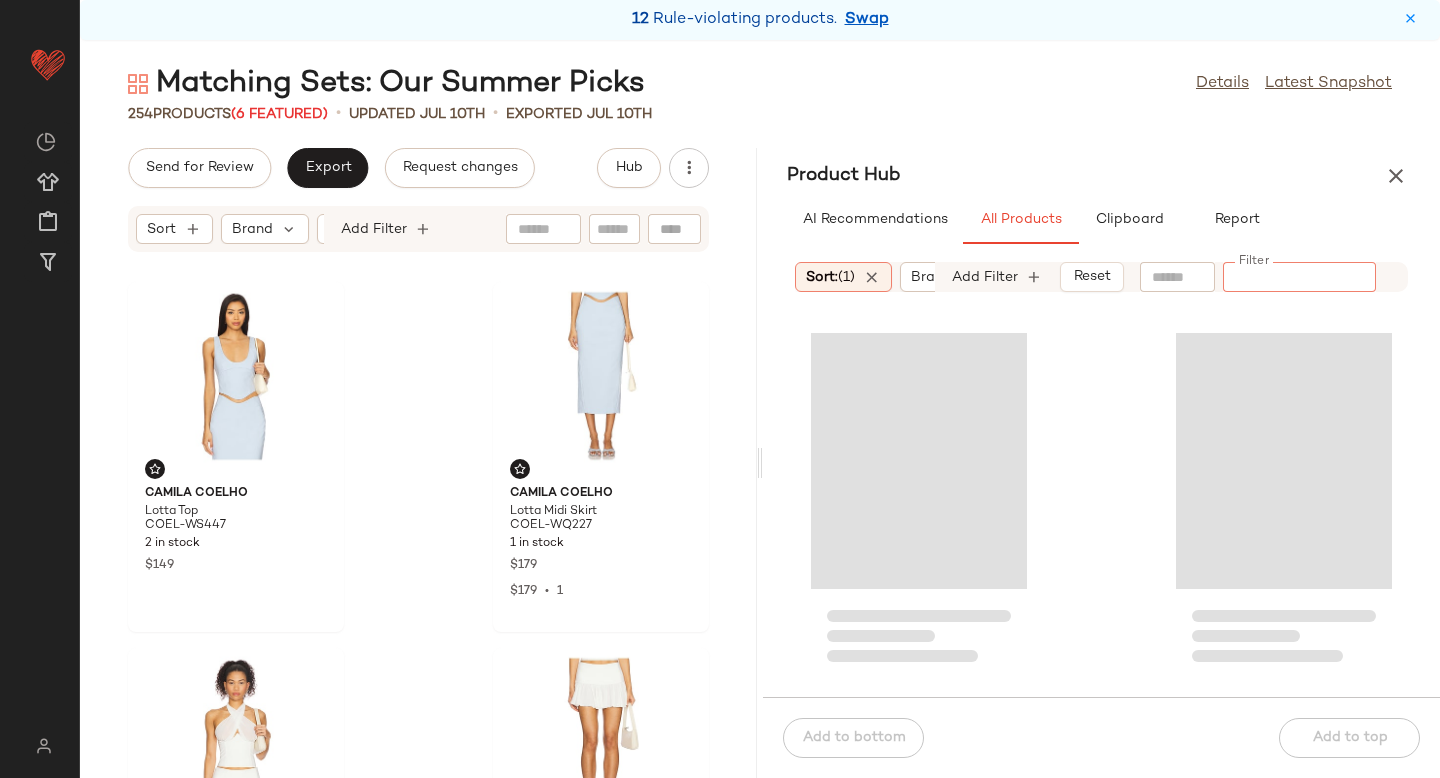 paste on "**********" 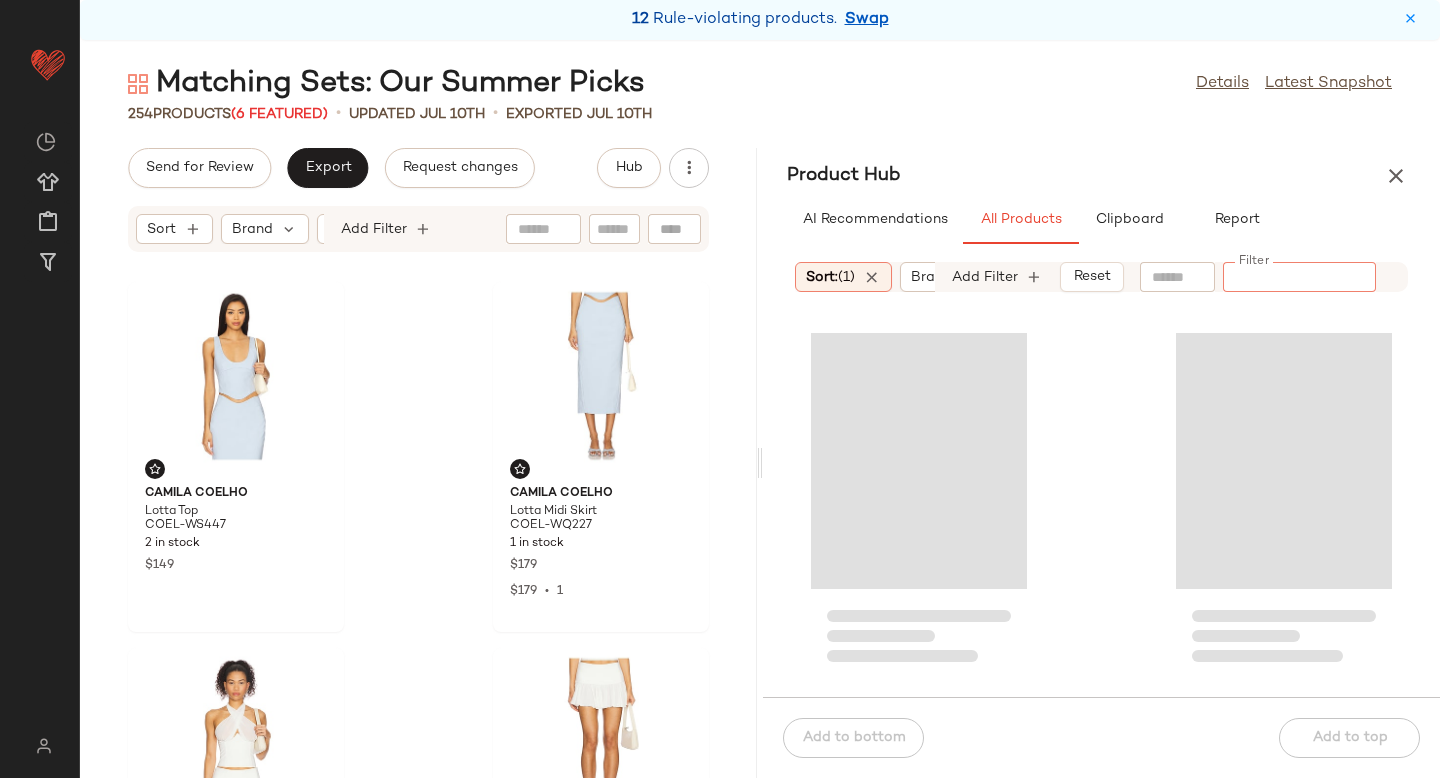 type on "**********" 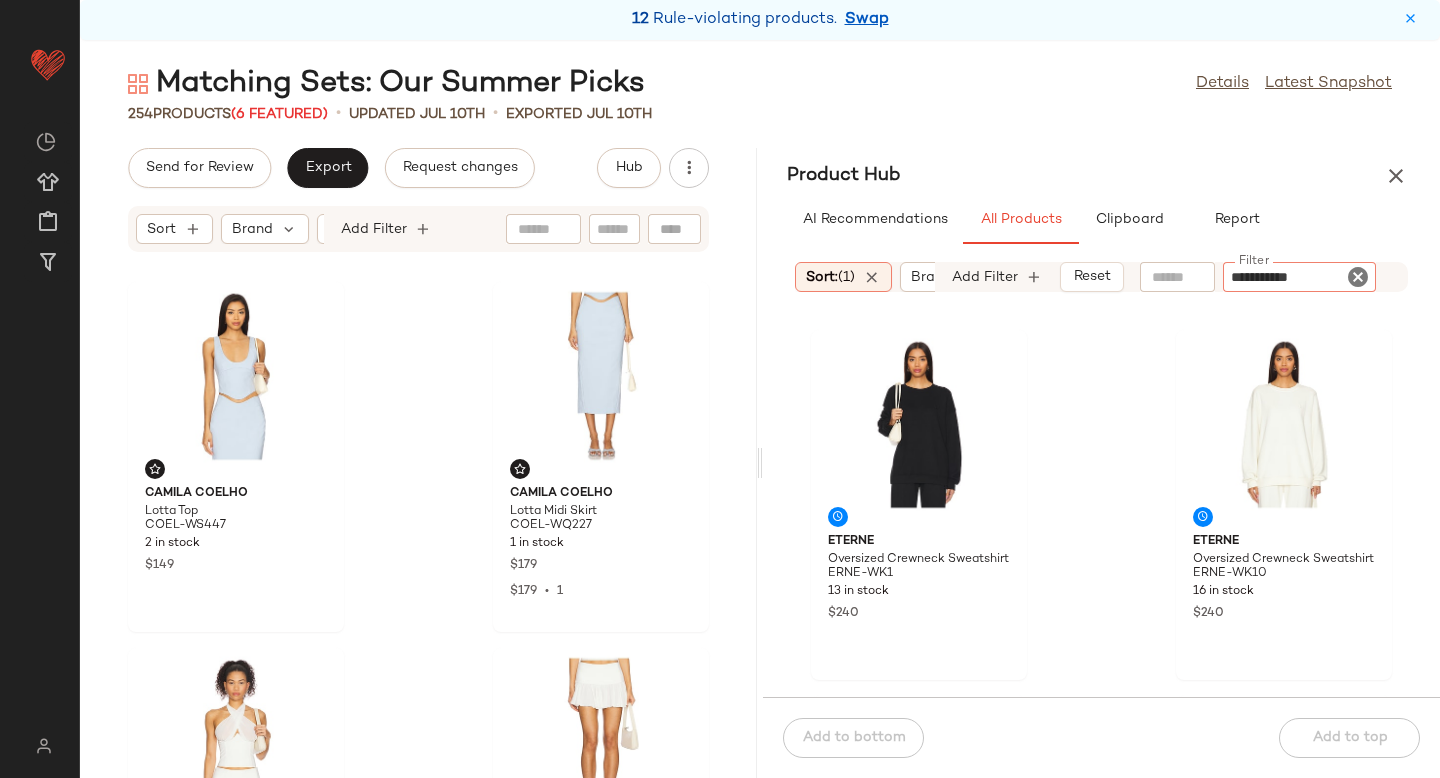 type 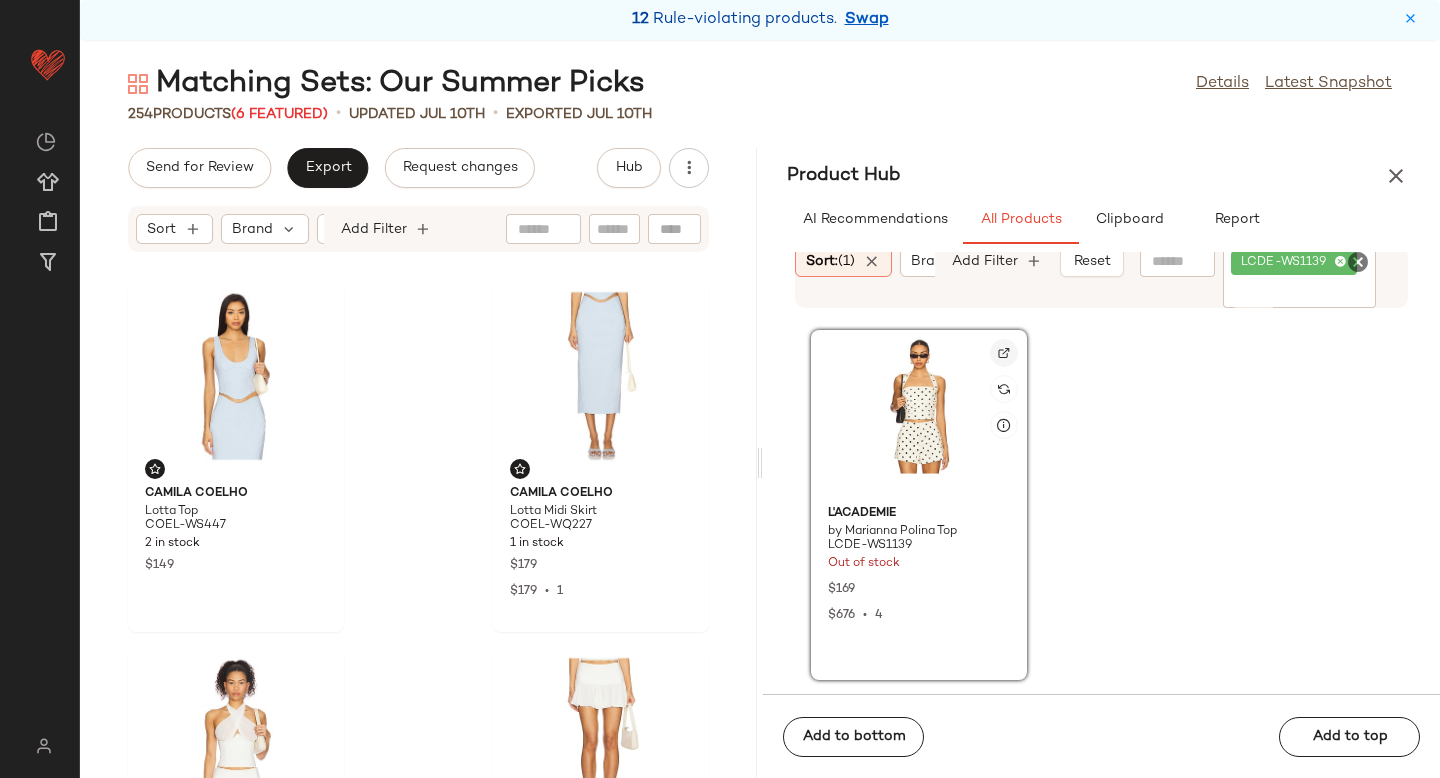 click at bounding box center (1004, 353) 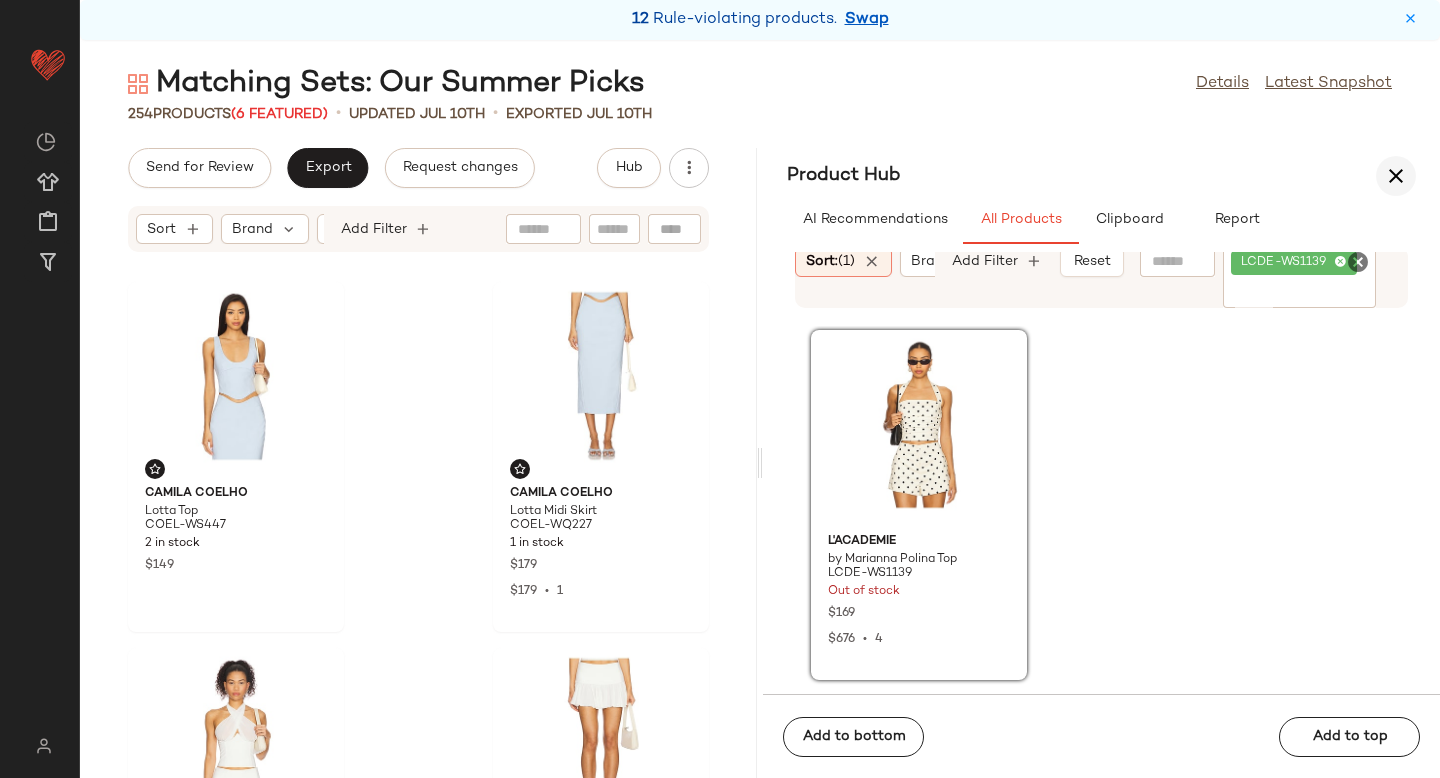 click at bounding box center (1396, 176) 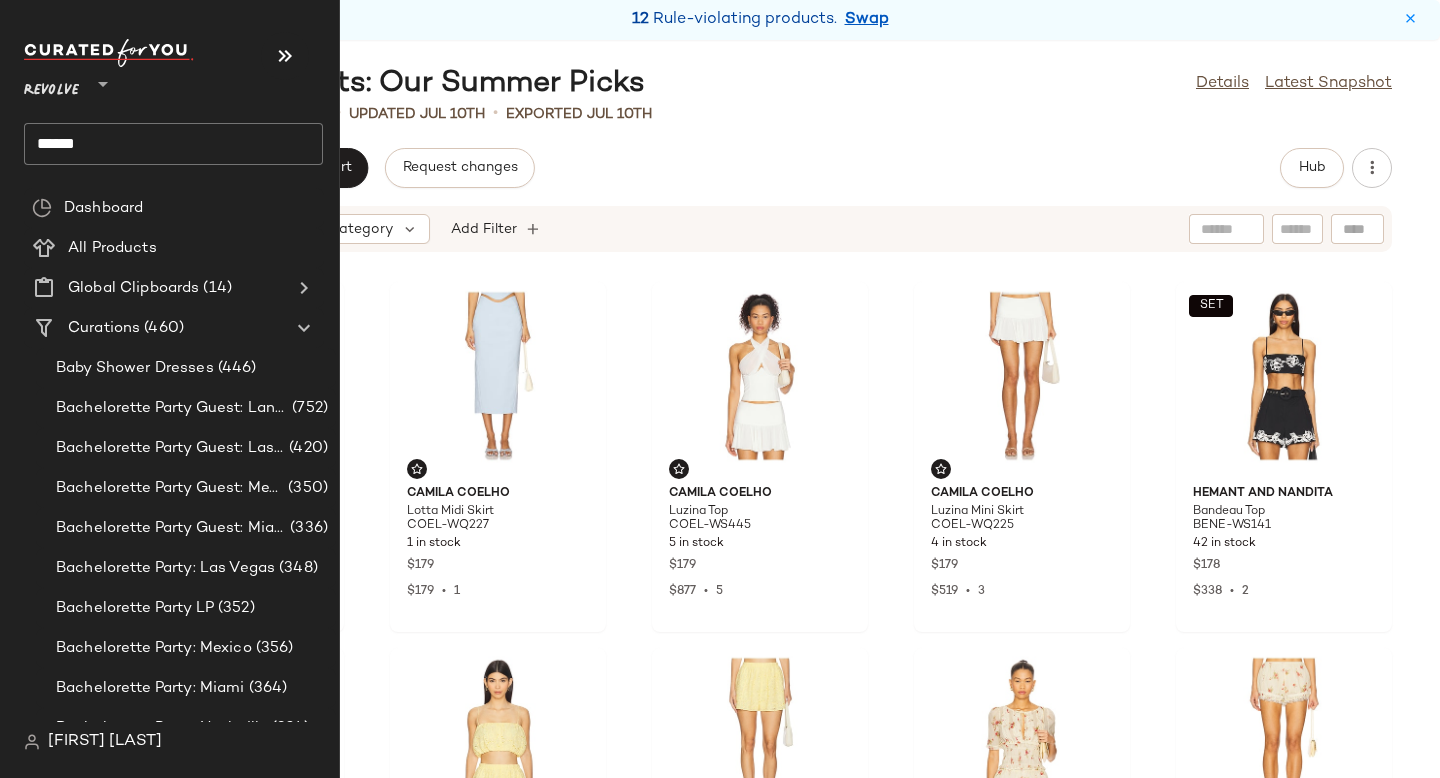 click on "******" 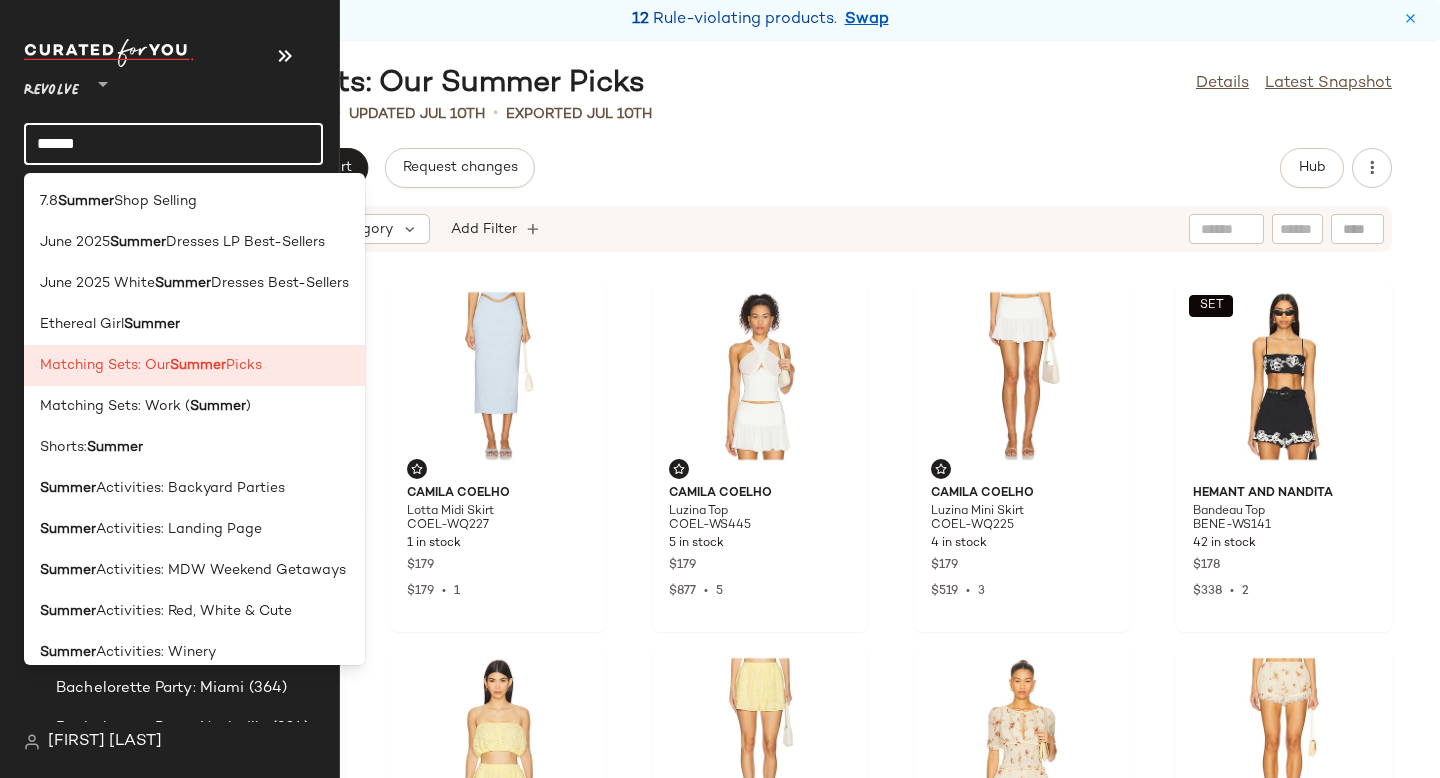 click on "******" 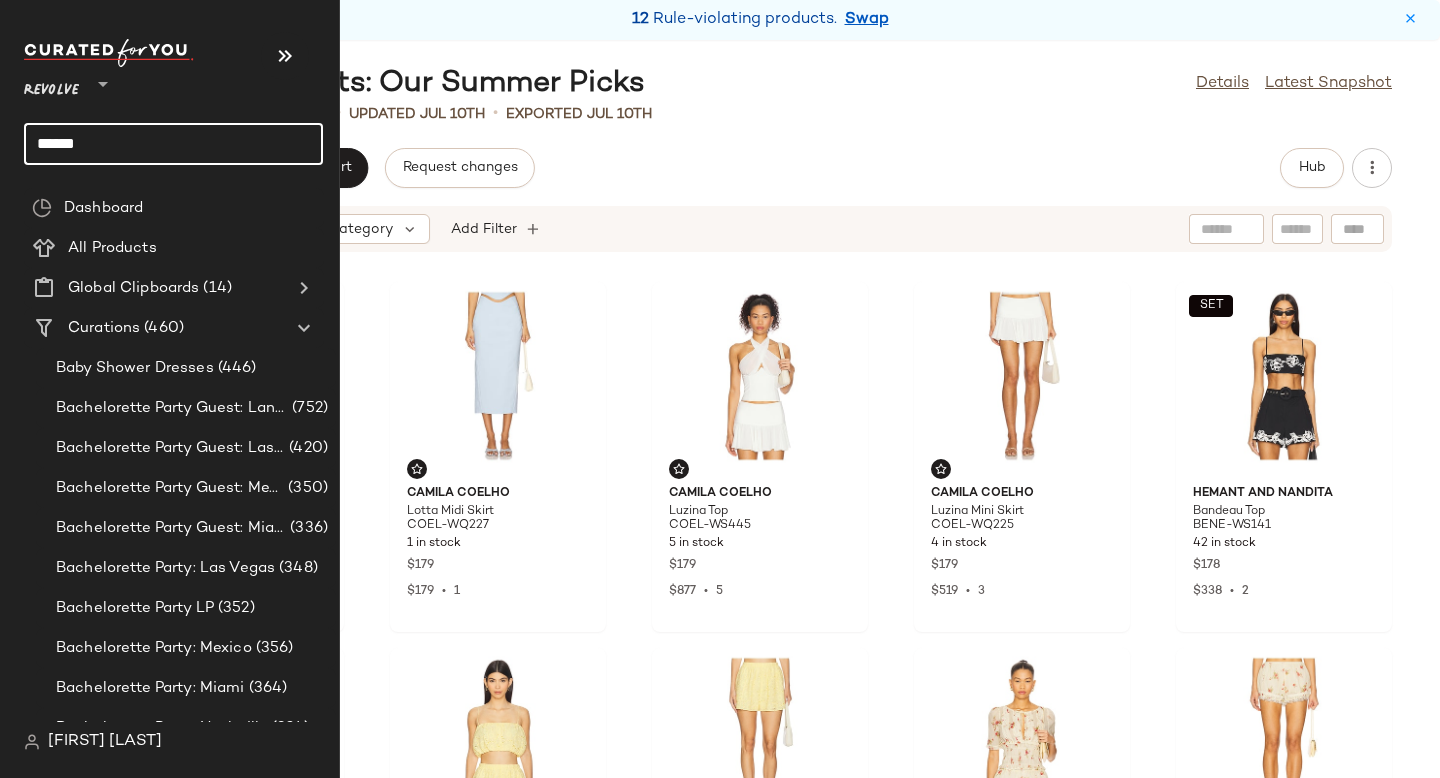 type on "*******" 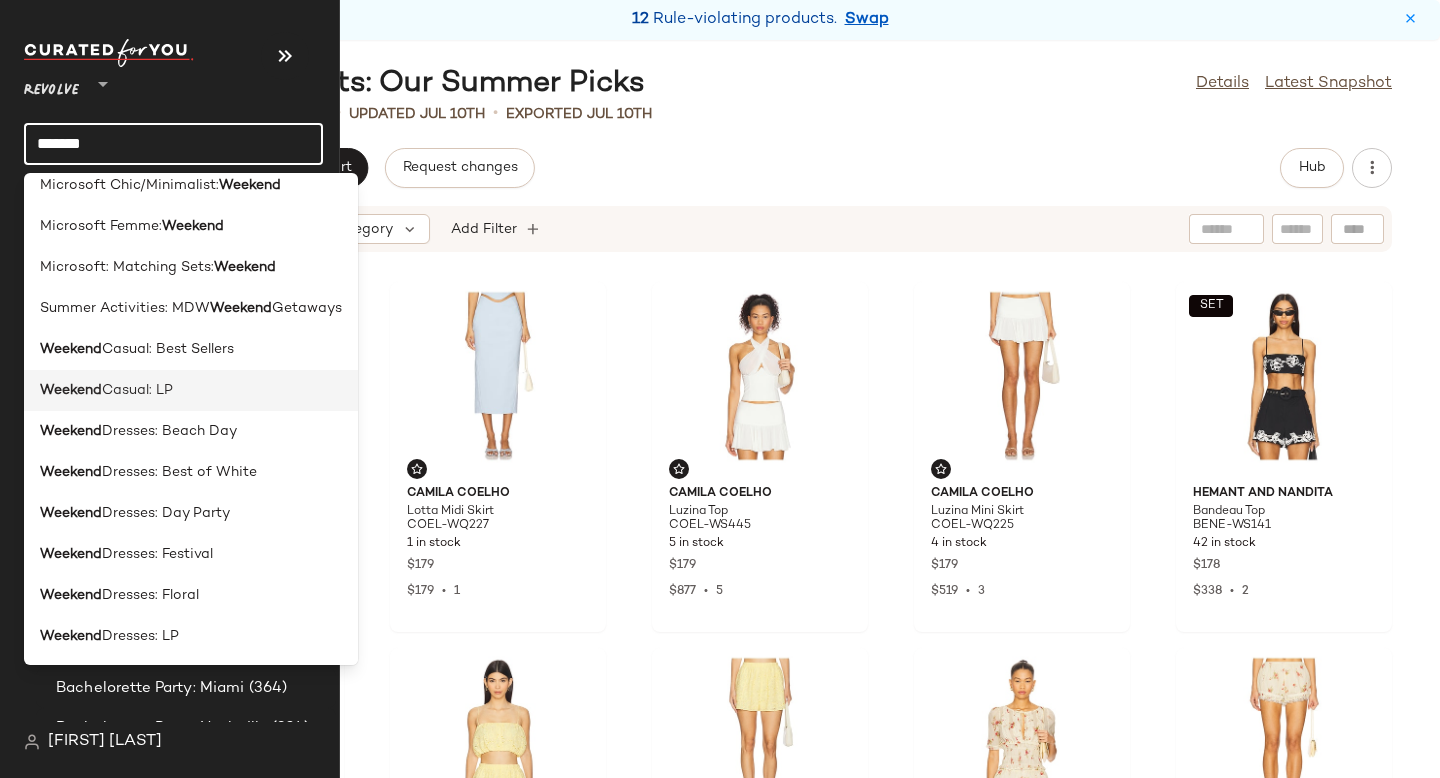 scroll, scrollTop: 0, scrollLeft: 0, axis: both 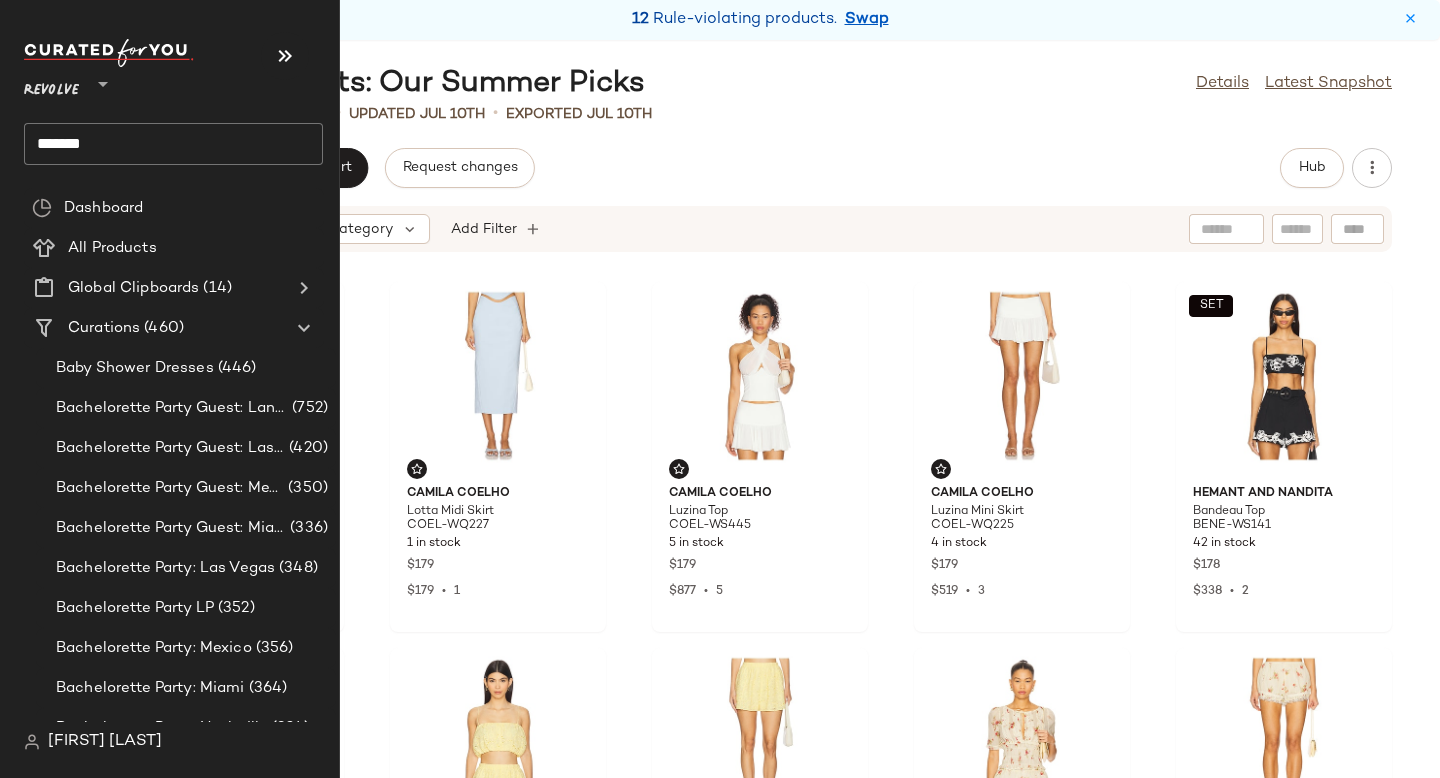 click on "*******" 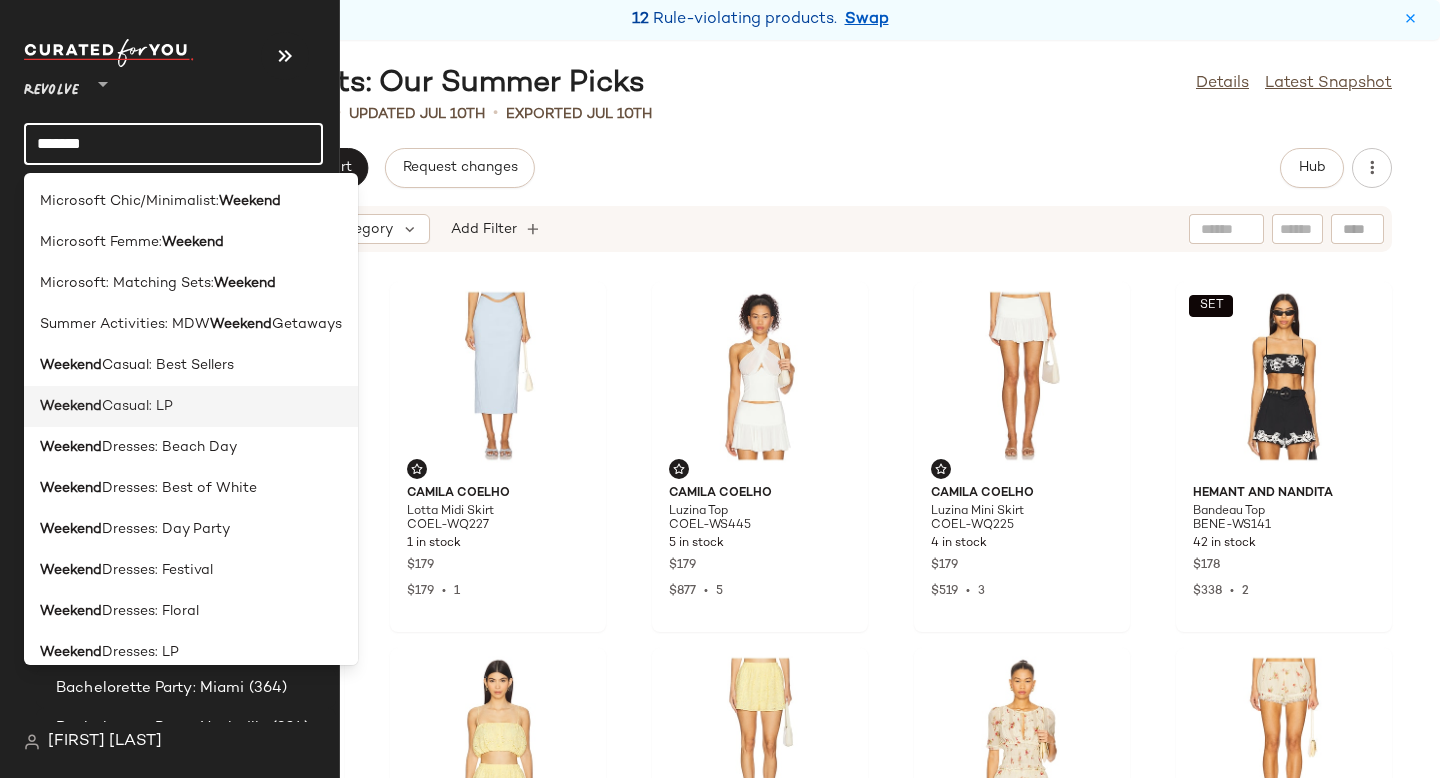 click on "Casual: LP" at bounding box center [137, 406] 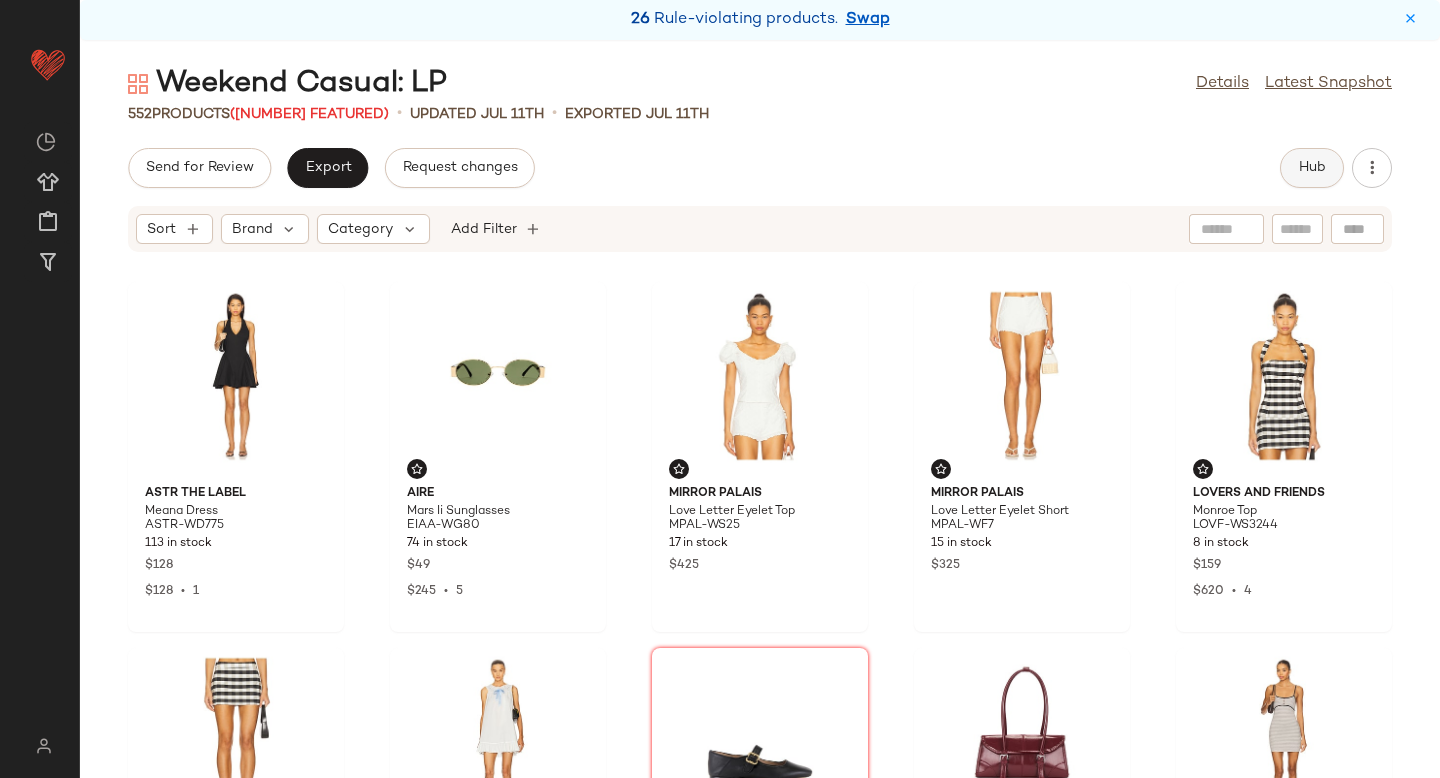 click on "Hub" 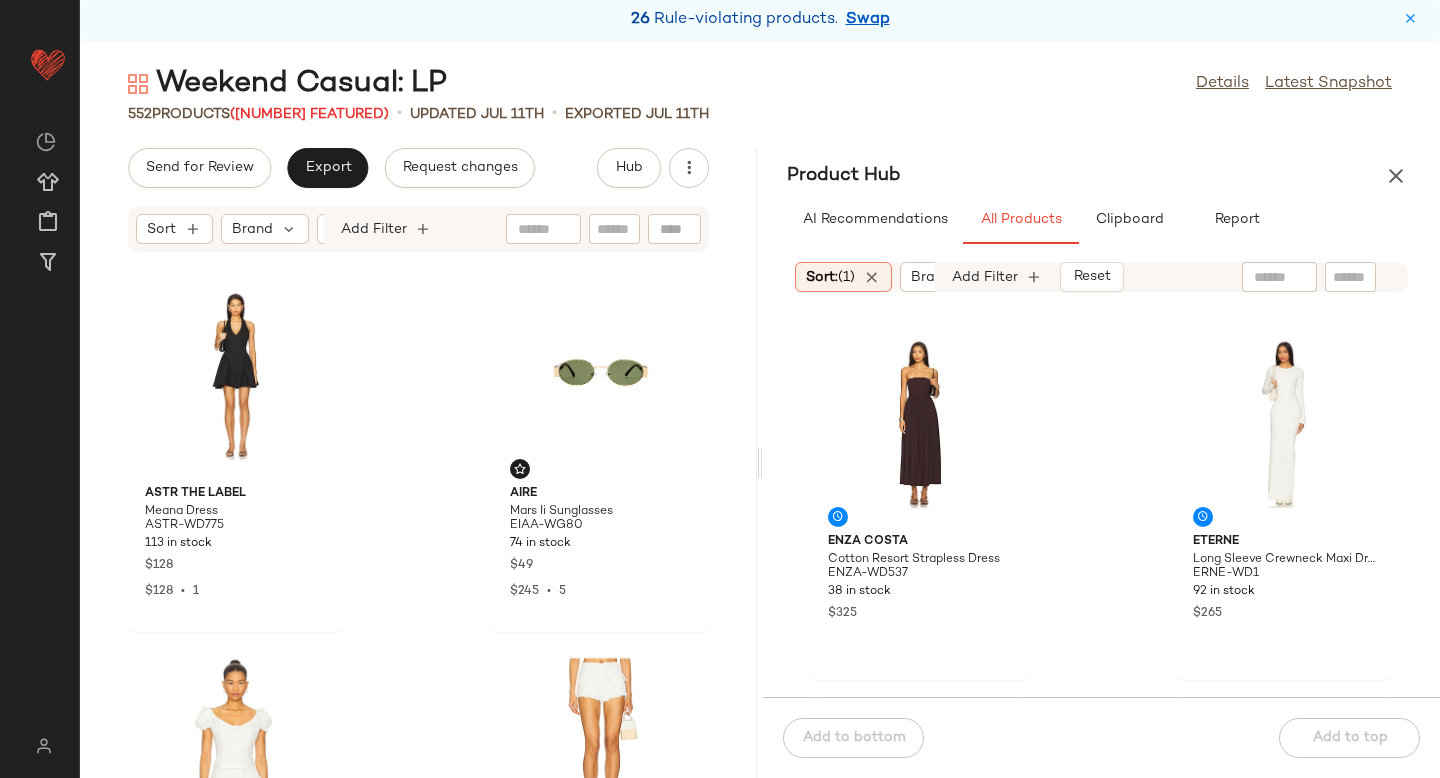 type 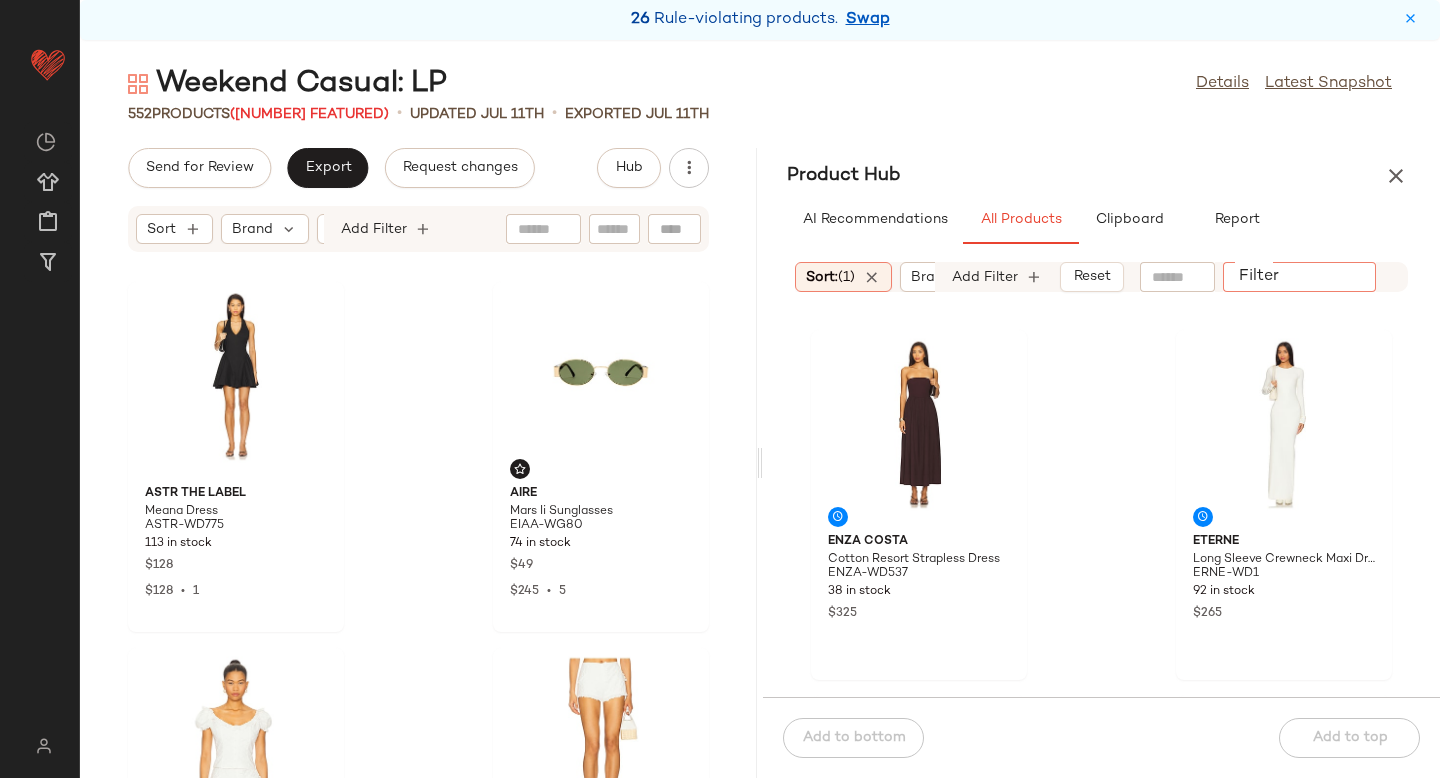 paste on "********" 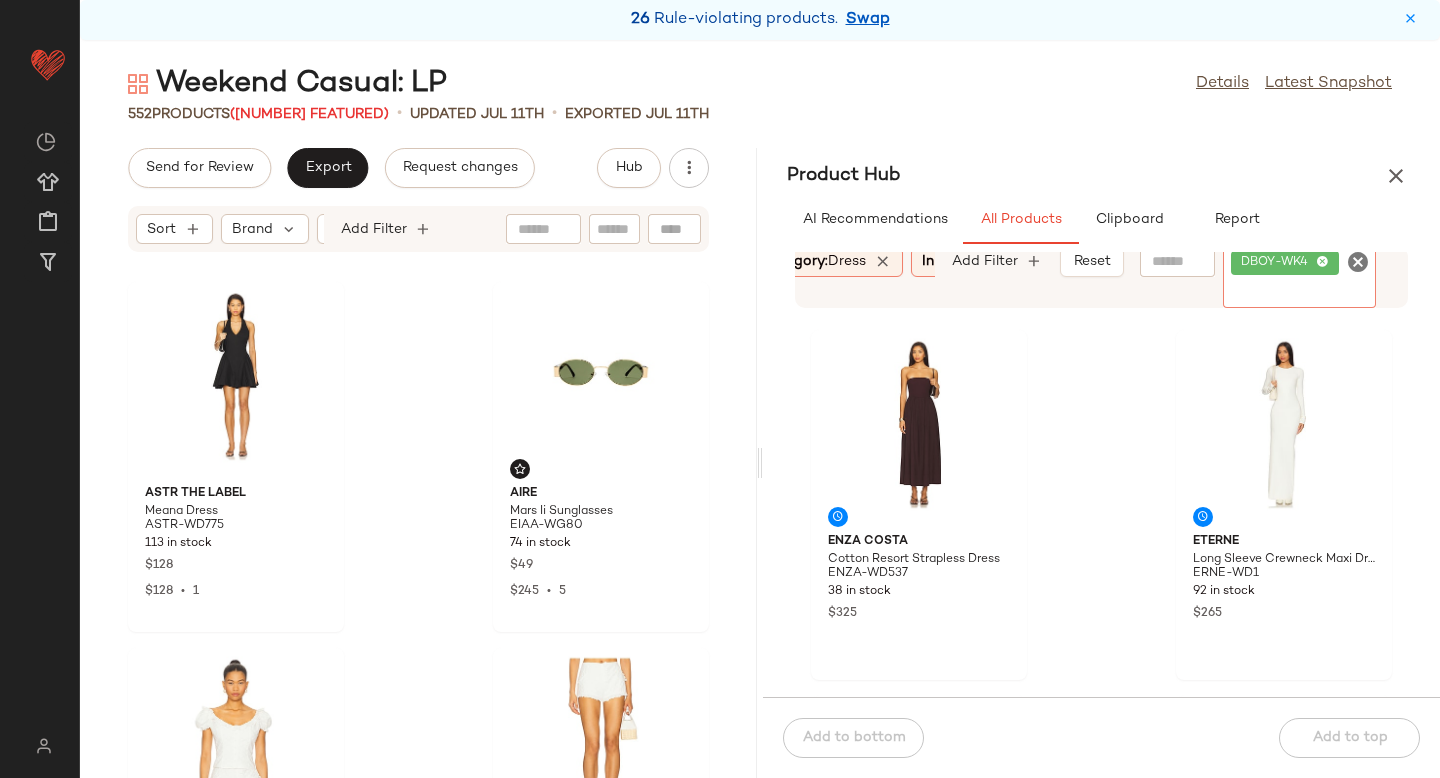 scroll, scrollTop: 0, scrollLeft: 251, axis: horizontal 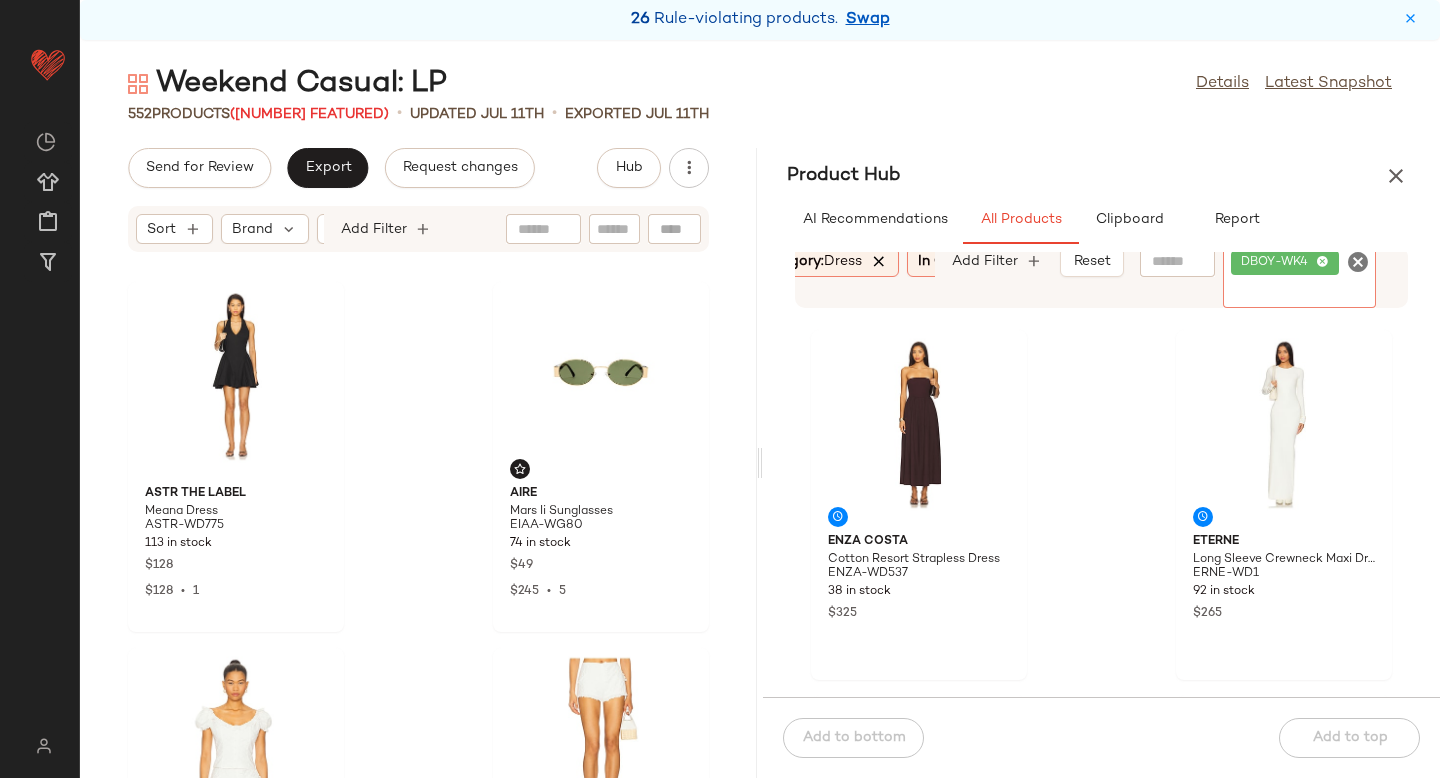 click at bounding box center (879, 262) 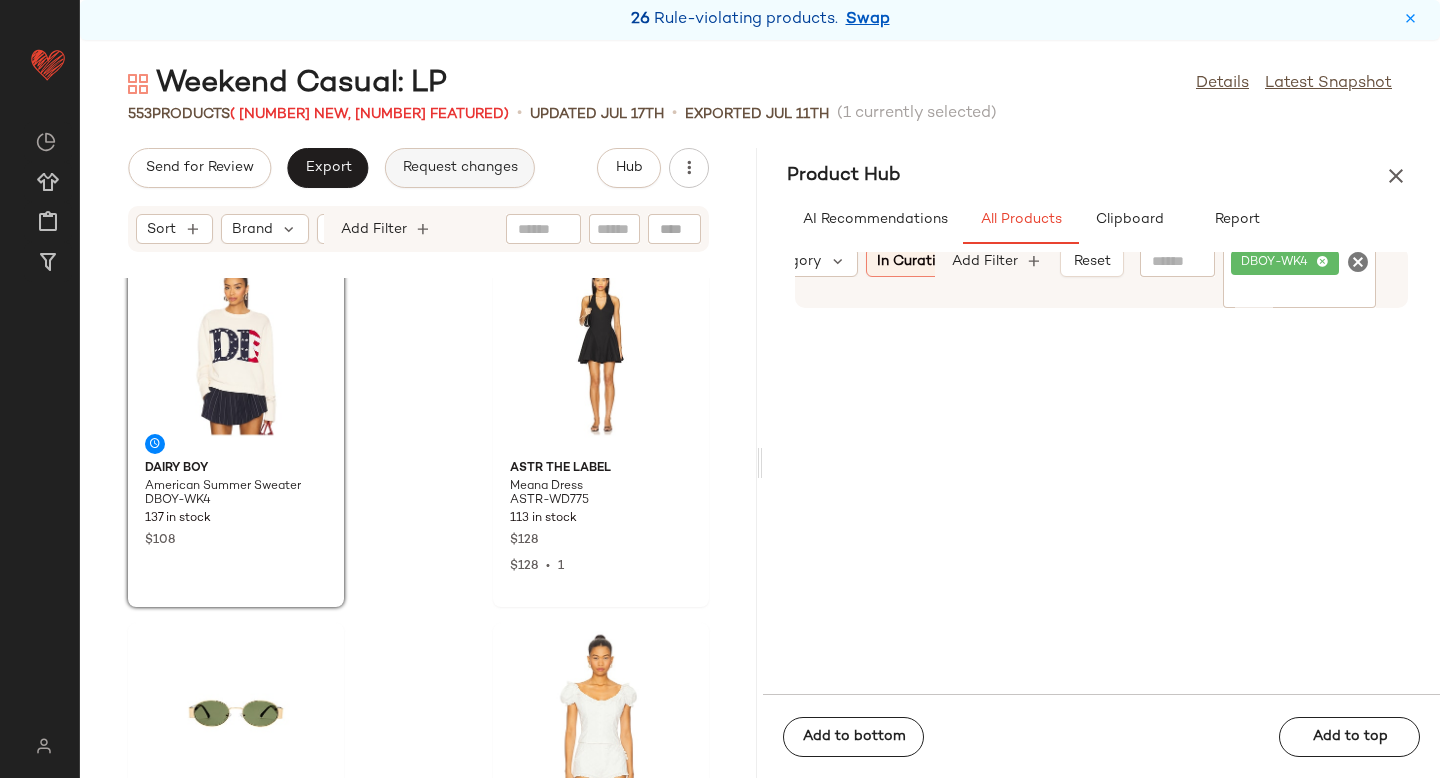 scroll, scrollTop: 12, scrollLeft: 0, axis: vertical 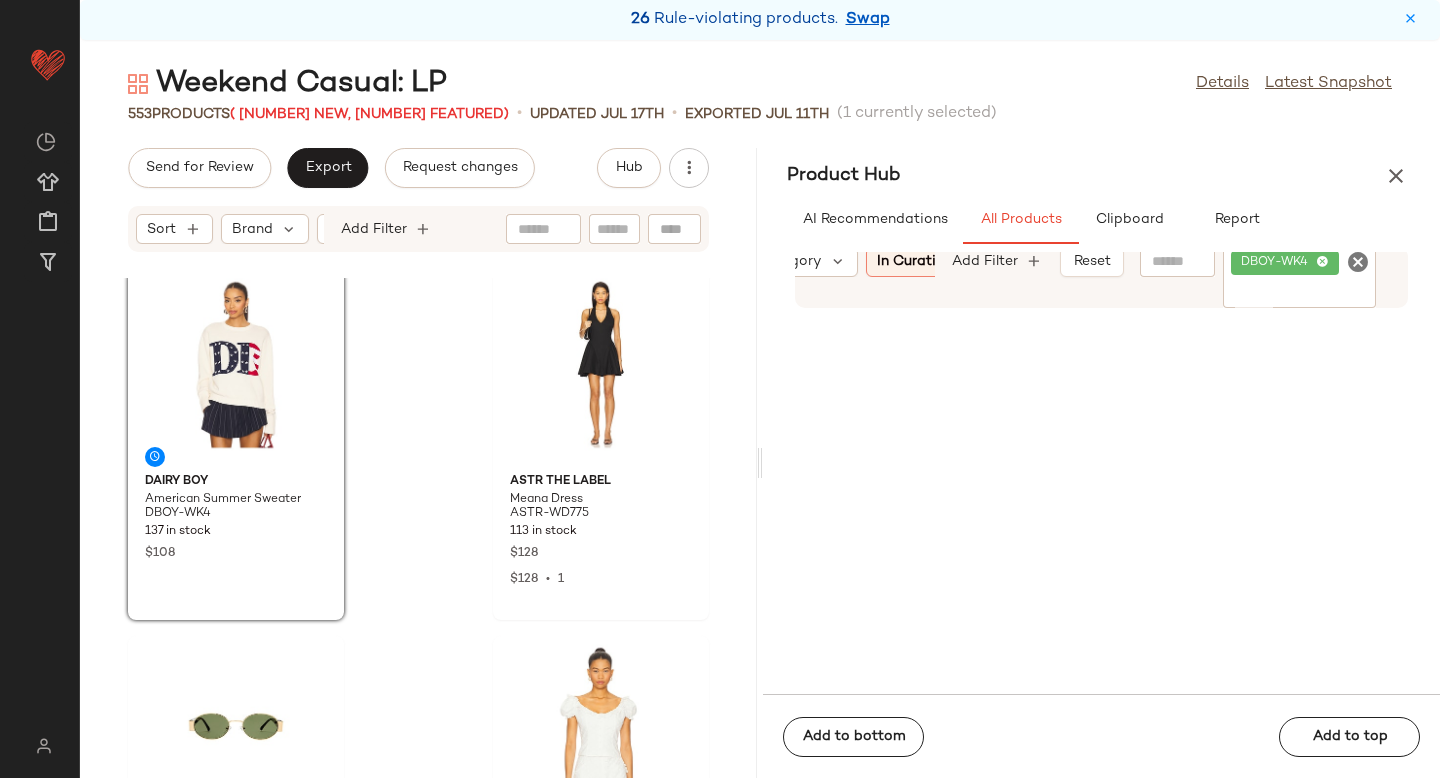 drag, startPoint x: 932, startPoint y: 416, endPoint x: 237, endPoint y: 0, distance: 809.9883 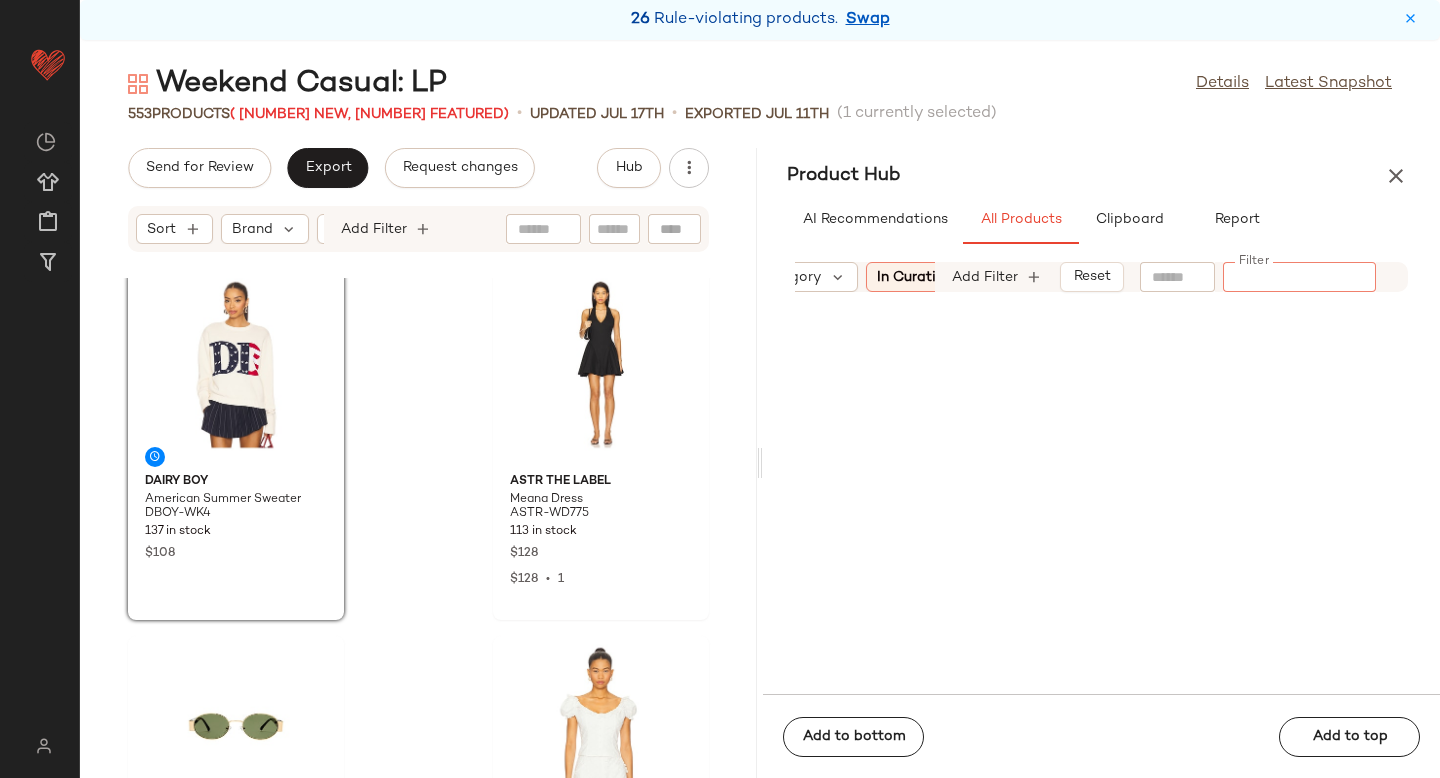 paste on "********" 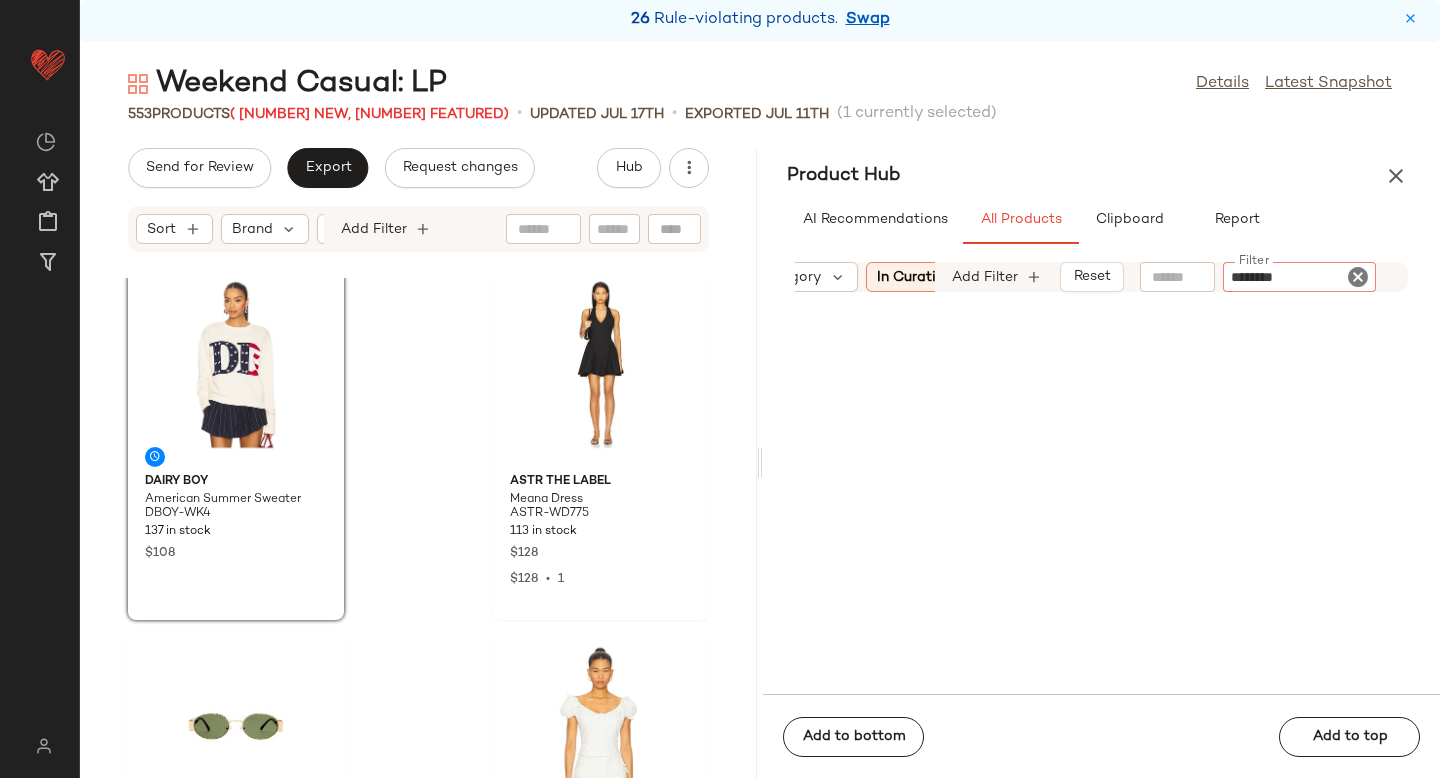 type 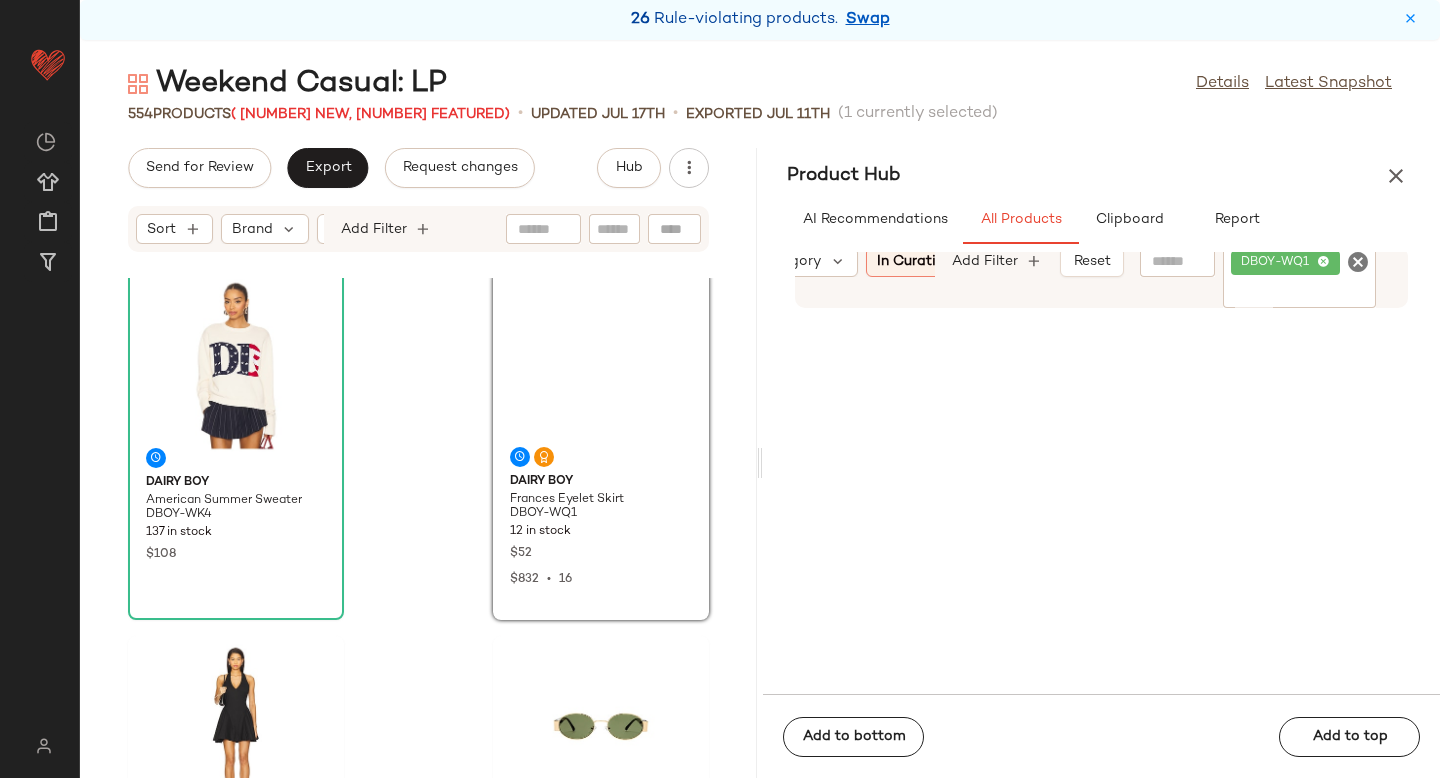 scroll, scrollTop: 13, scrollLeft: 0, axis: vertical 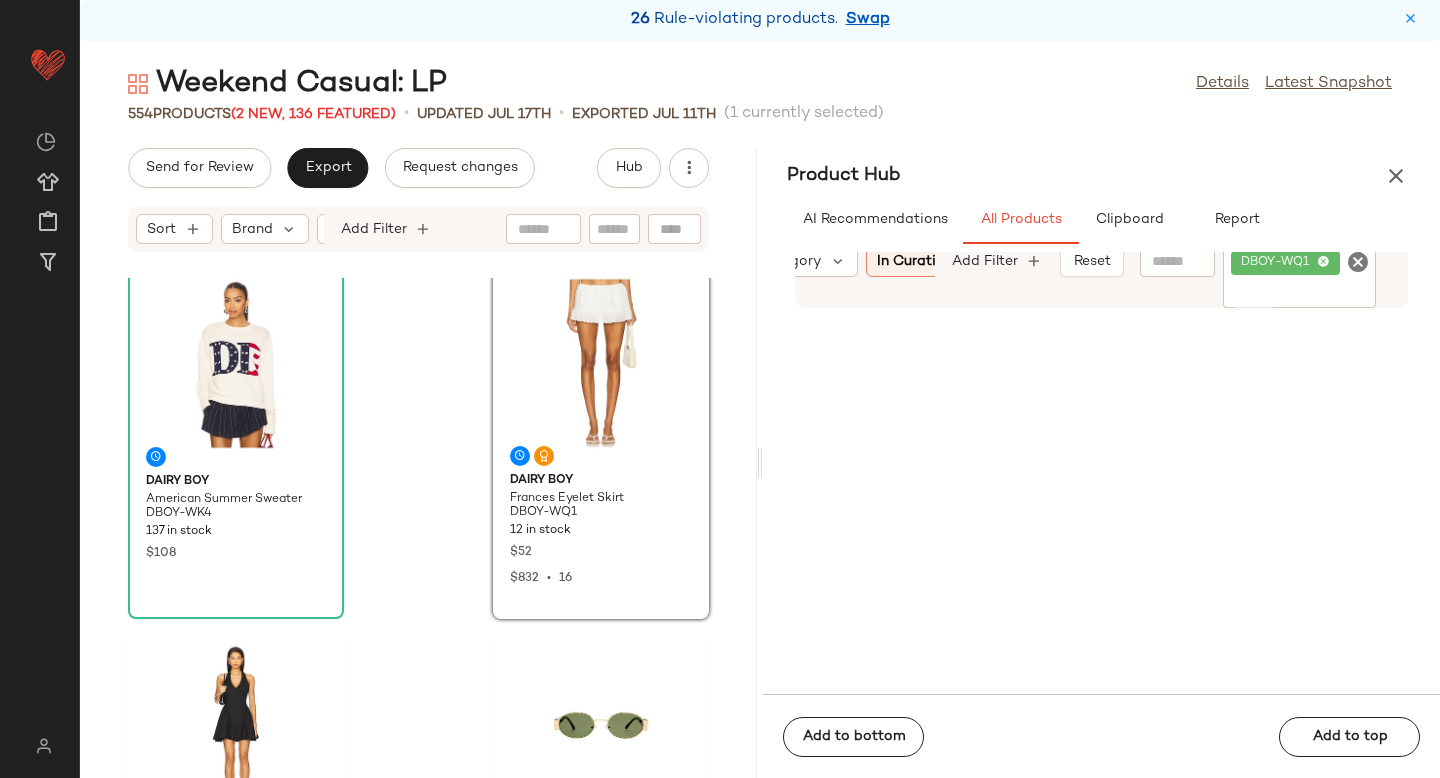click 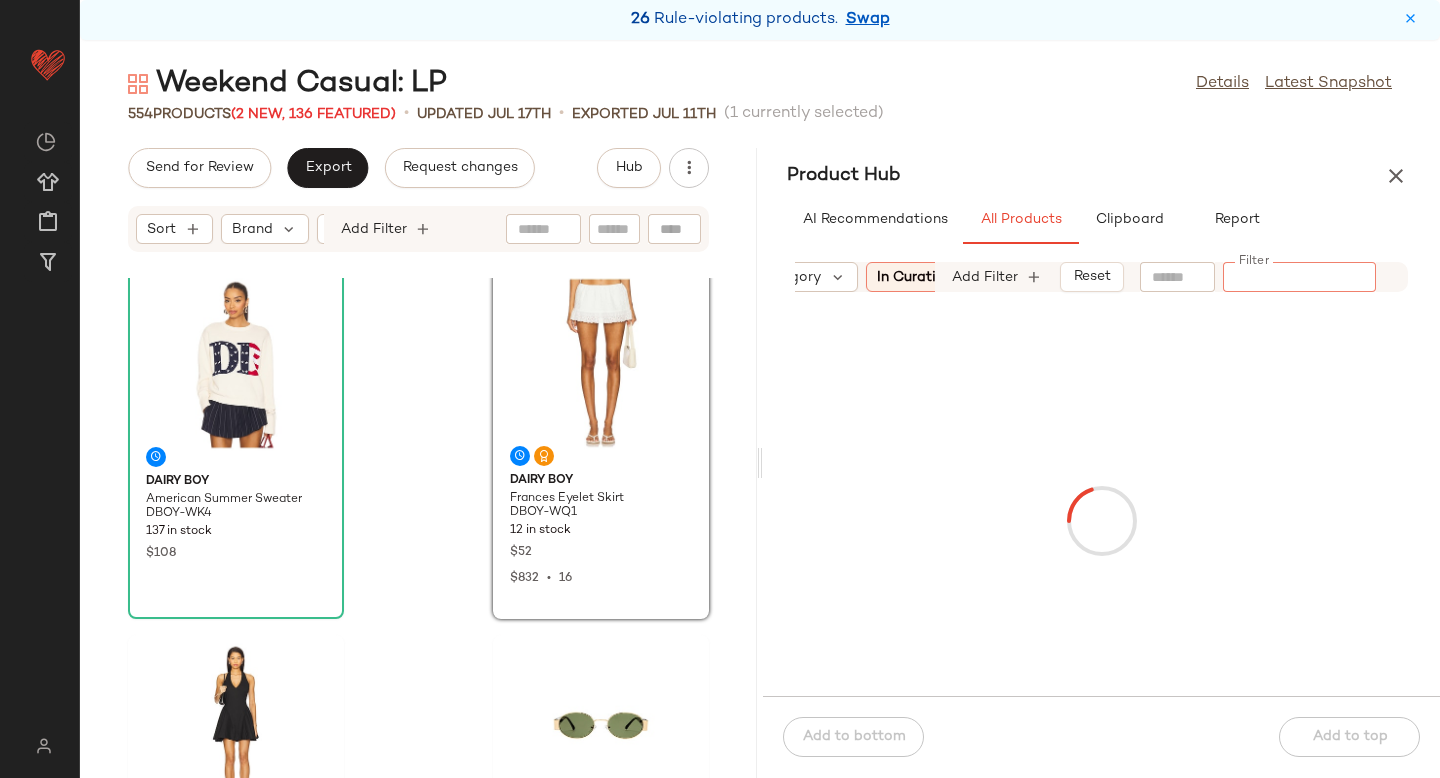 scroll, scrollTop: 0, scrollLeft: 210, axis: horizontal 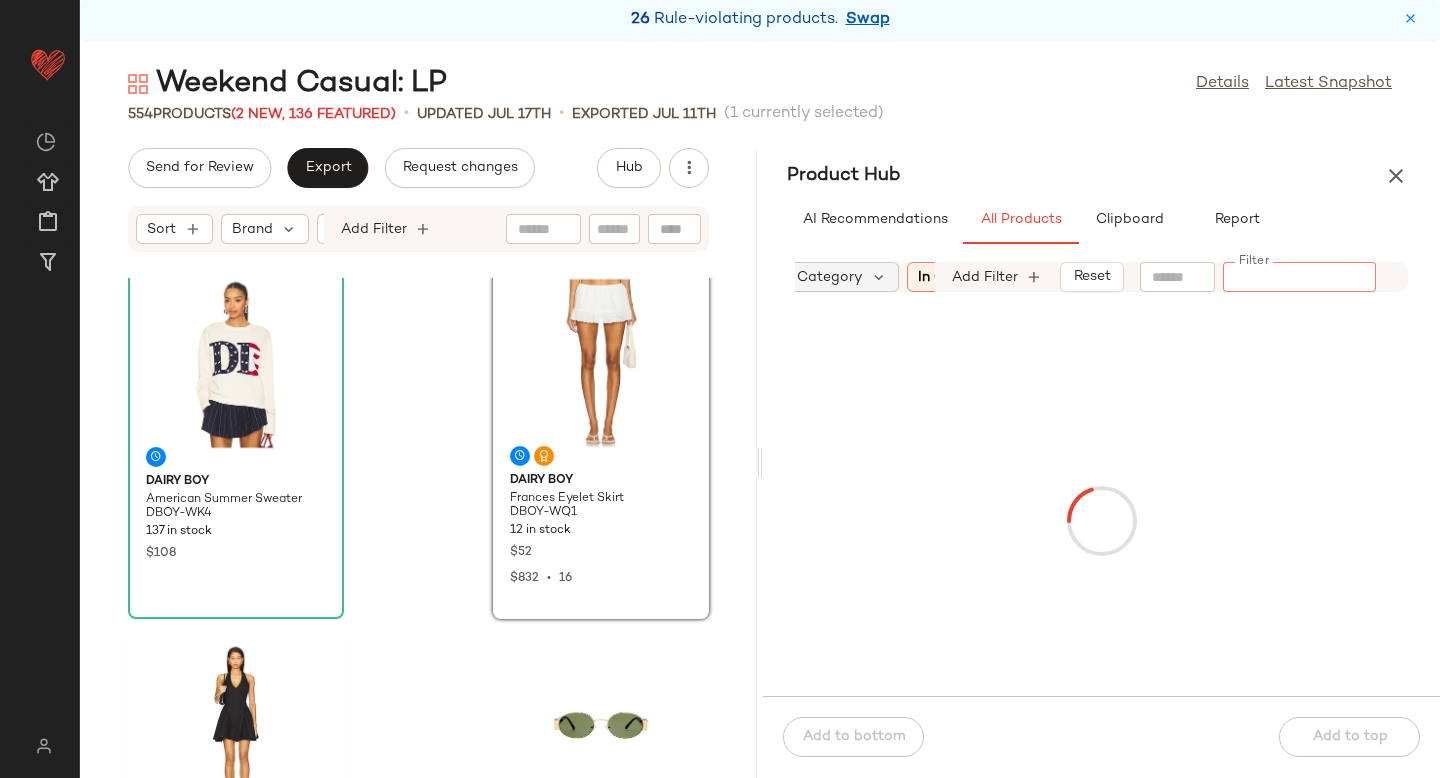 click on "Category" 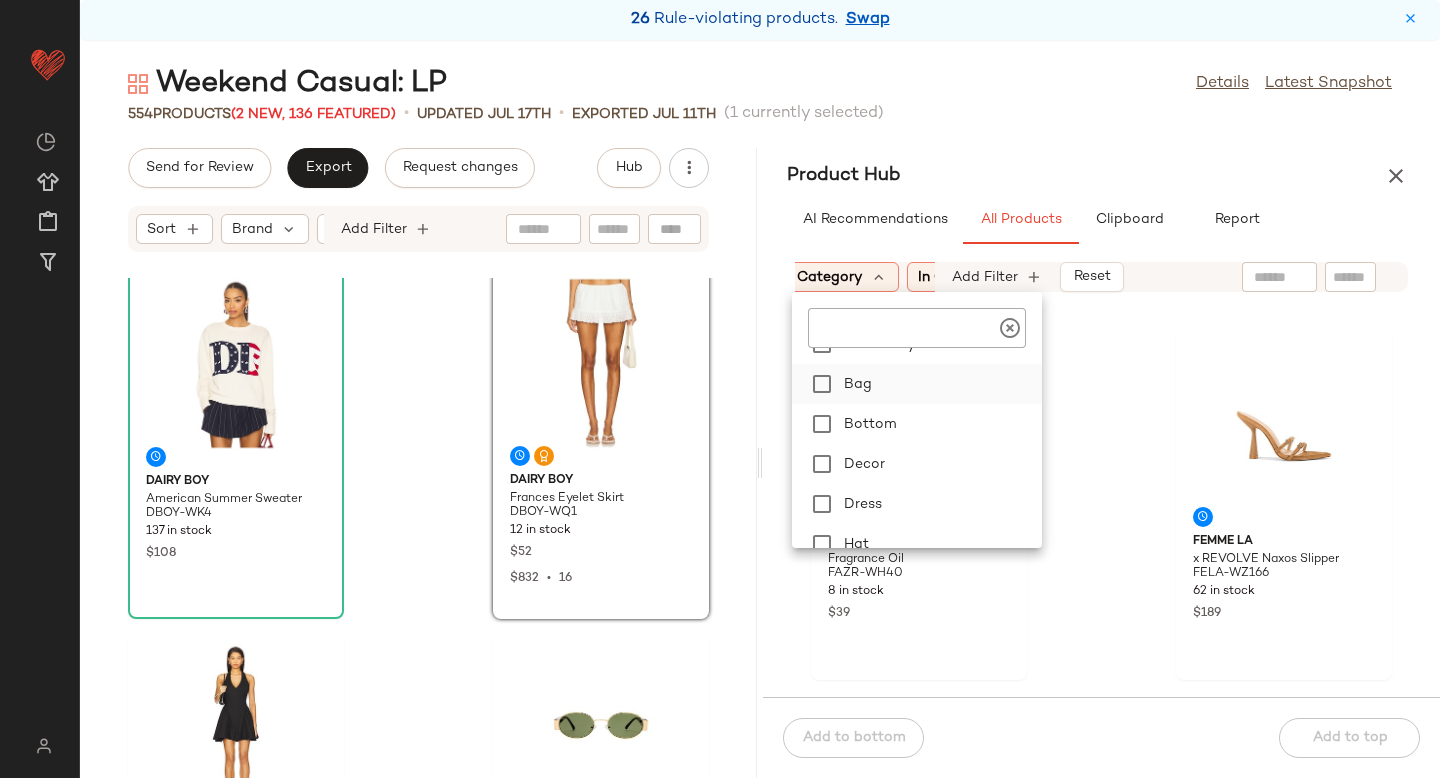 scroll, scrollTop: 108, scrollLeft: 0, axis: vertical 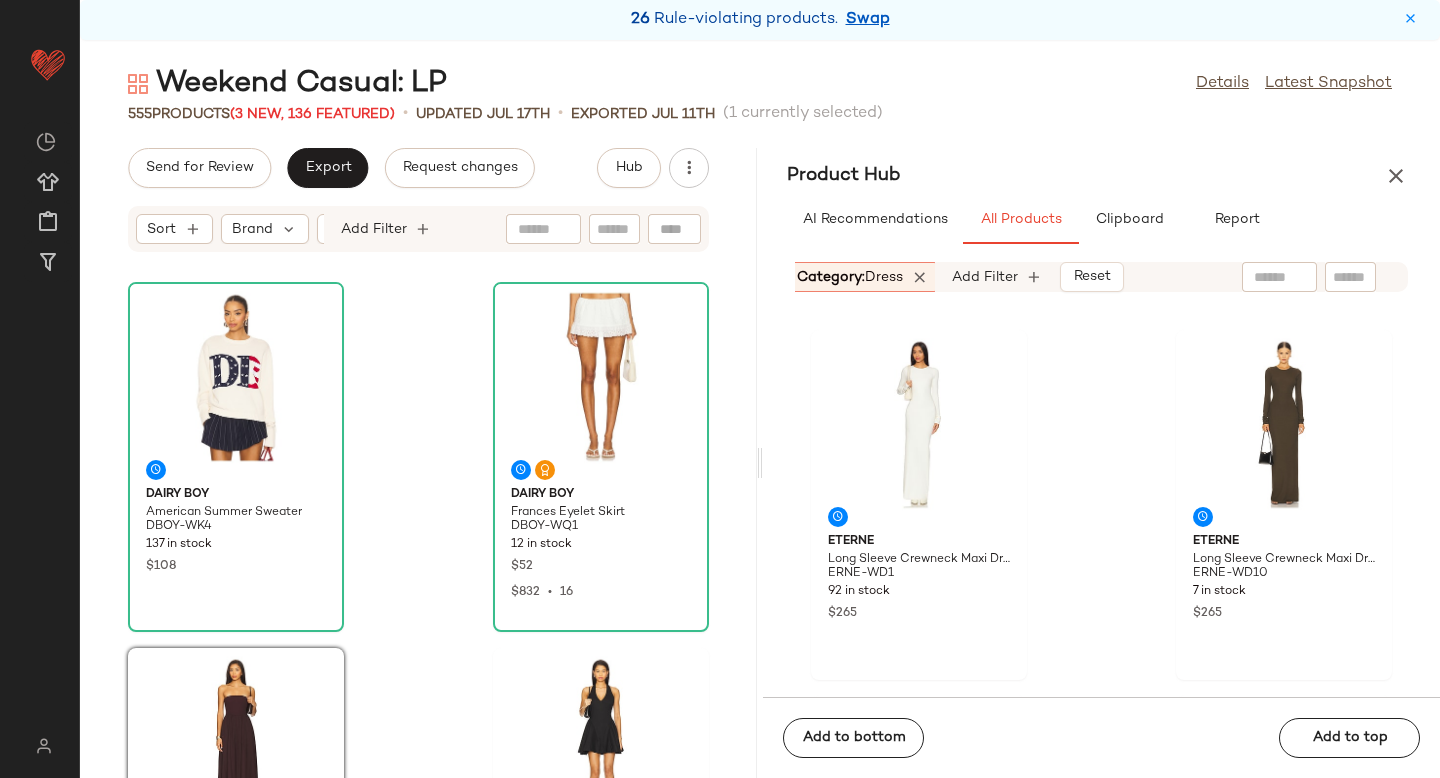 click on "dress" at bounding box center (884, 277) 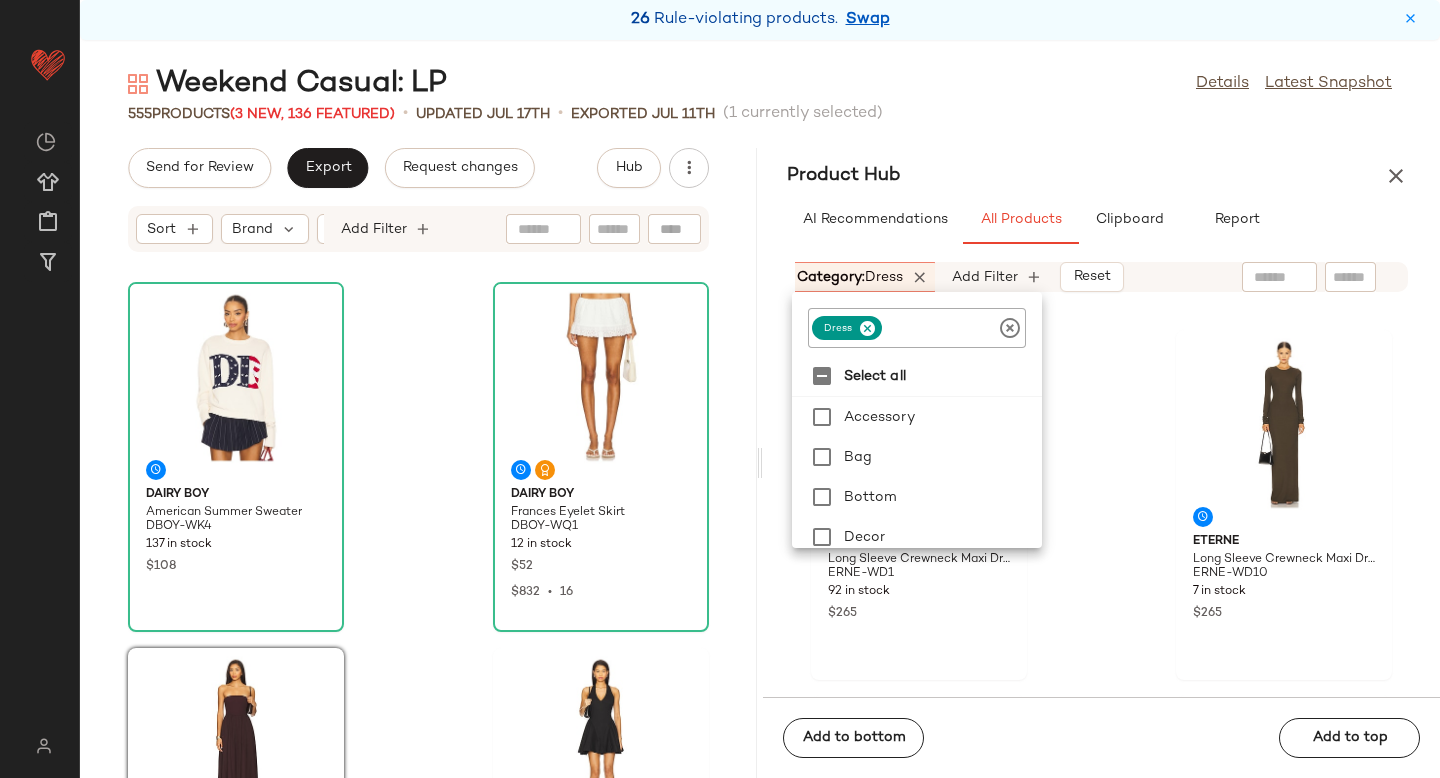 click 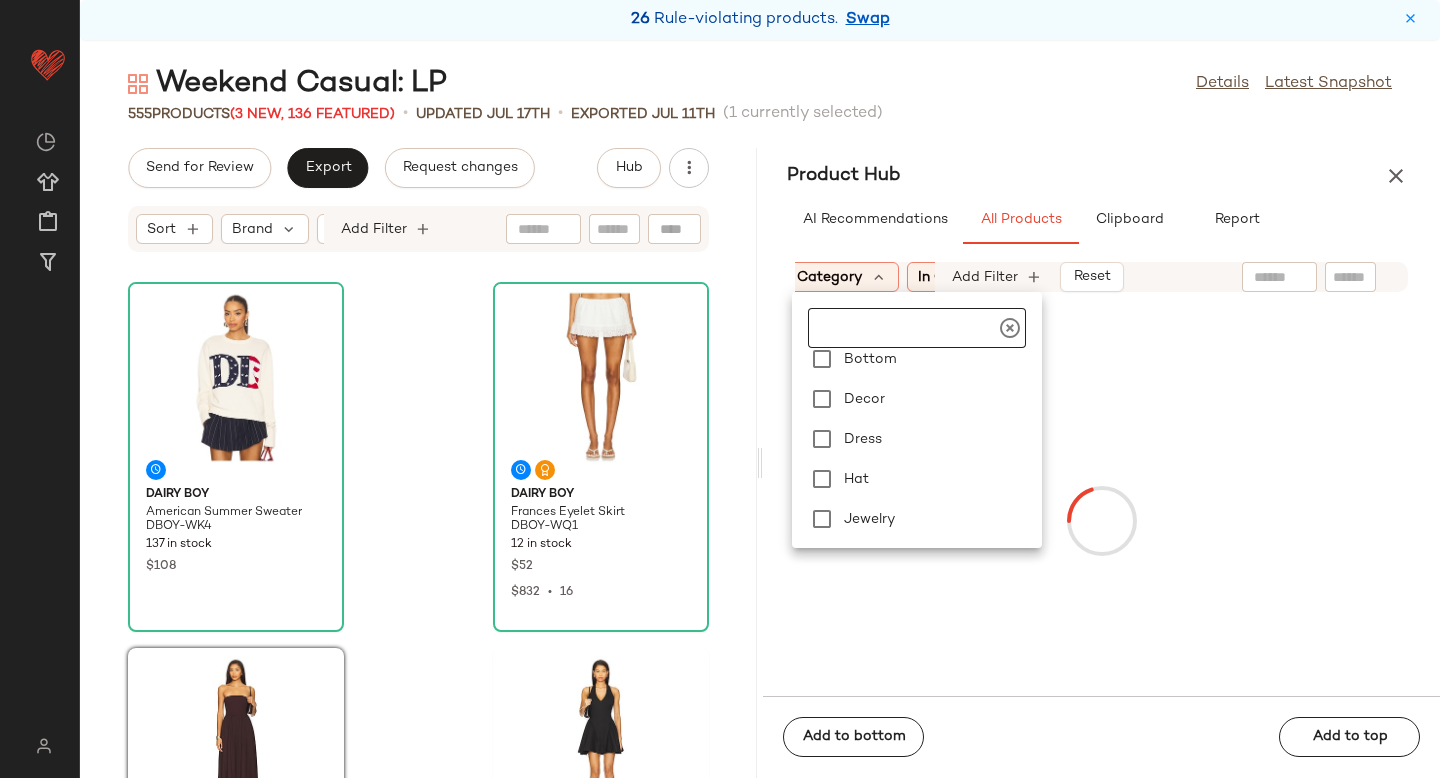 scroll, scrollTop: 203, scrollLeft: 0, axis: vertical 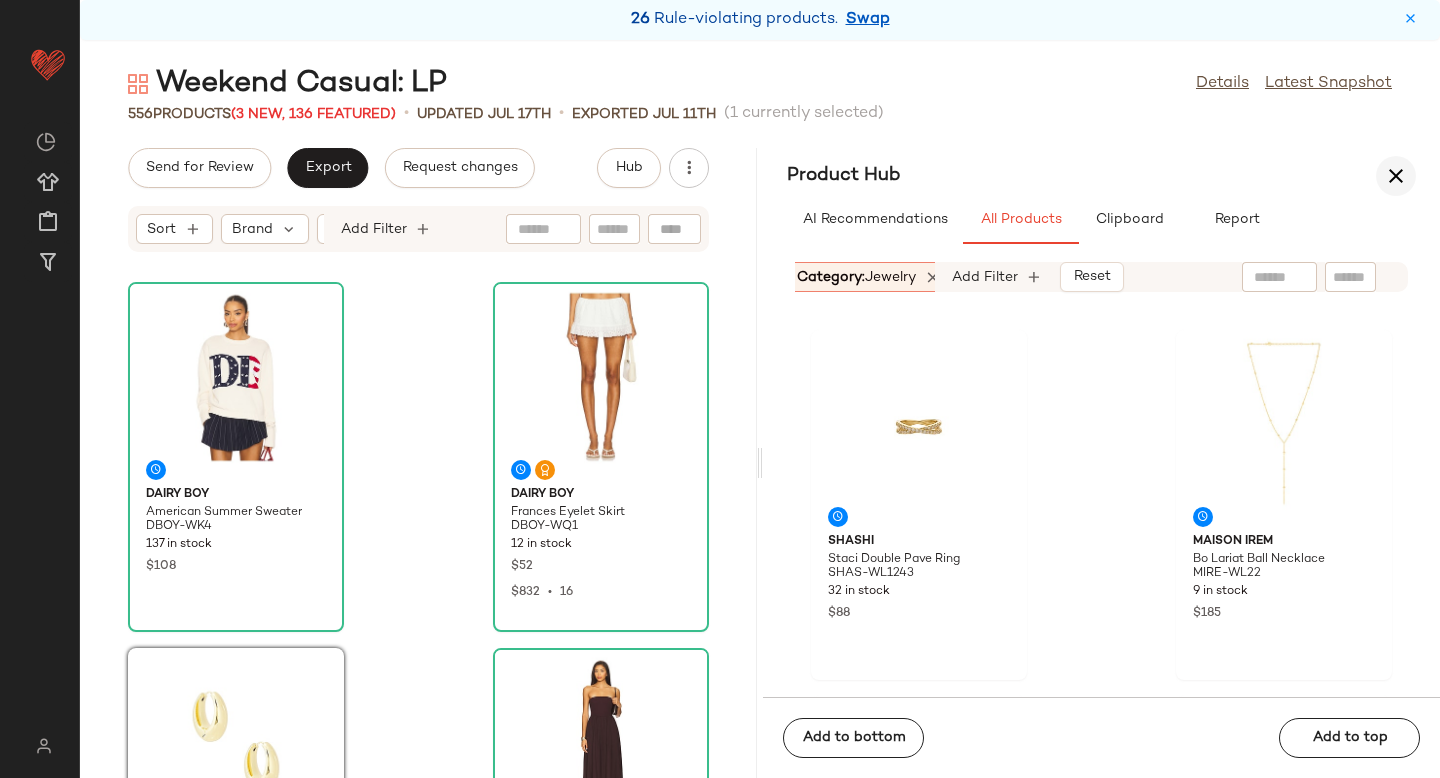 click at bounding box center (1396, 176) 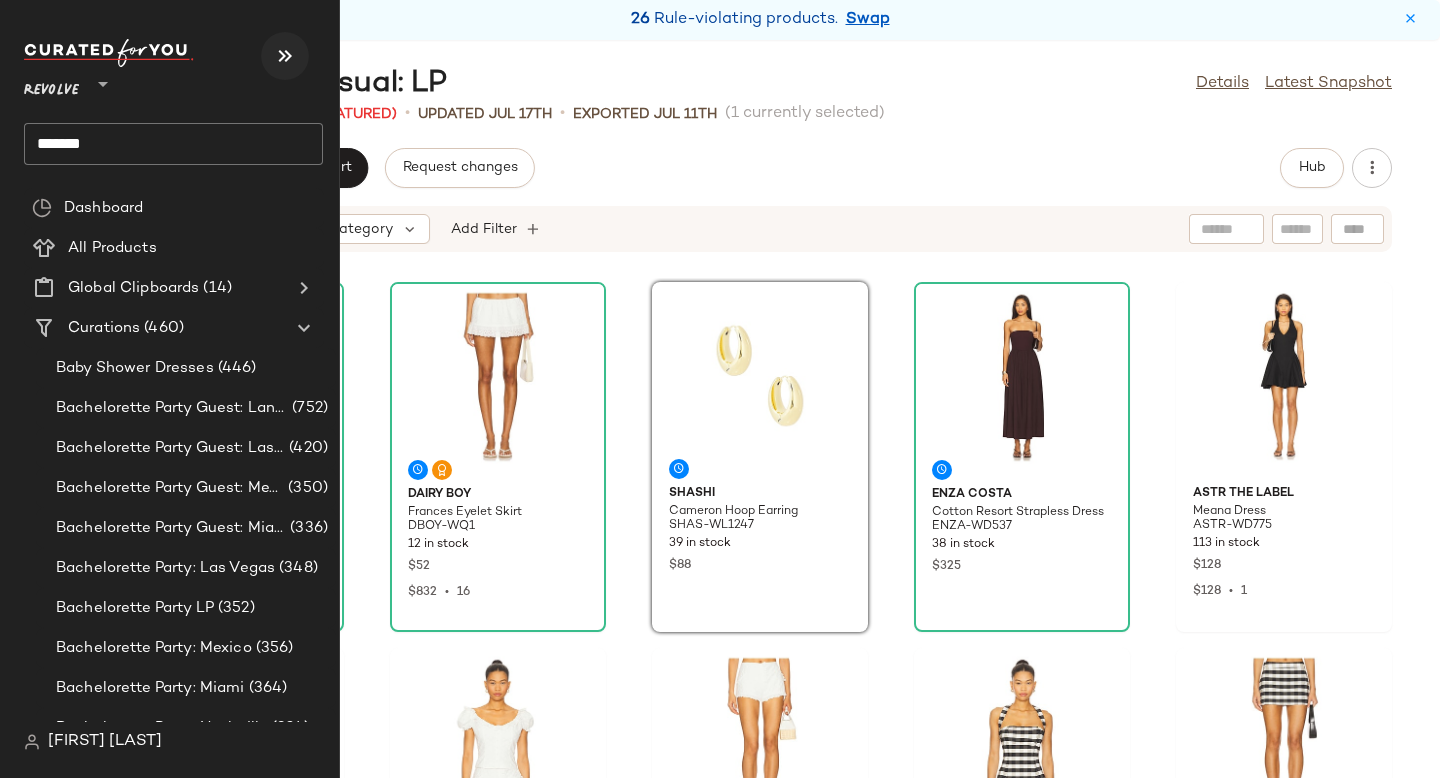 click at bounding box center [285, 56] 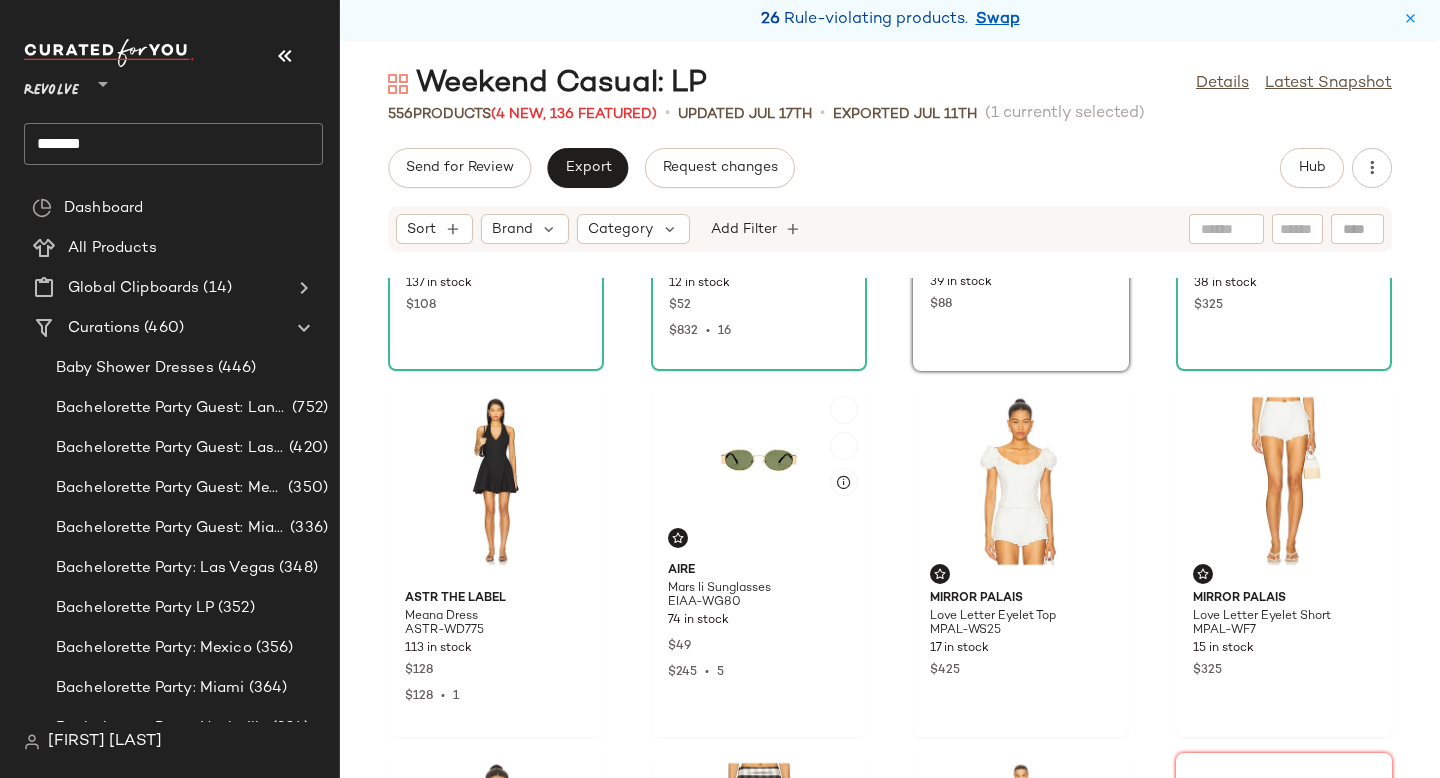 scroll, scrollTop: 0, scrollLeft: 0, axis: both 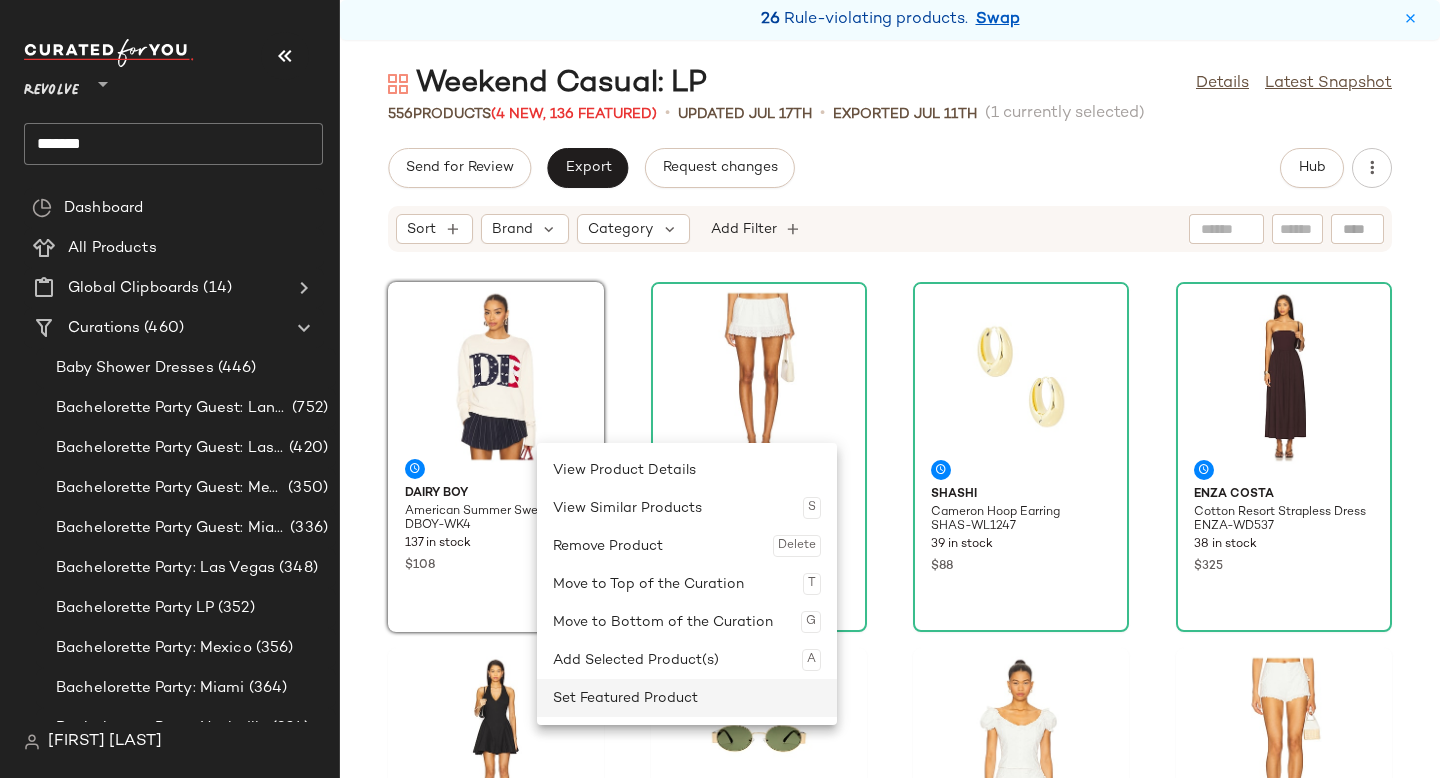 click on "Set Featured Product" 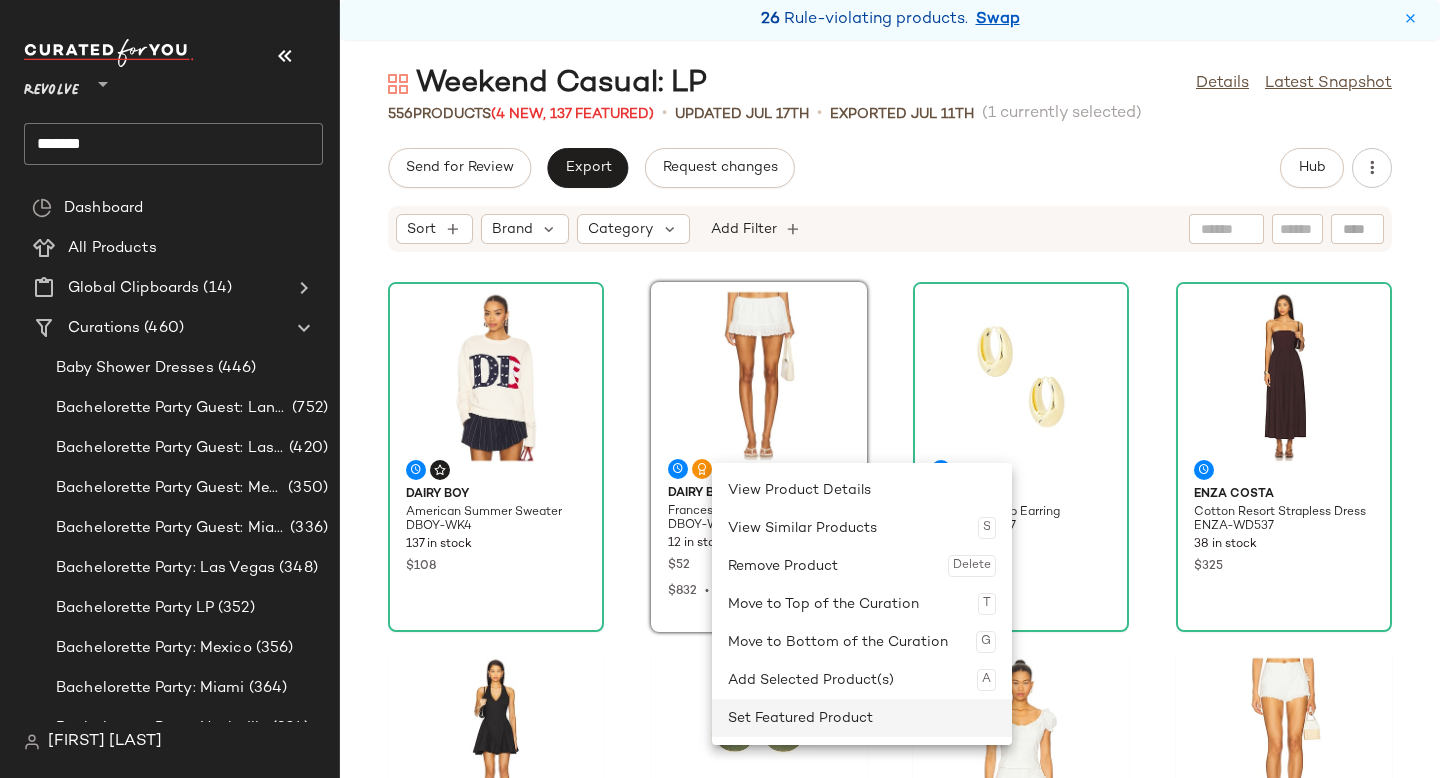 click on "Set Featured Product" 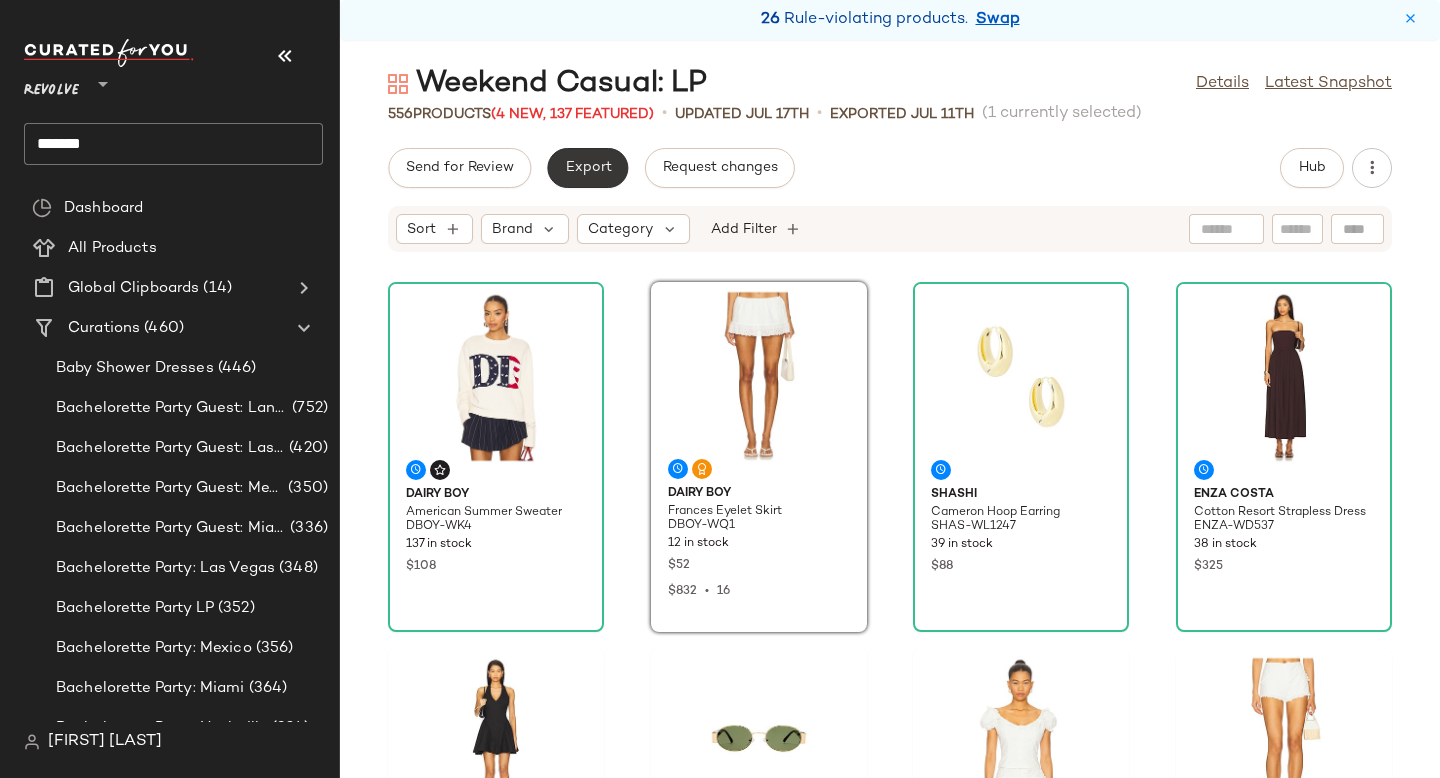 click on "Export" at bounding box center (587, 168) 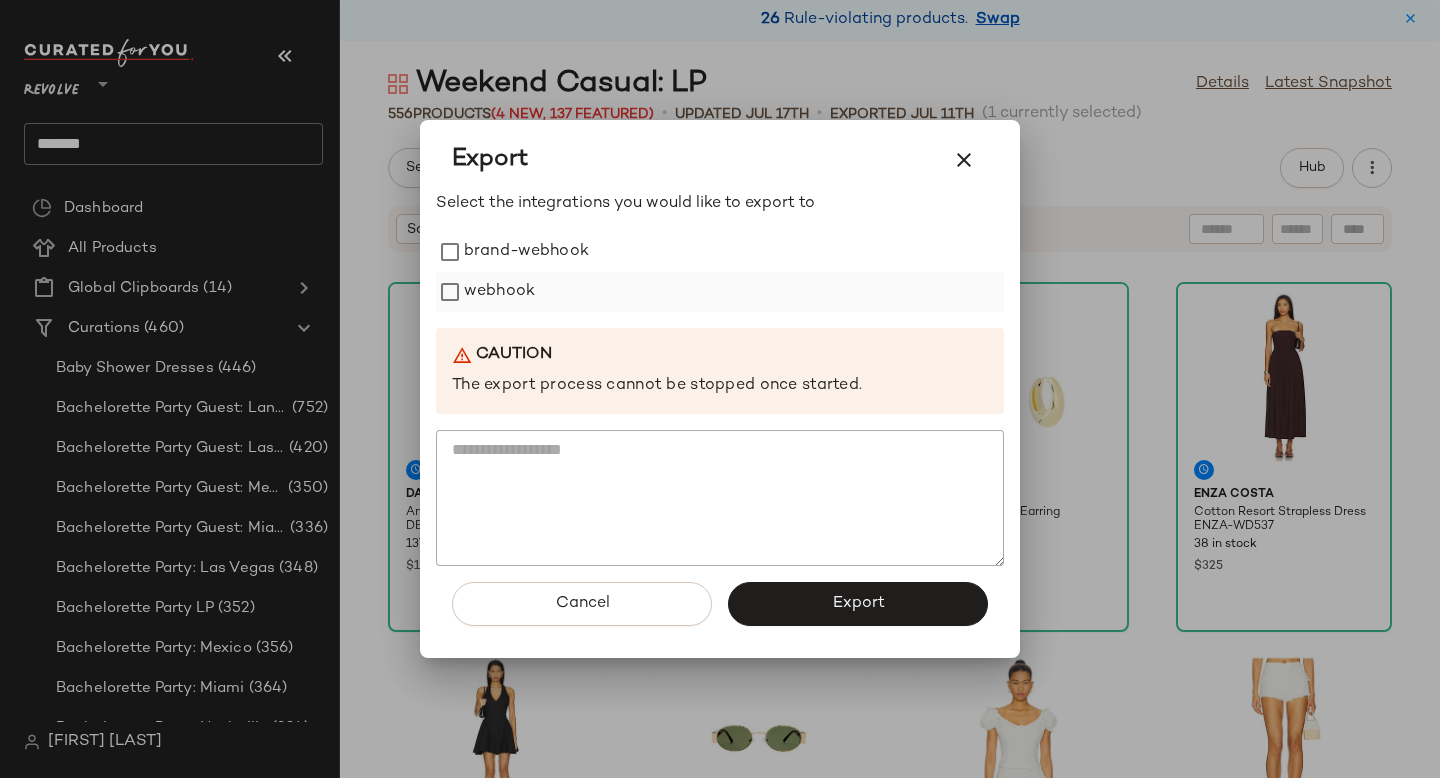 click on "webhook" at bounding box center (499, 292) 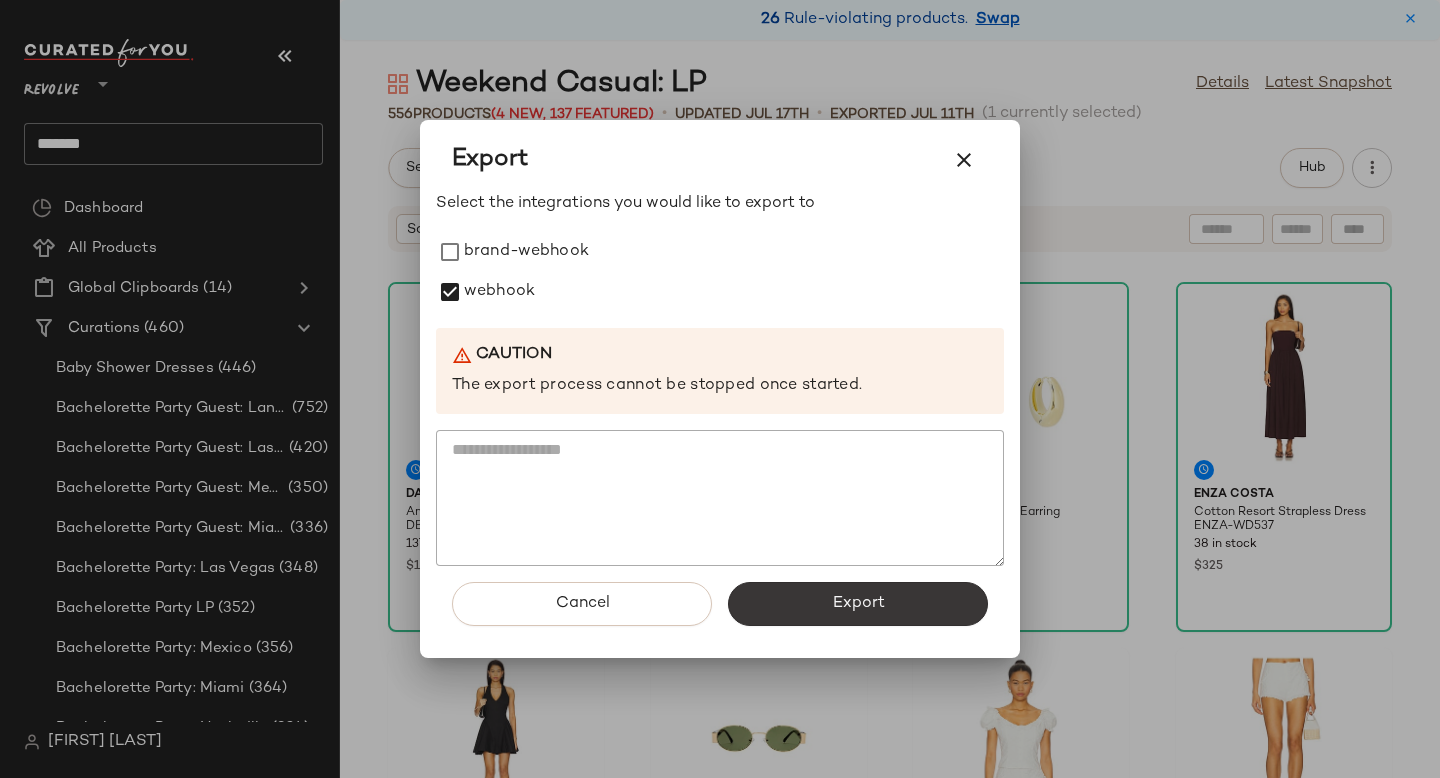 click on "Export" at bounding box center [858, 604] 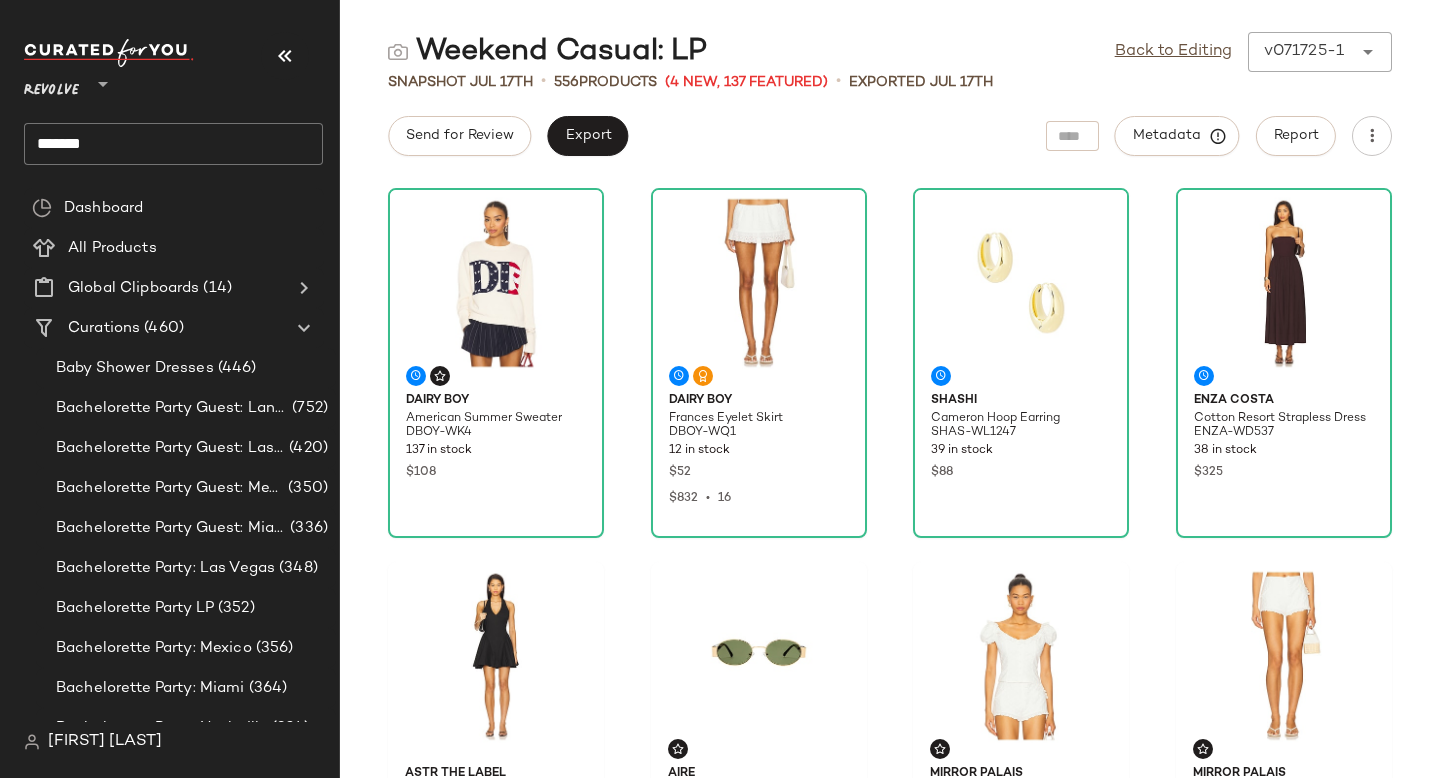 click on "*******" 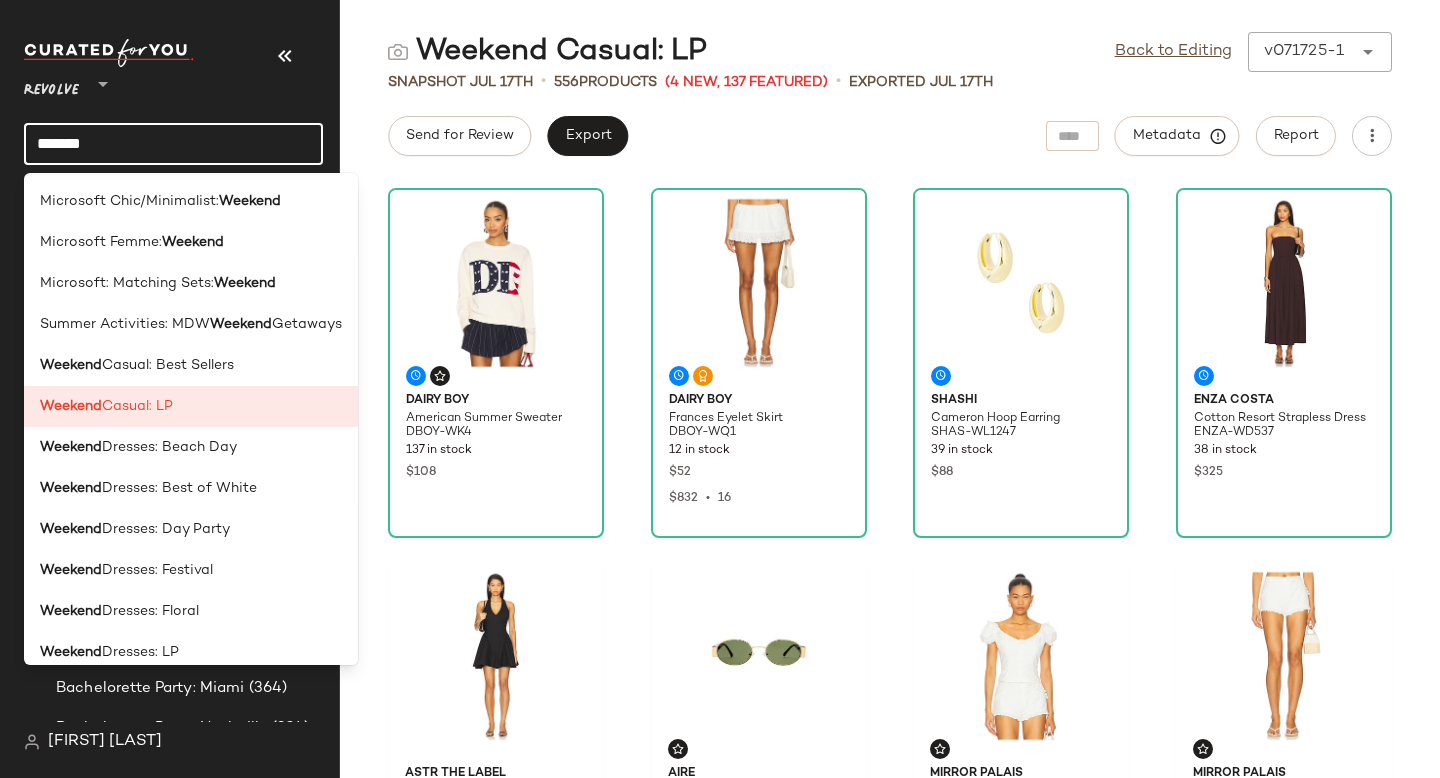 click on "*******" 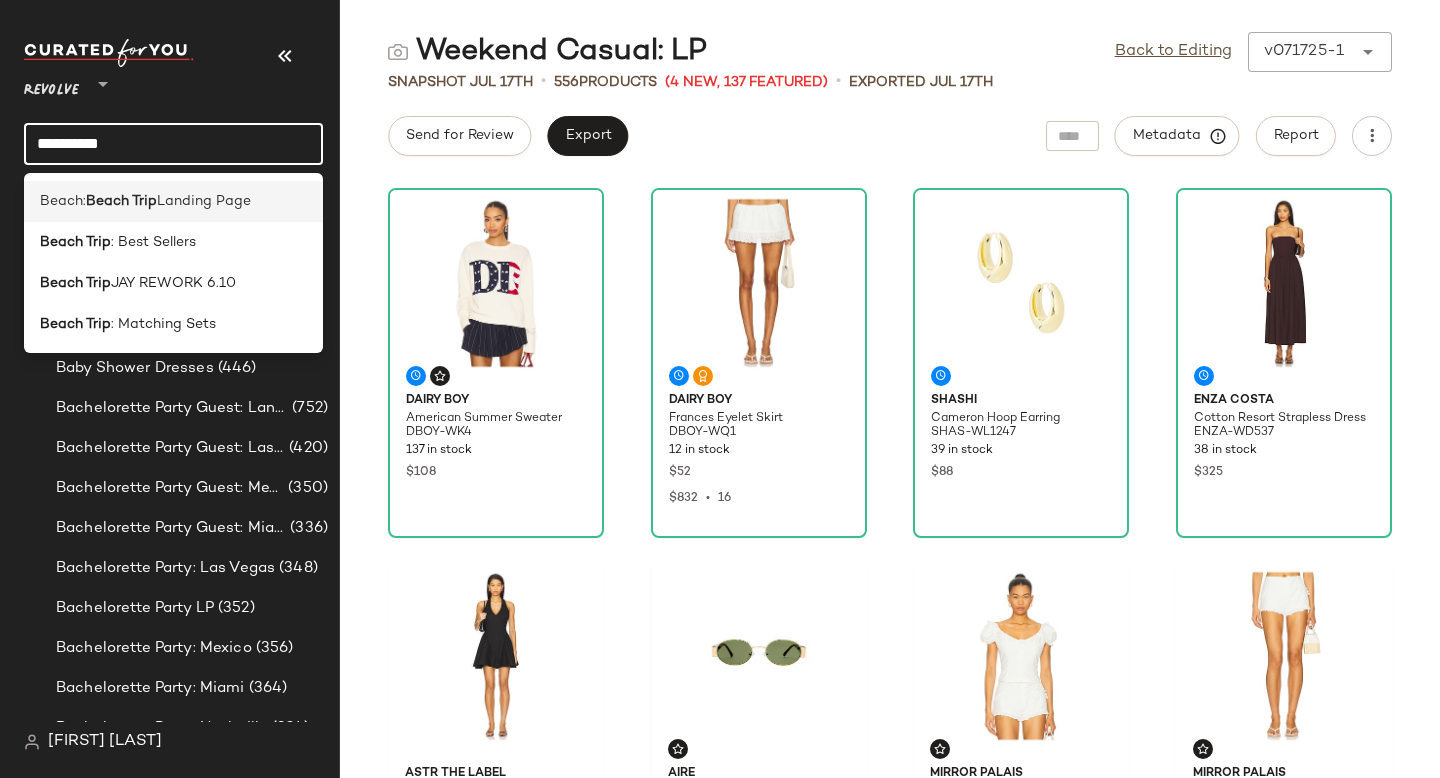 type on "**********" 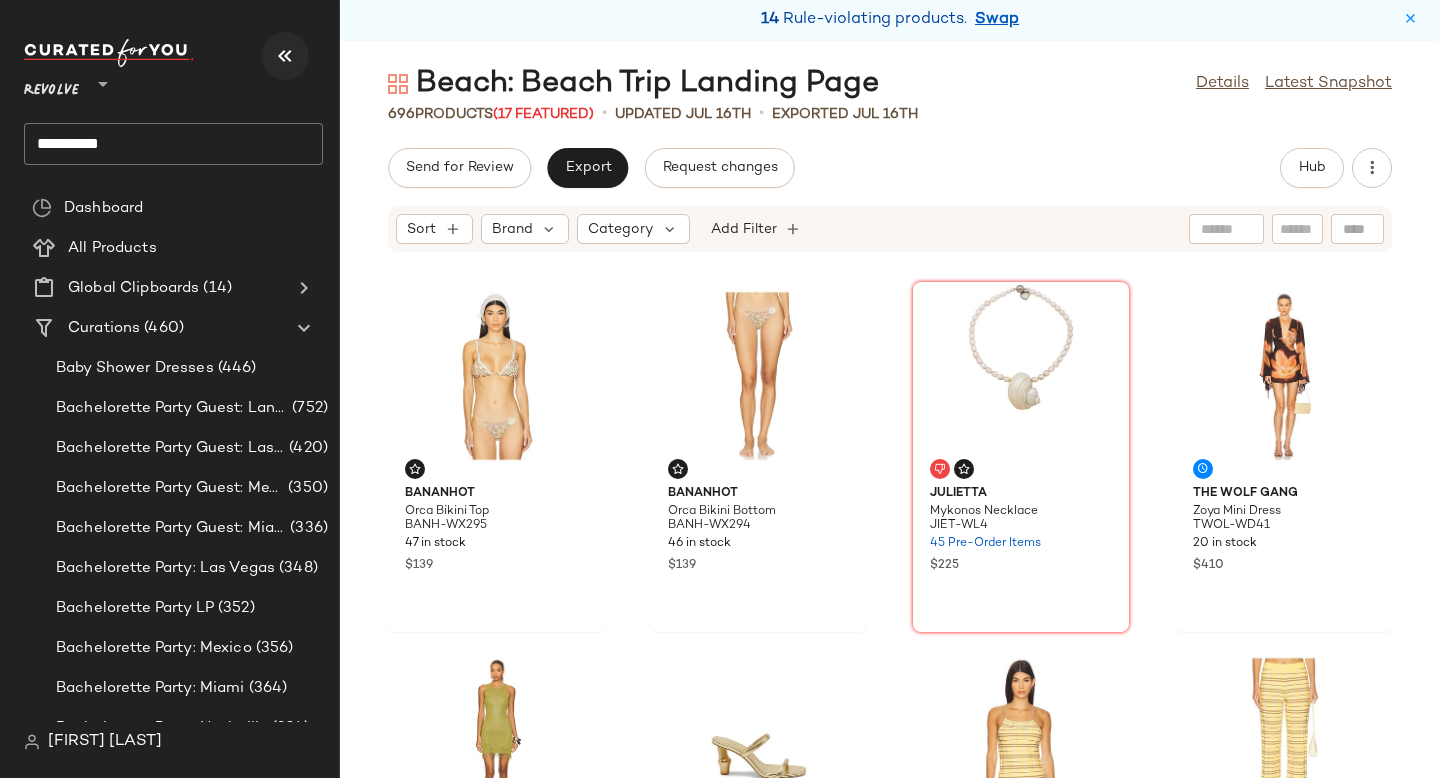 click at bounding box center (285, 56) 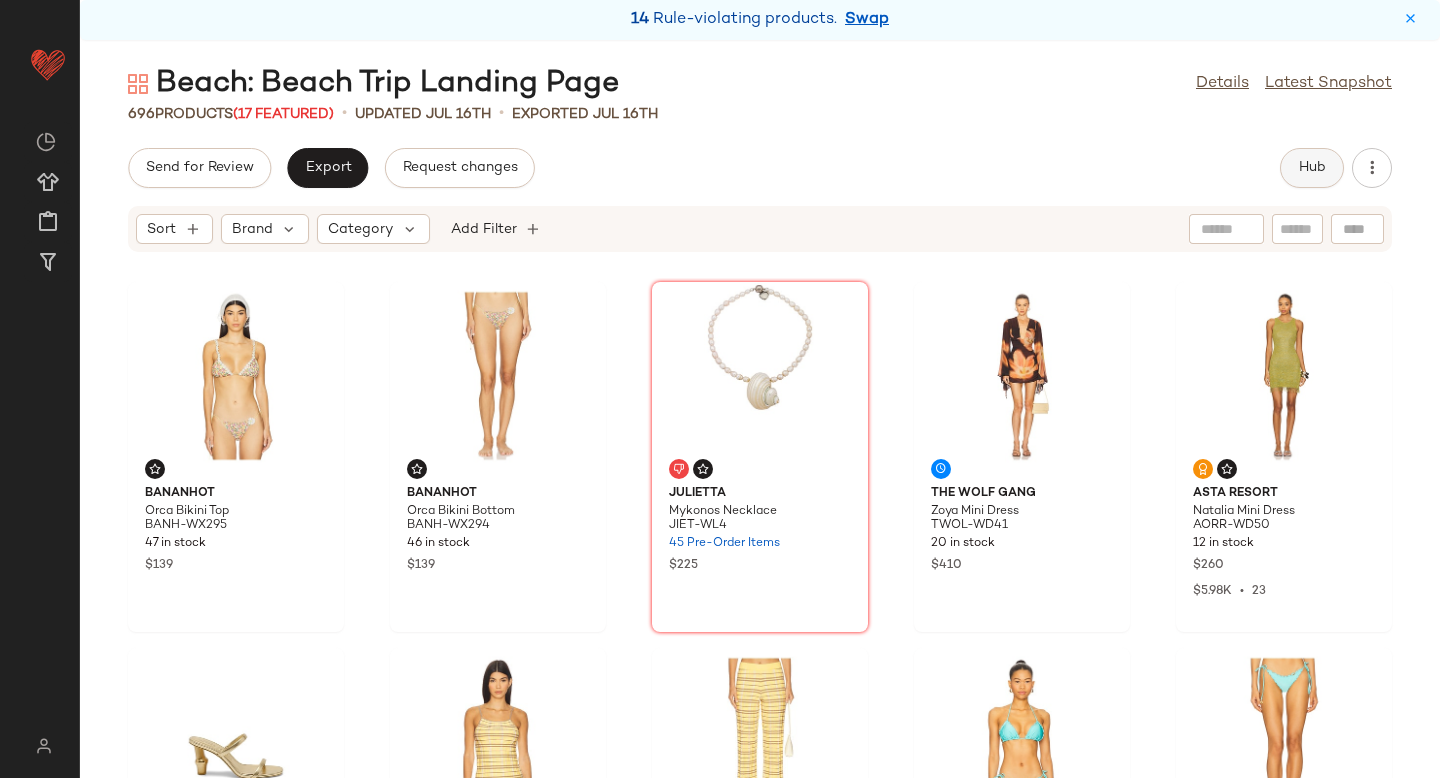 click on "Hub" 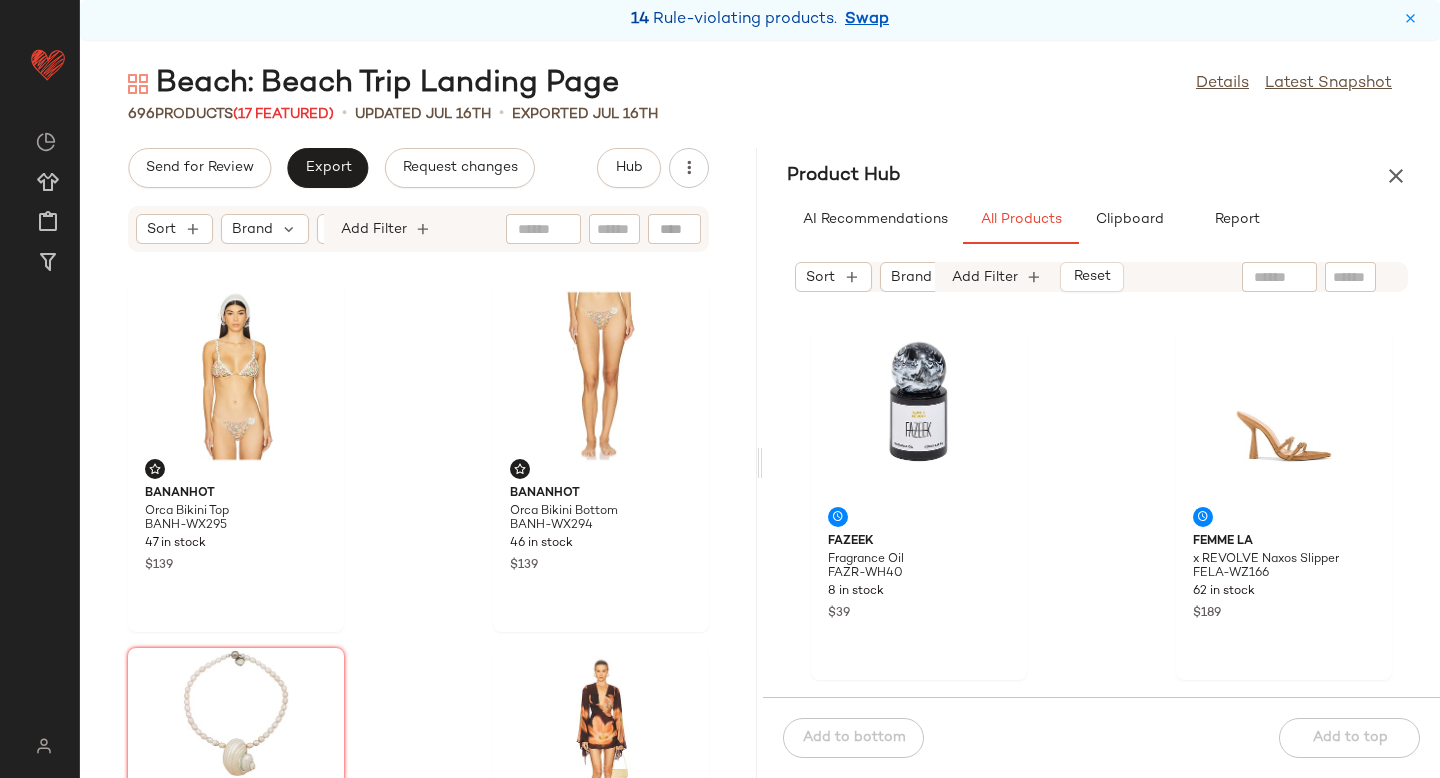 click 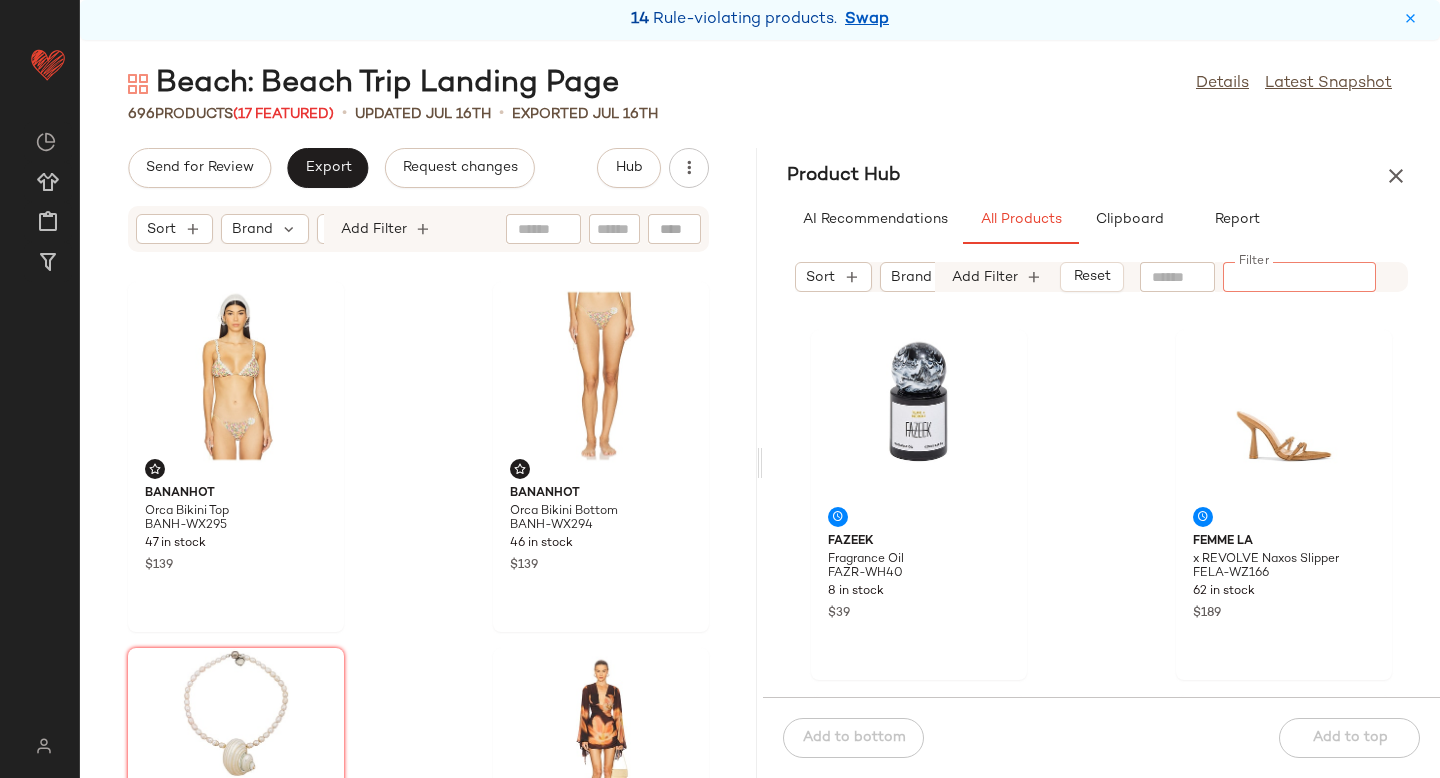 paste on "*********" 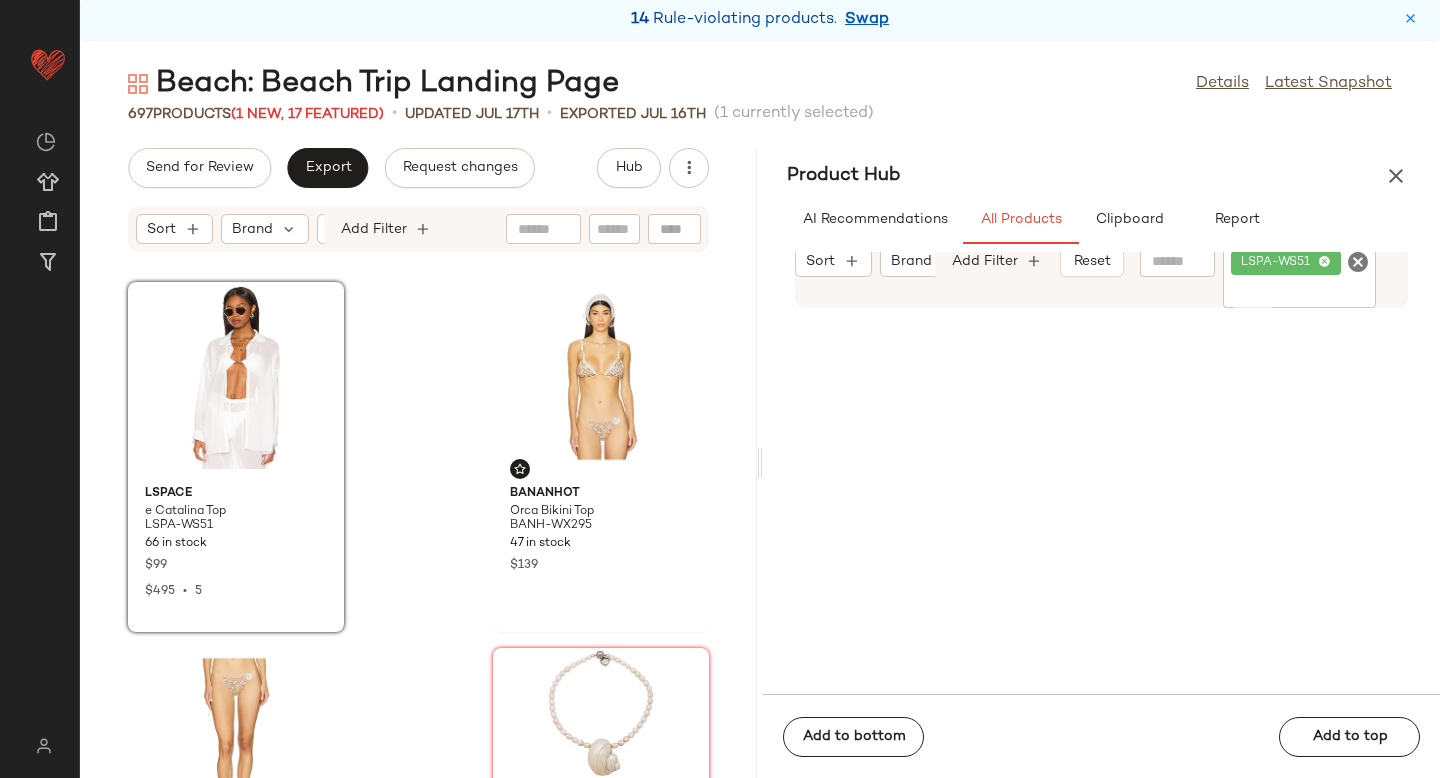 drag, startPoint x: 910, startPoint y: 433, endPoint x: 197, endPoint y: 3, distance: 832.62775 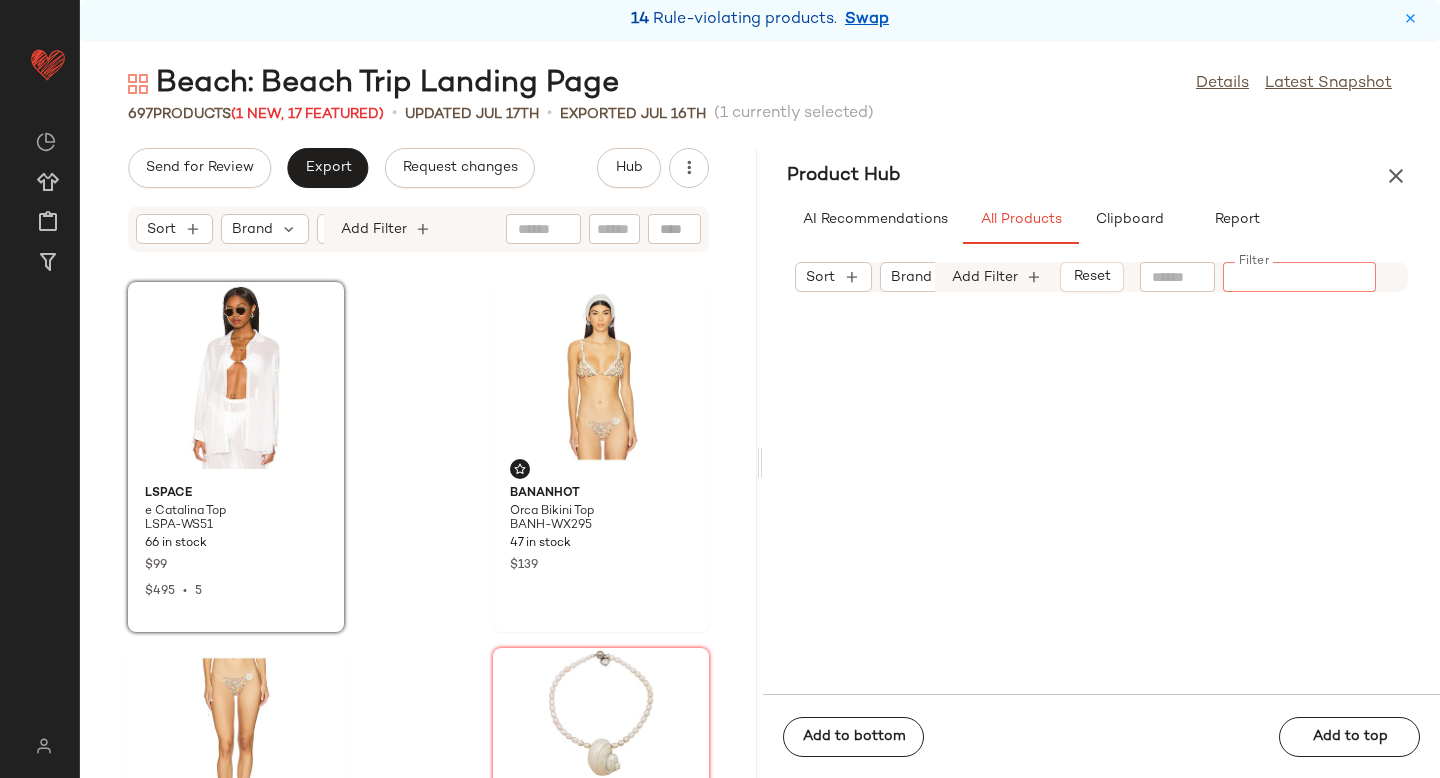 paste on "**********" 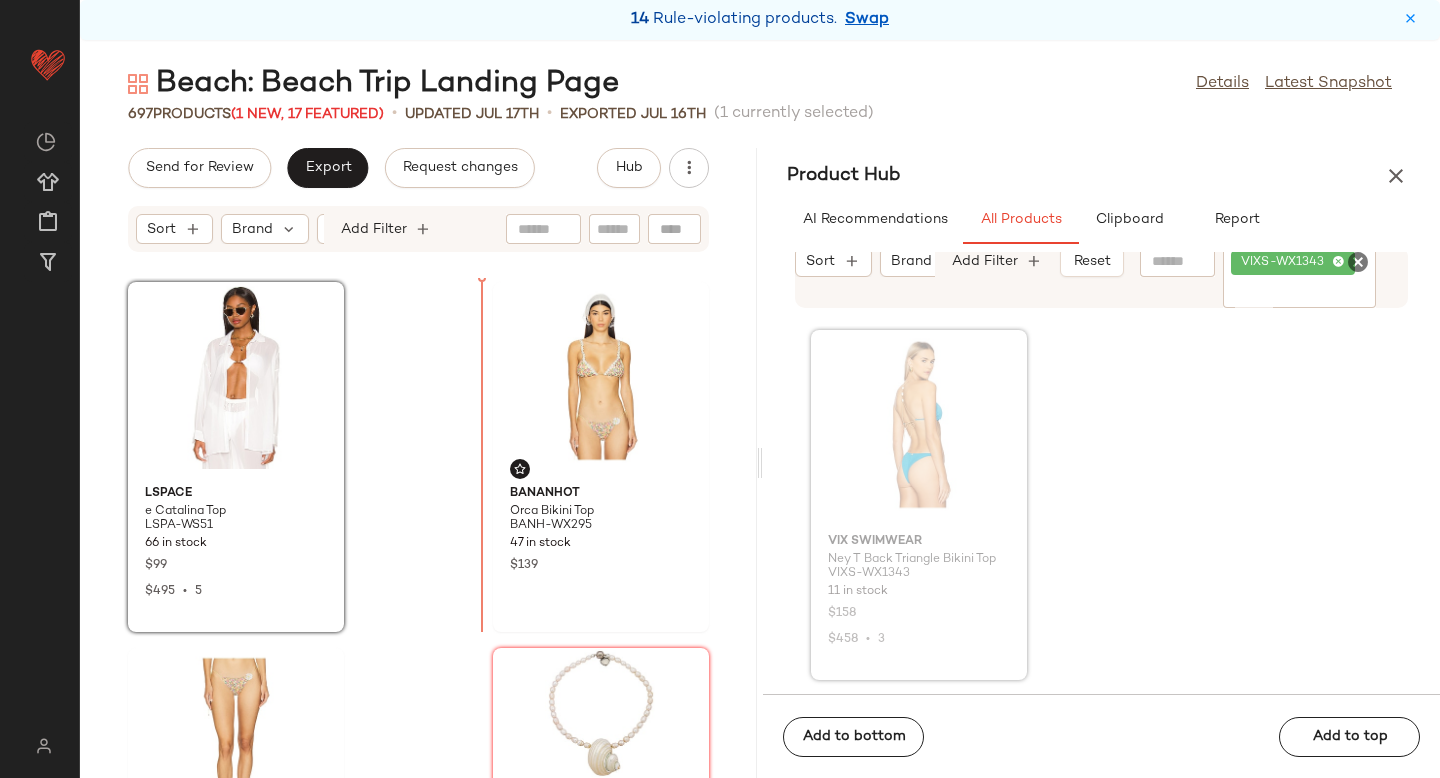 drag, startPoint x: 963, startPoint y: 413, endPoint x: 946, endPoint y: 414, distance: 17.029387 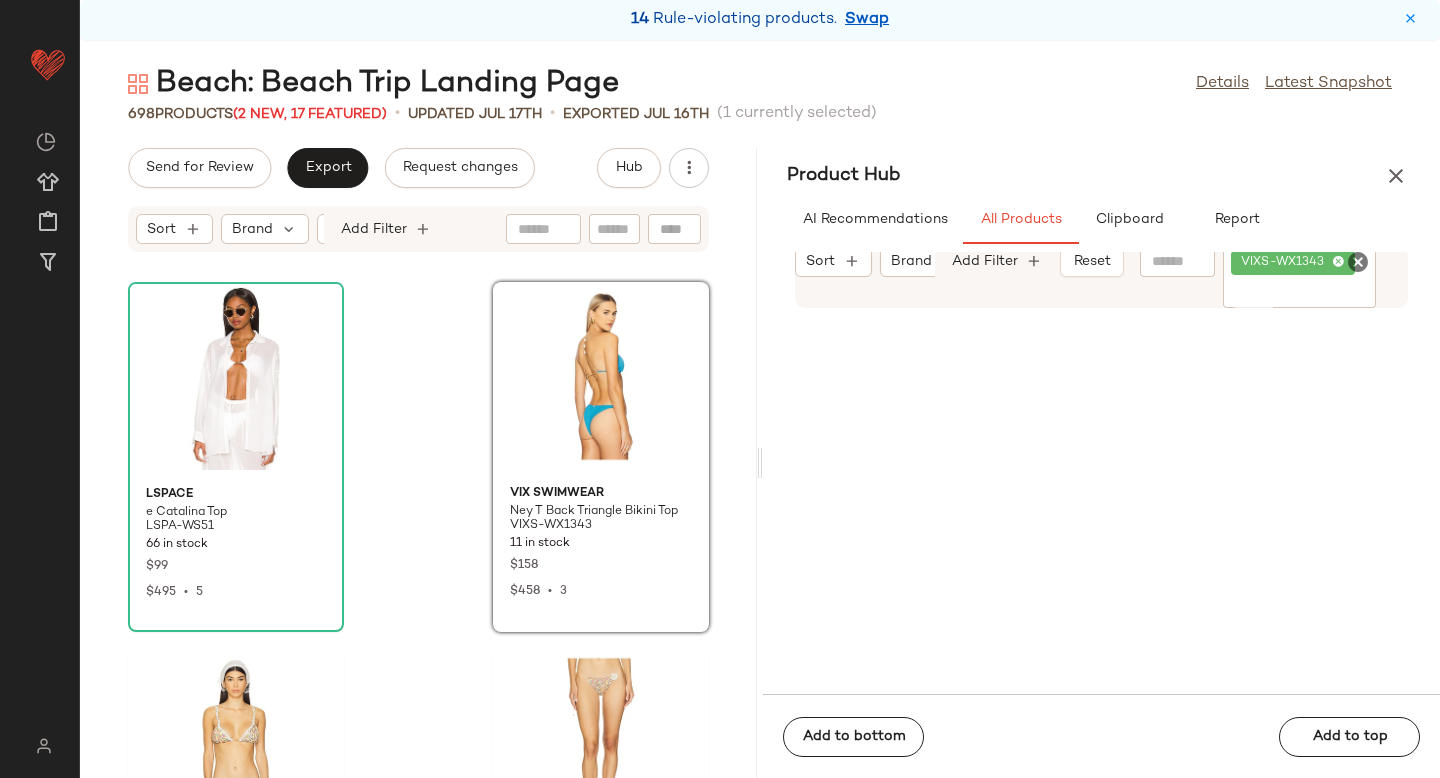 click 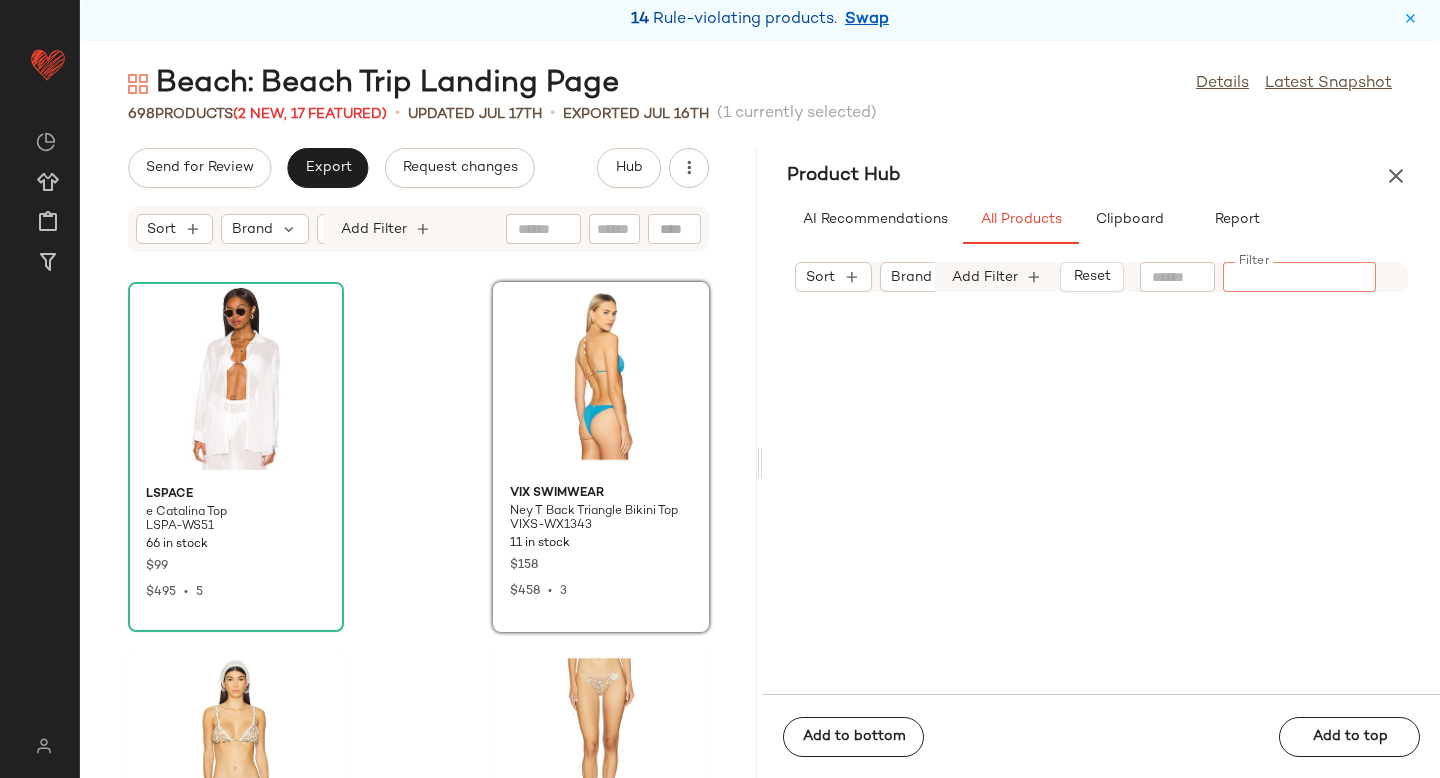 paste on "**********" 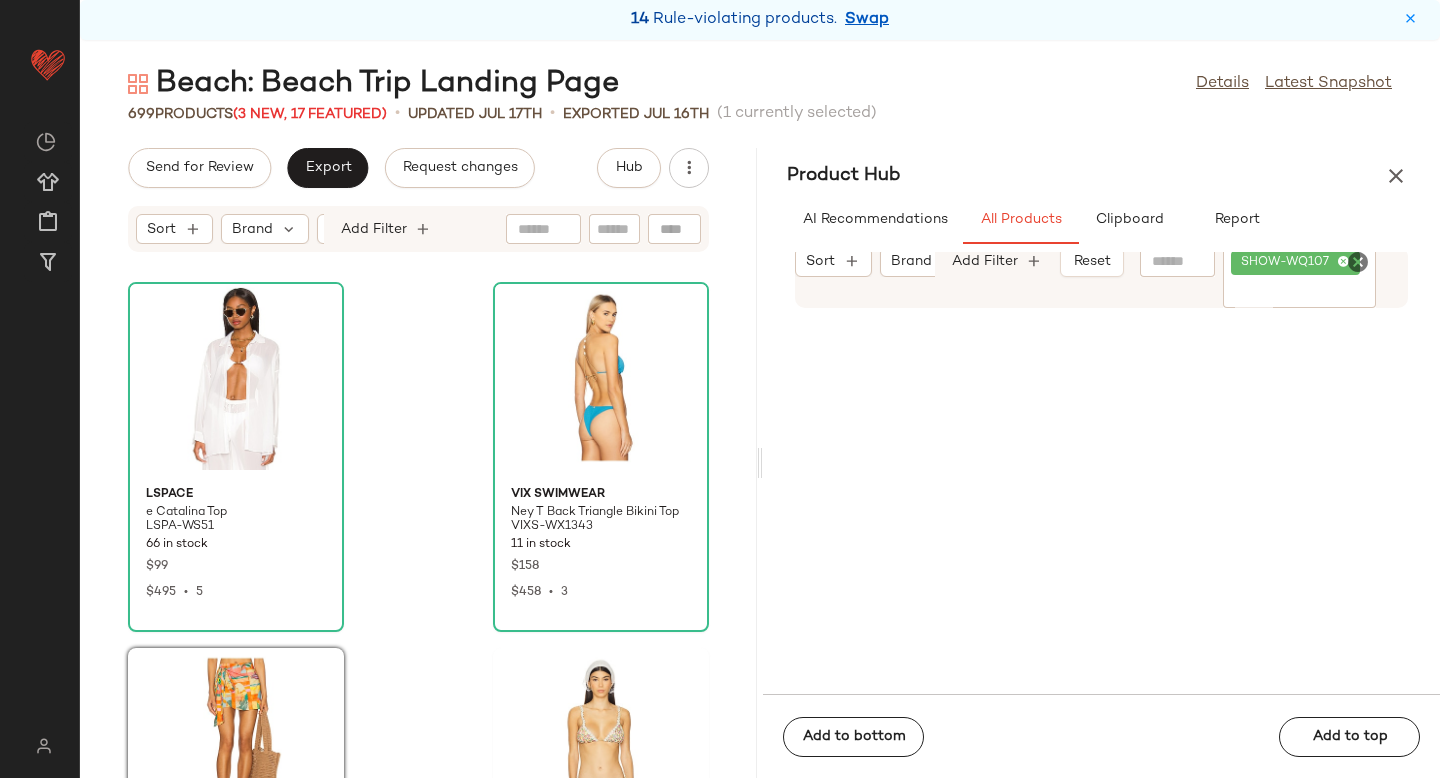click 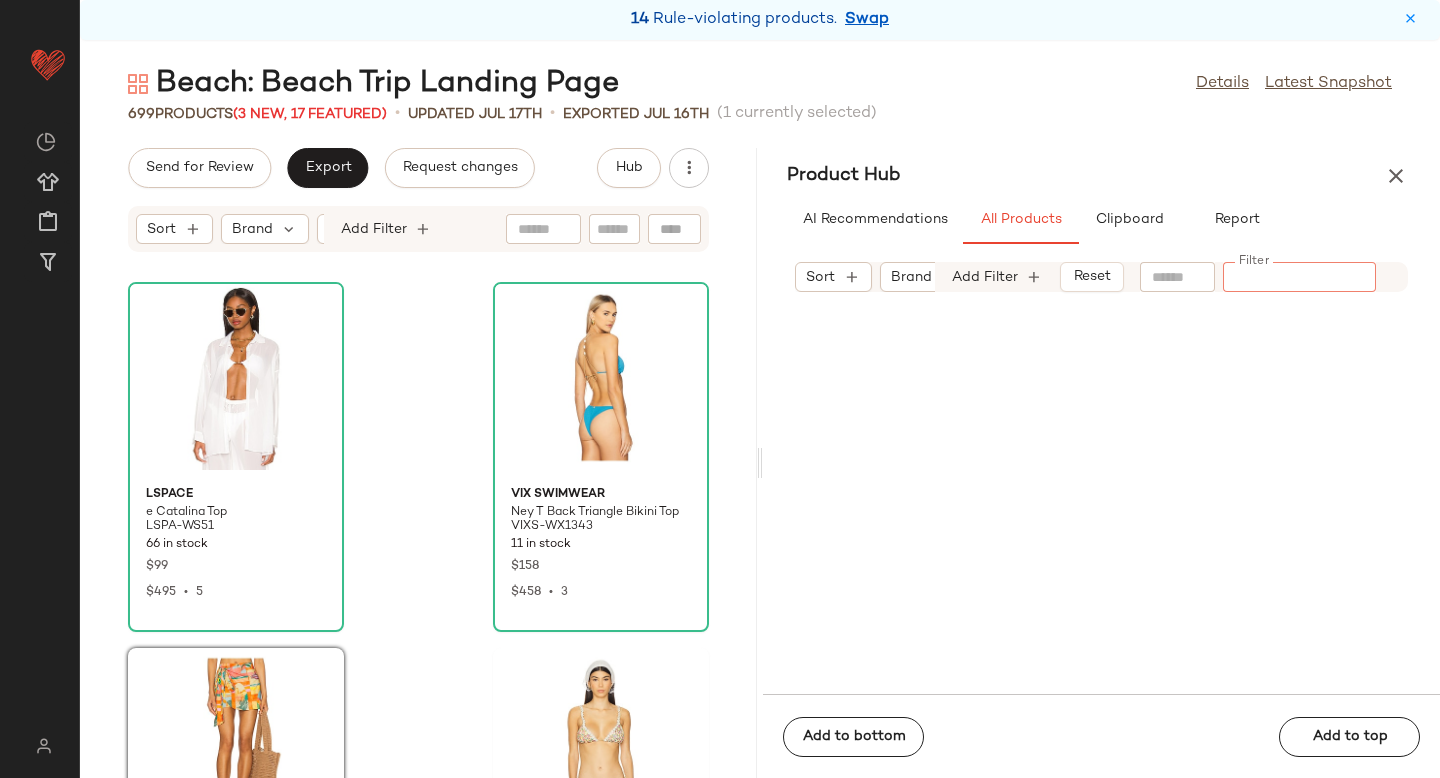 paste on "*********" 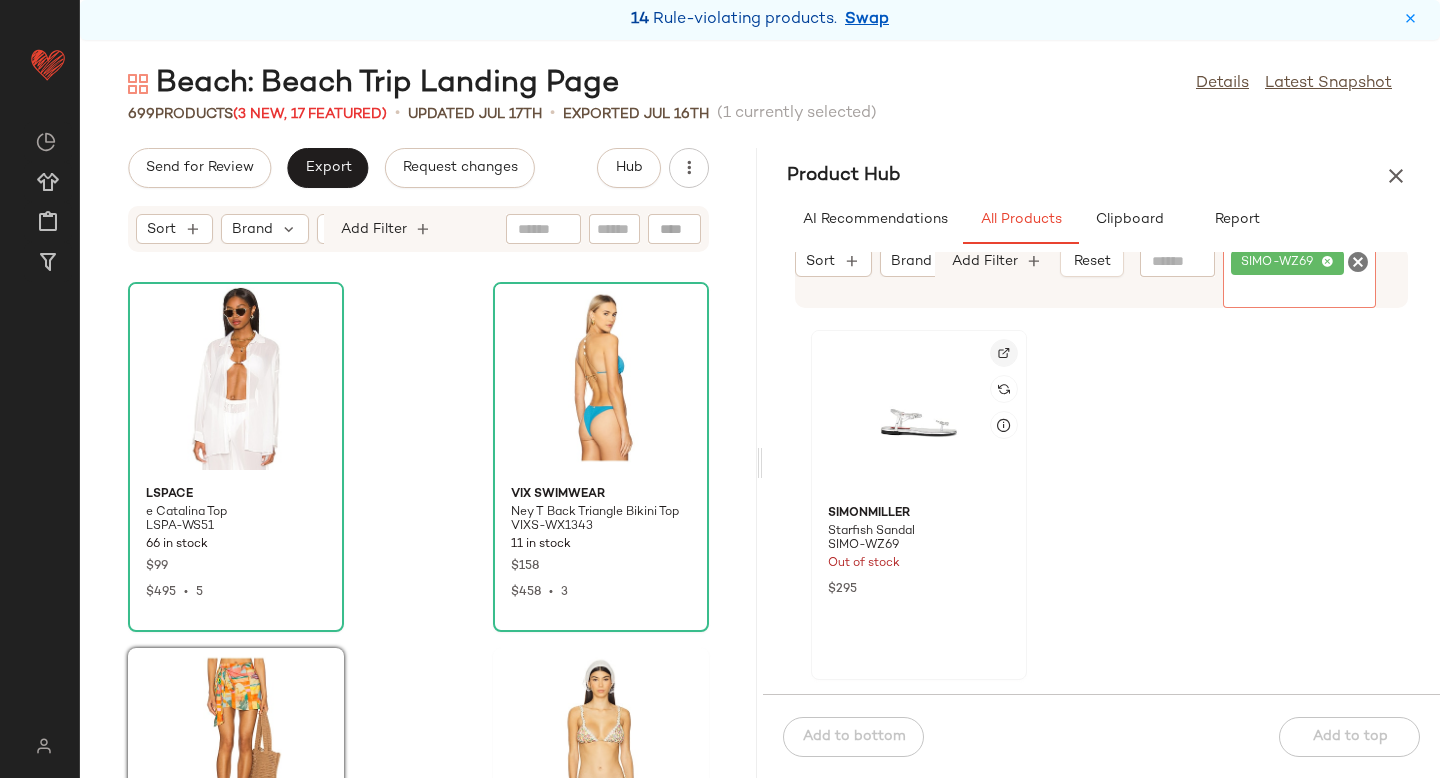 click 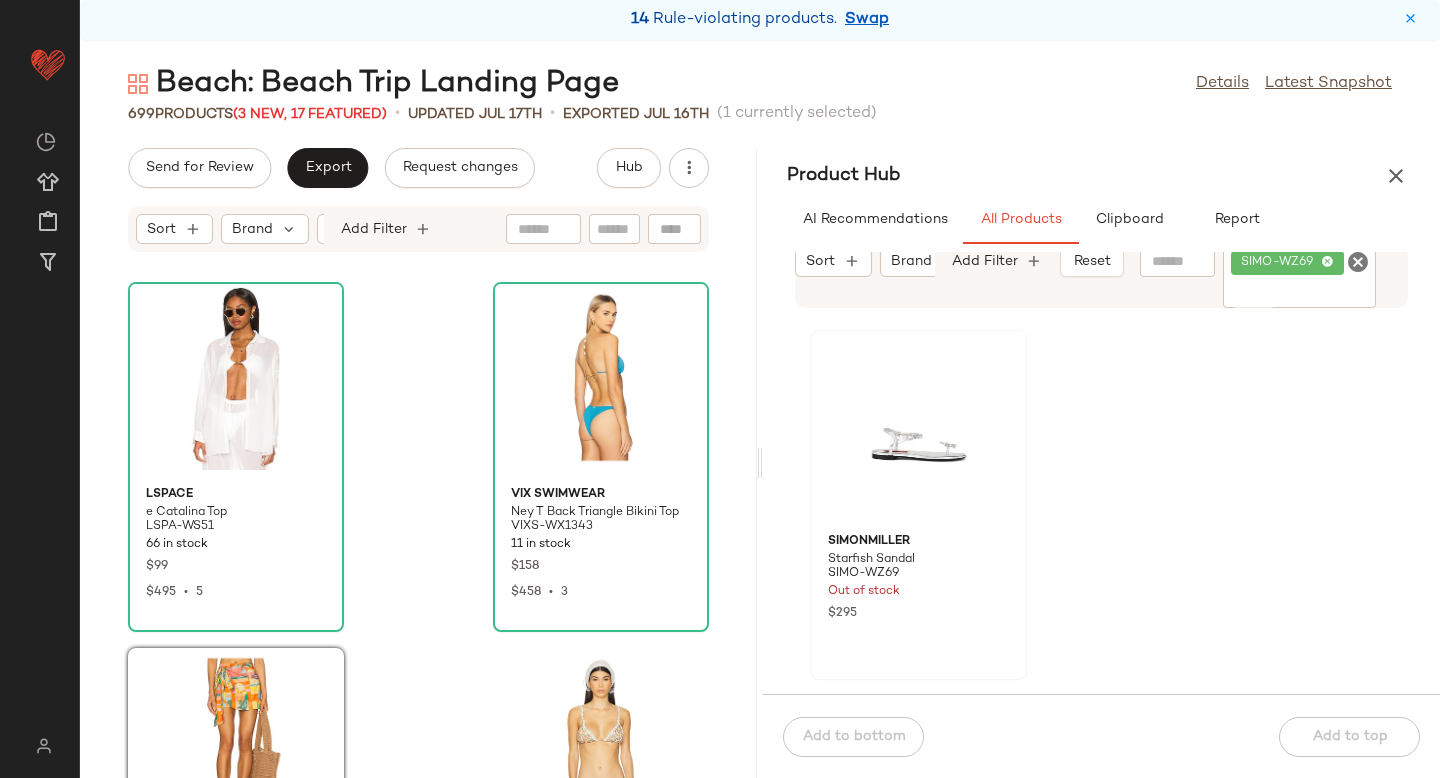 click 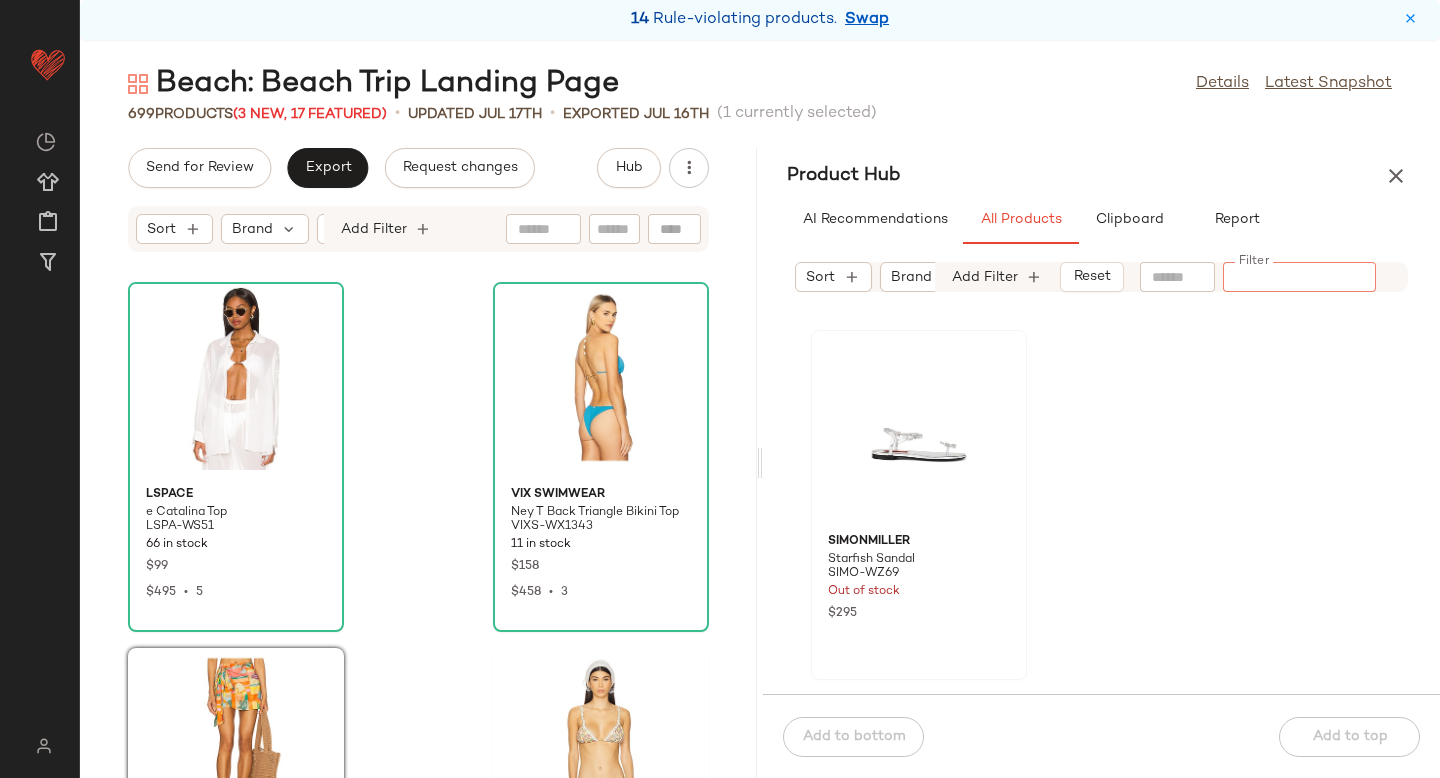 paste on "********" 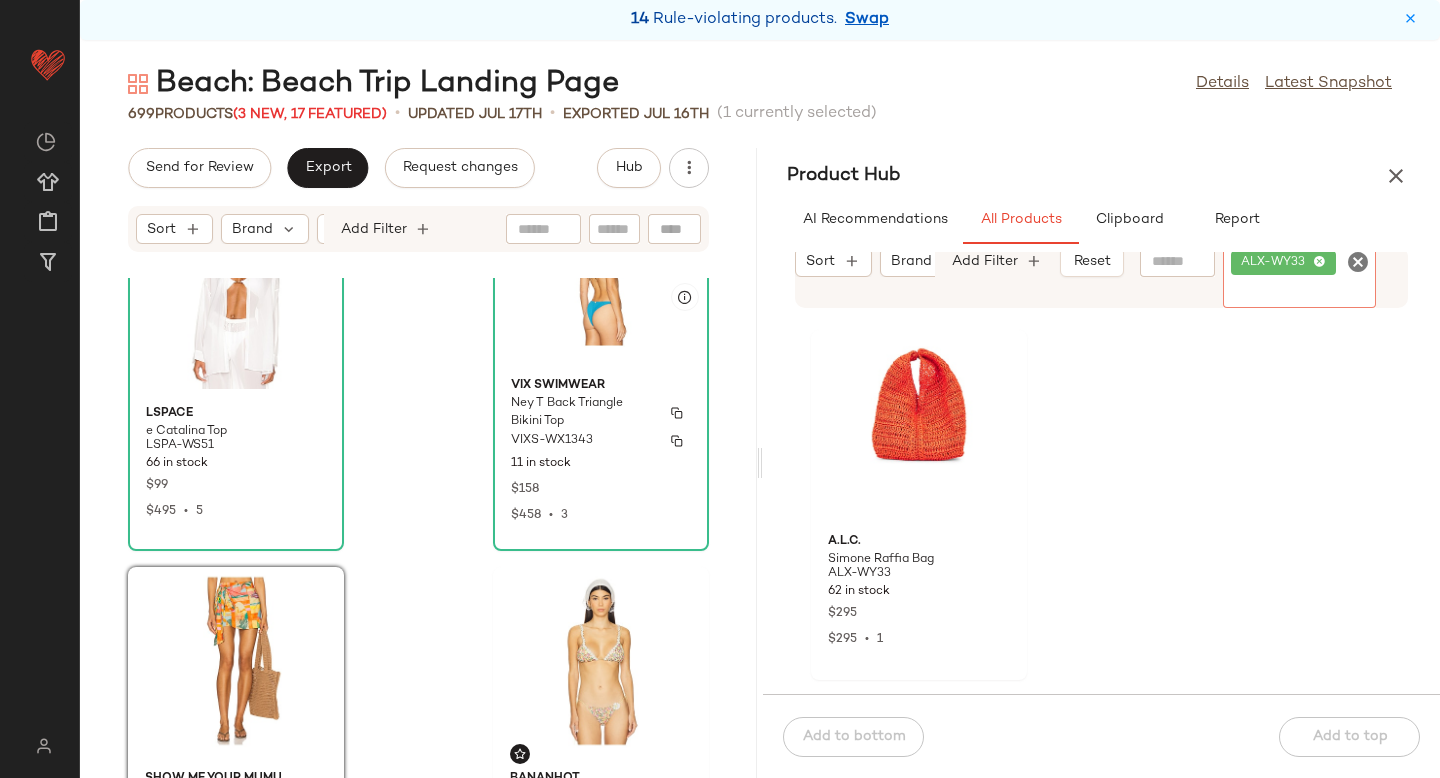 scroll, scrollTop: 92, scrollLeft: 0, axis: vertical 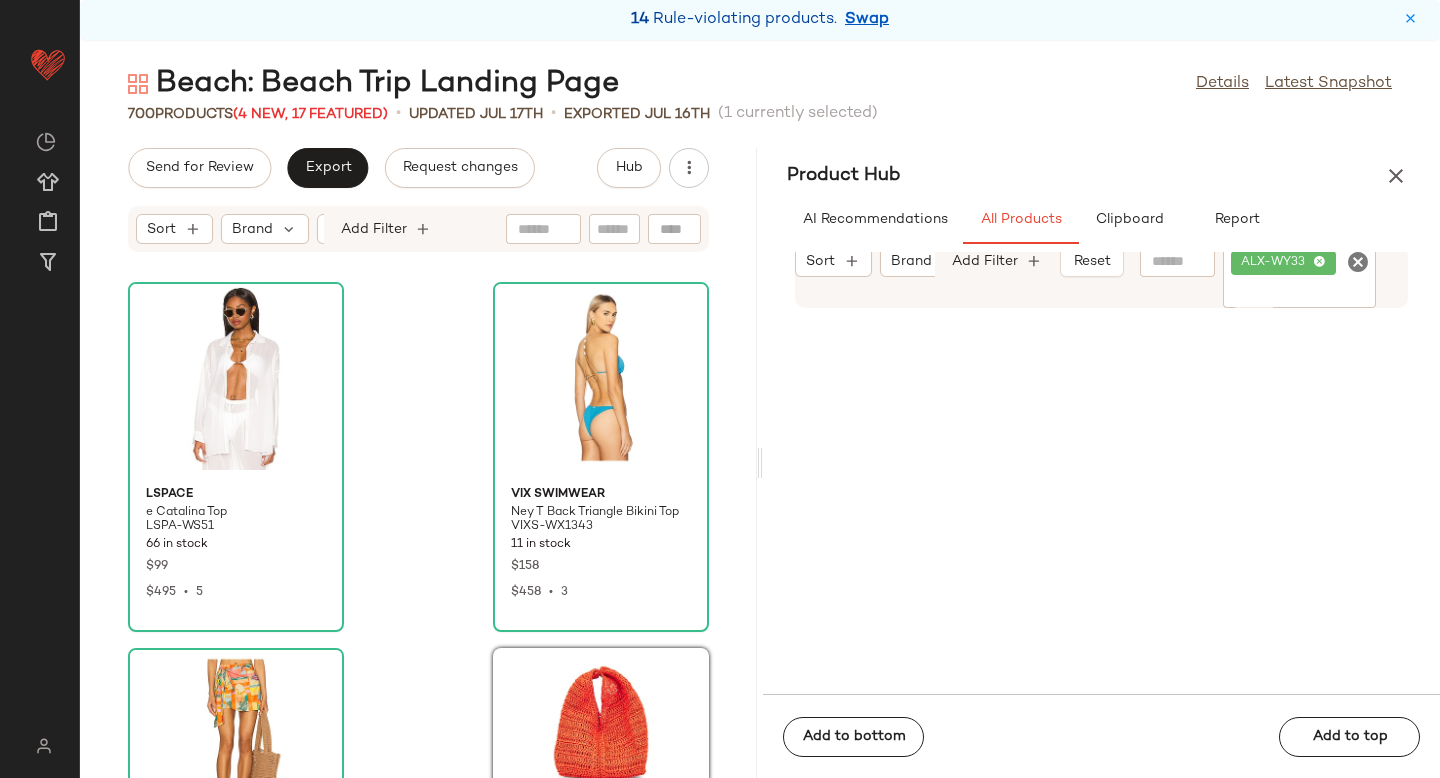 click 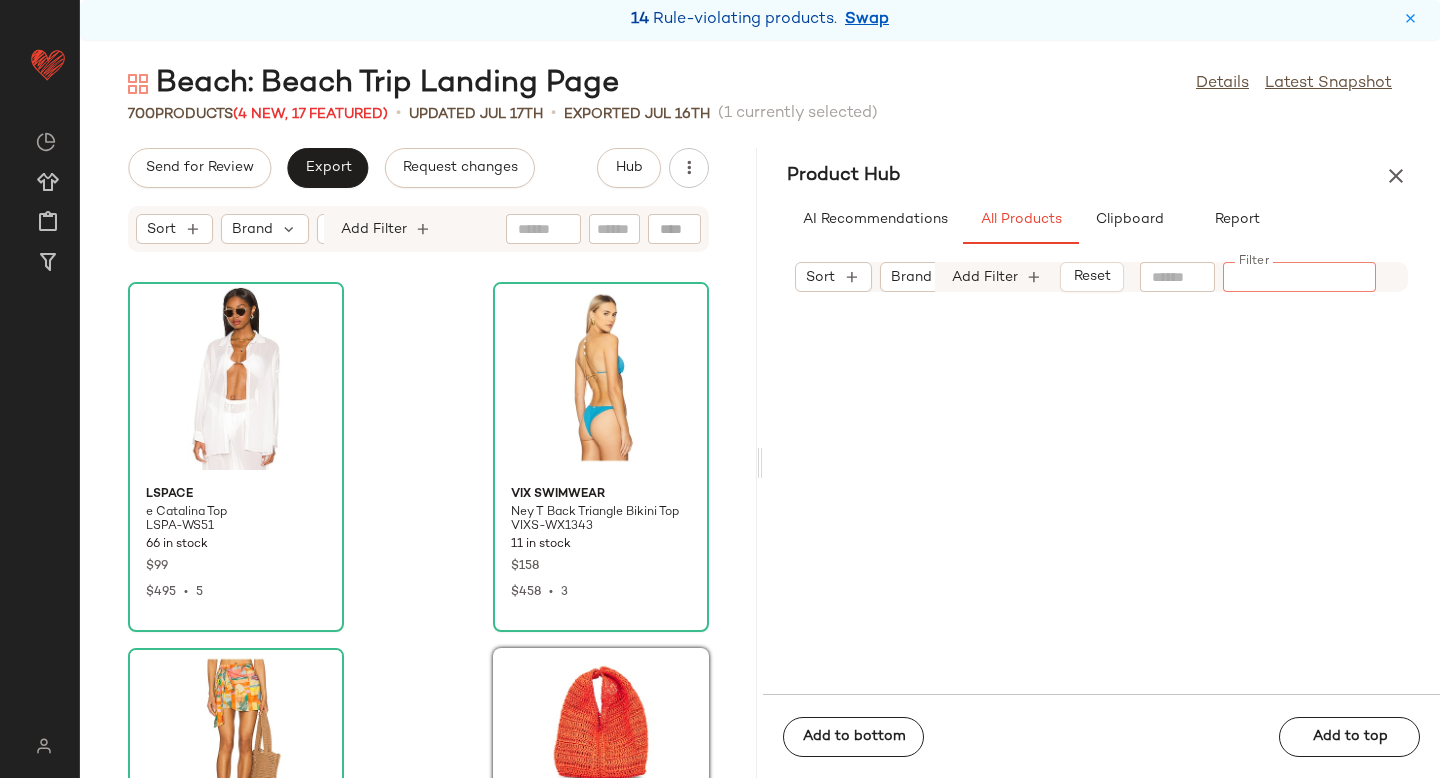 paste on "*********" 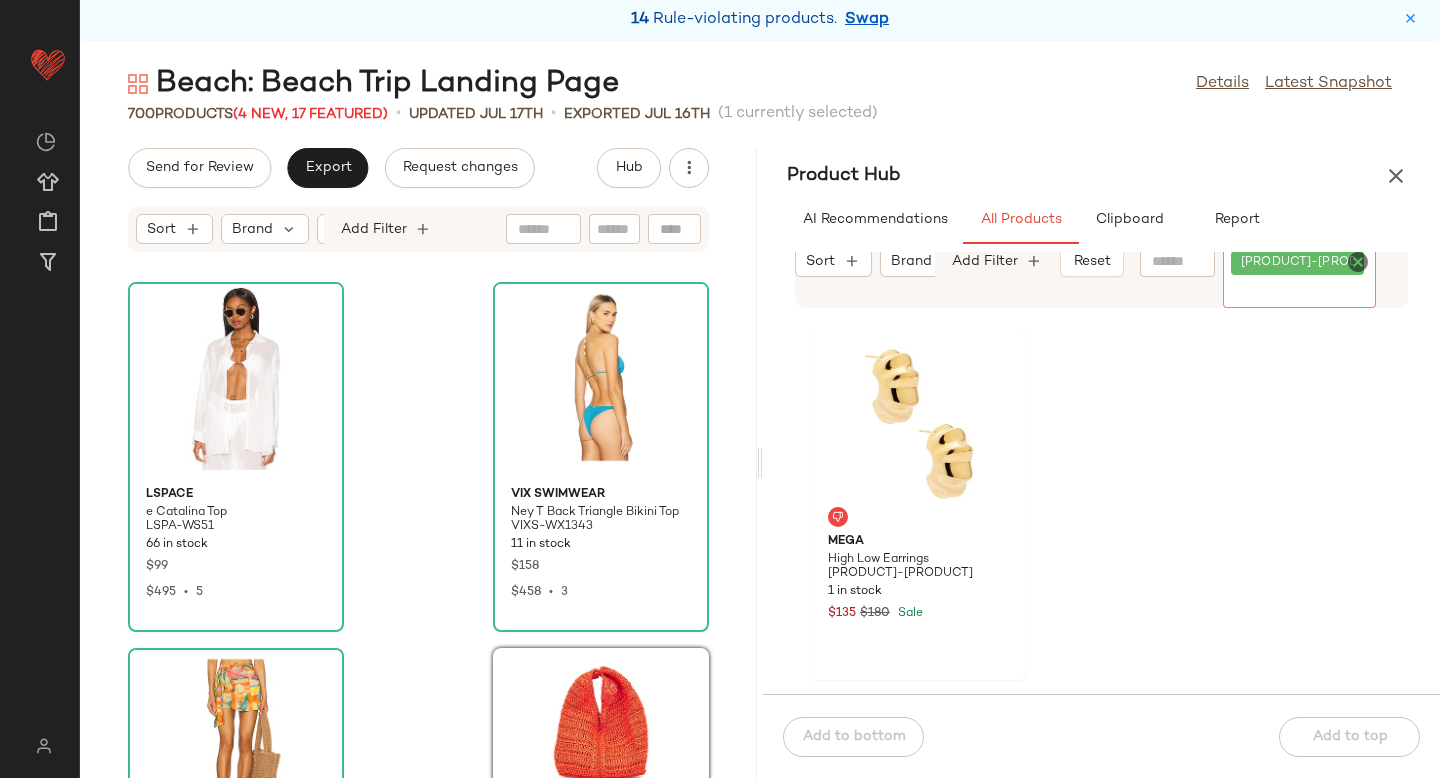 click on "[PRODUCT]-[PRODUCT]" 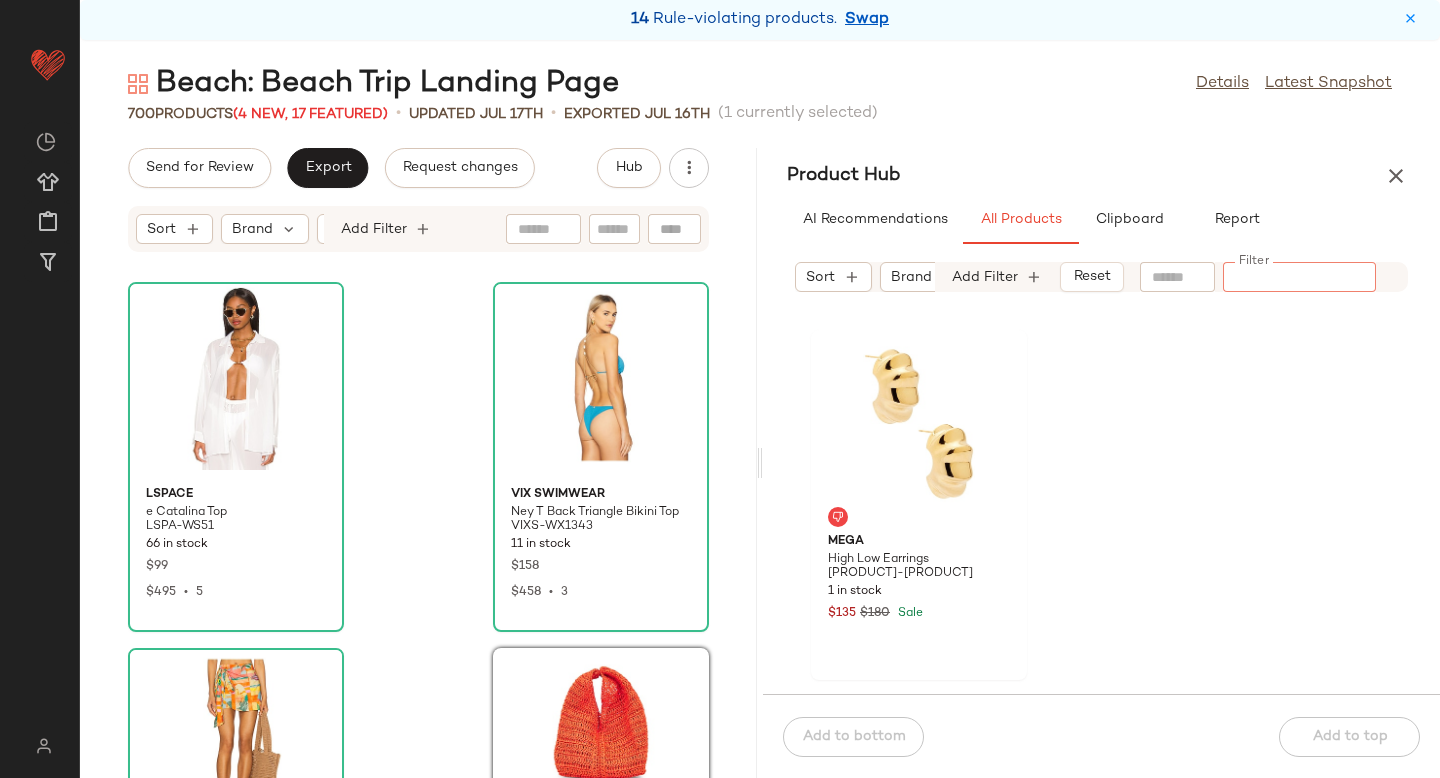 paste on "**********" 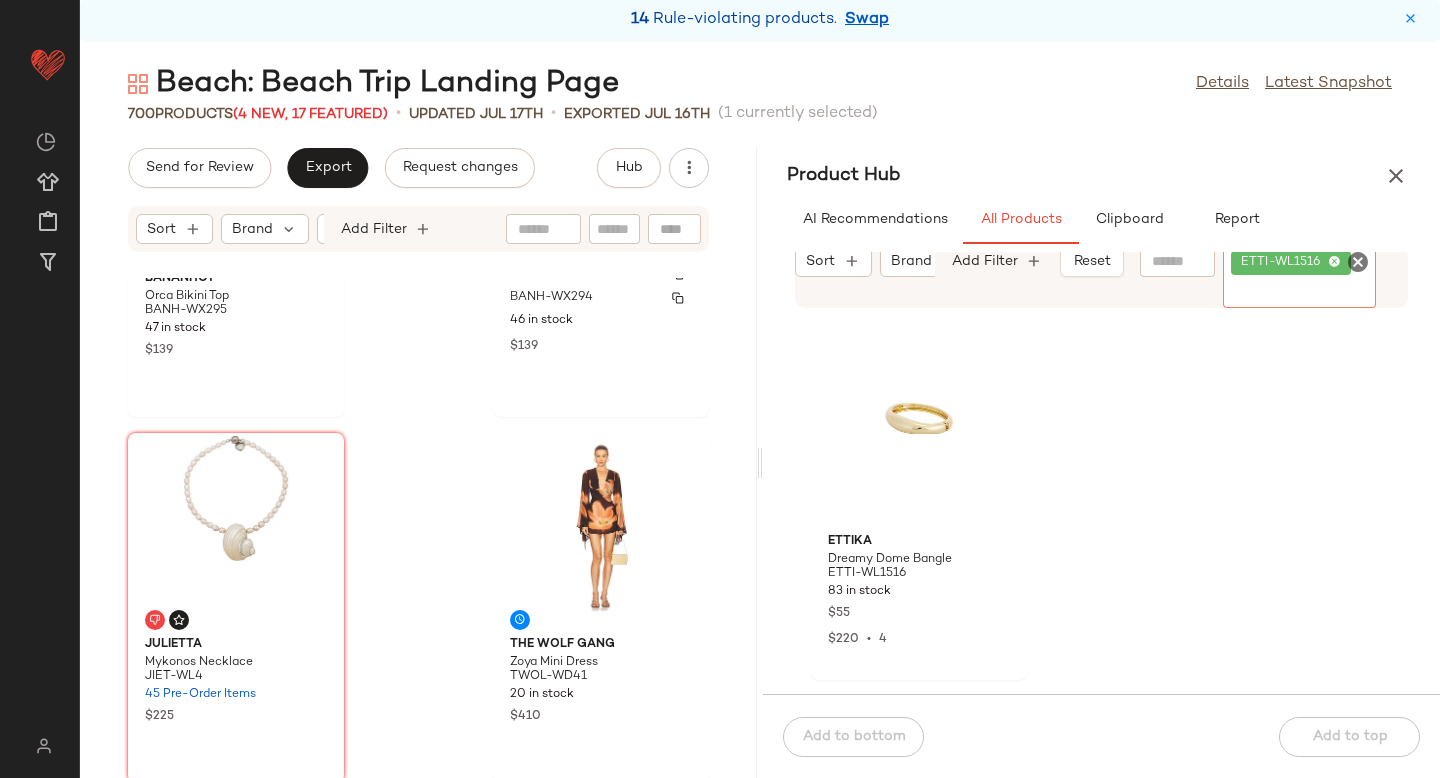 scroll, scrollTop: 984, scrollLeft: 0, axis: vertical 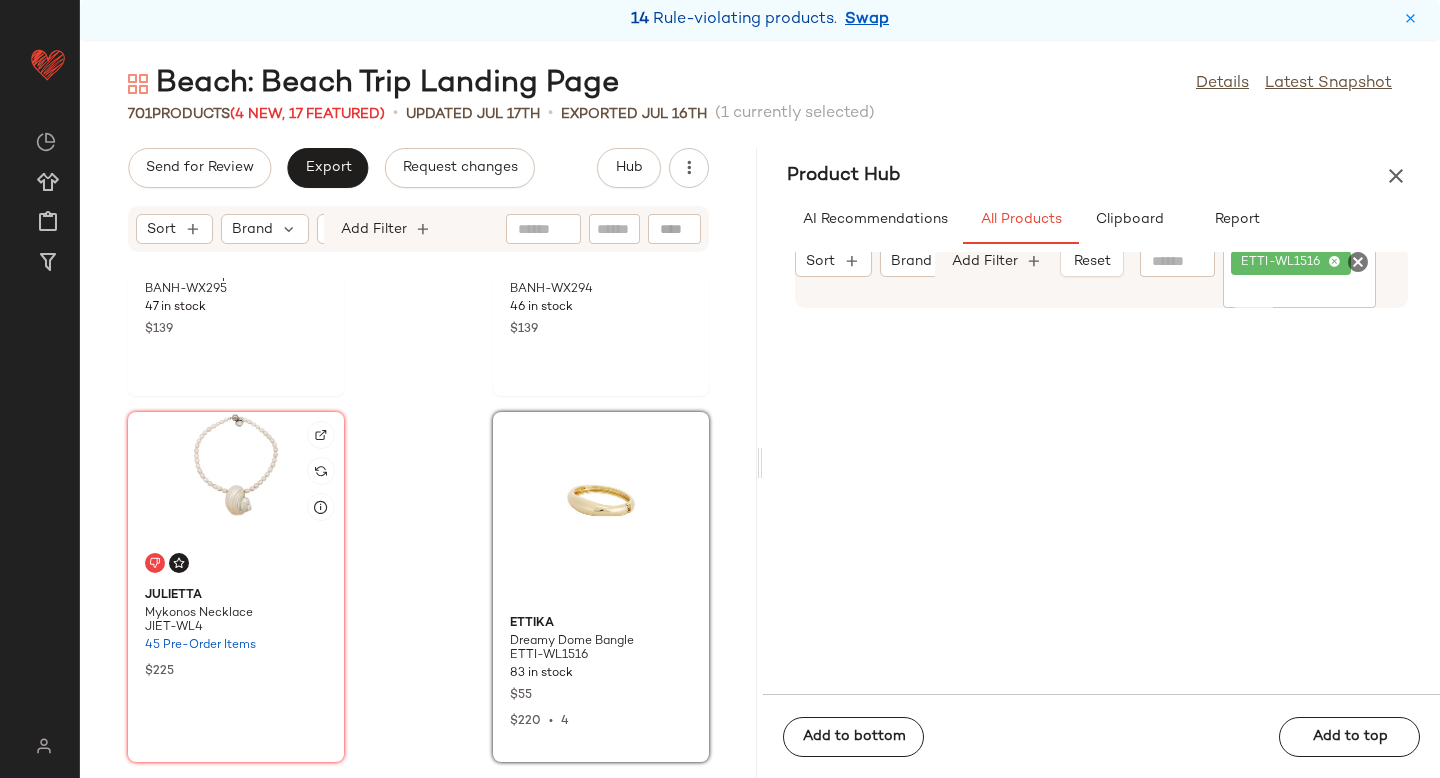 click 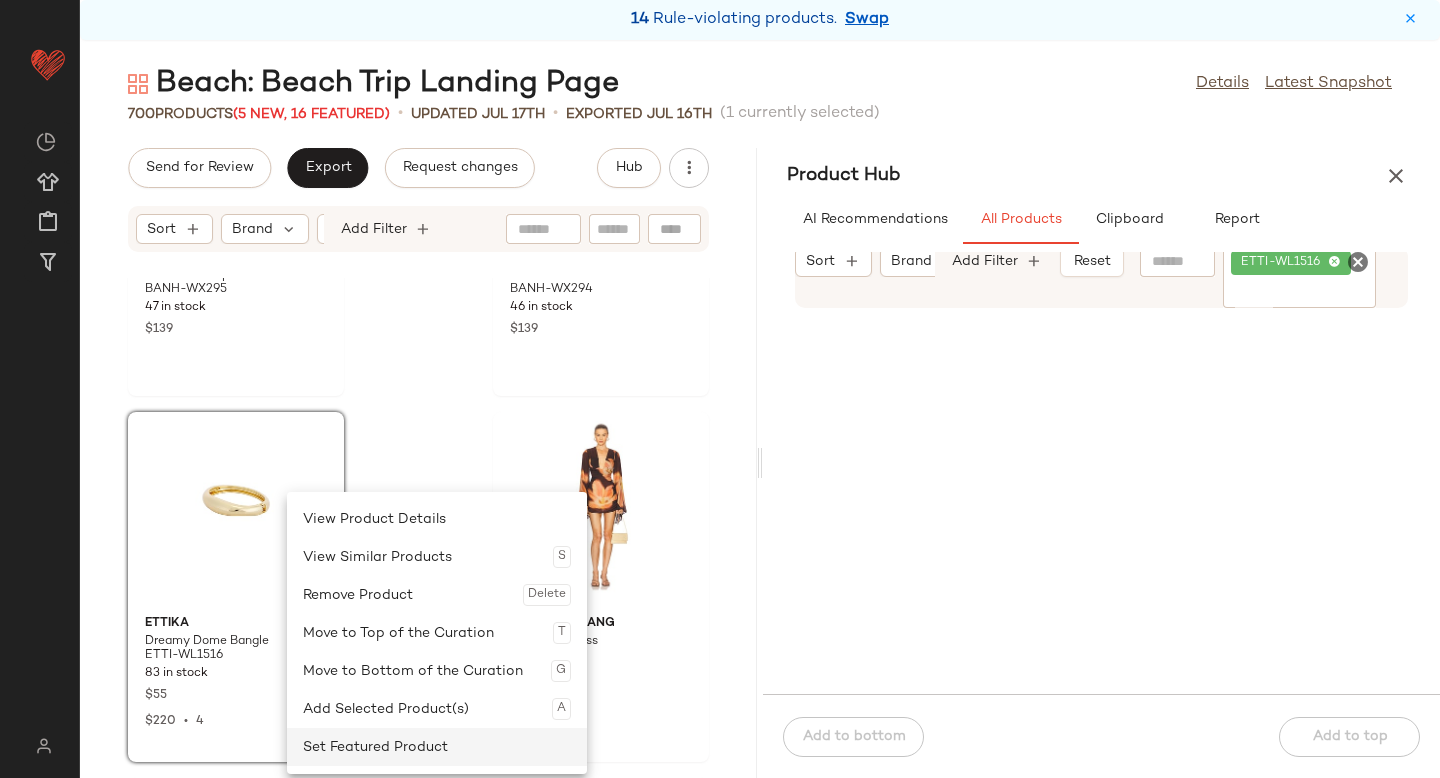 click on "Set Featured Product" 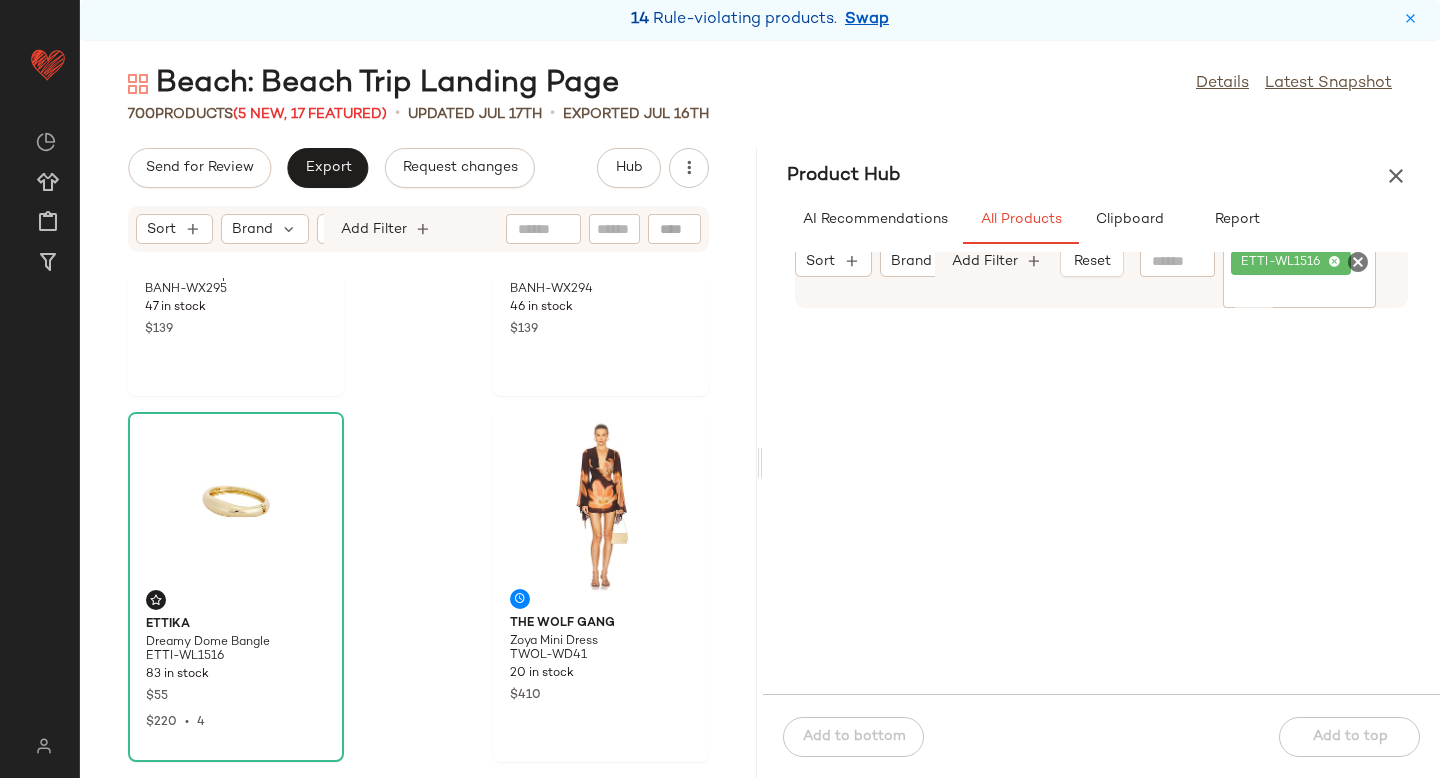 click 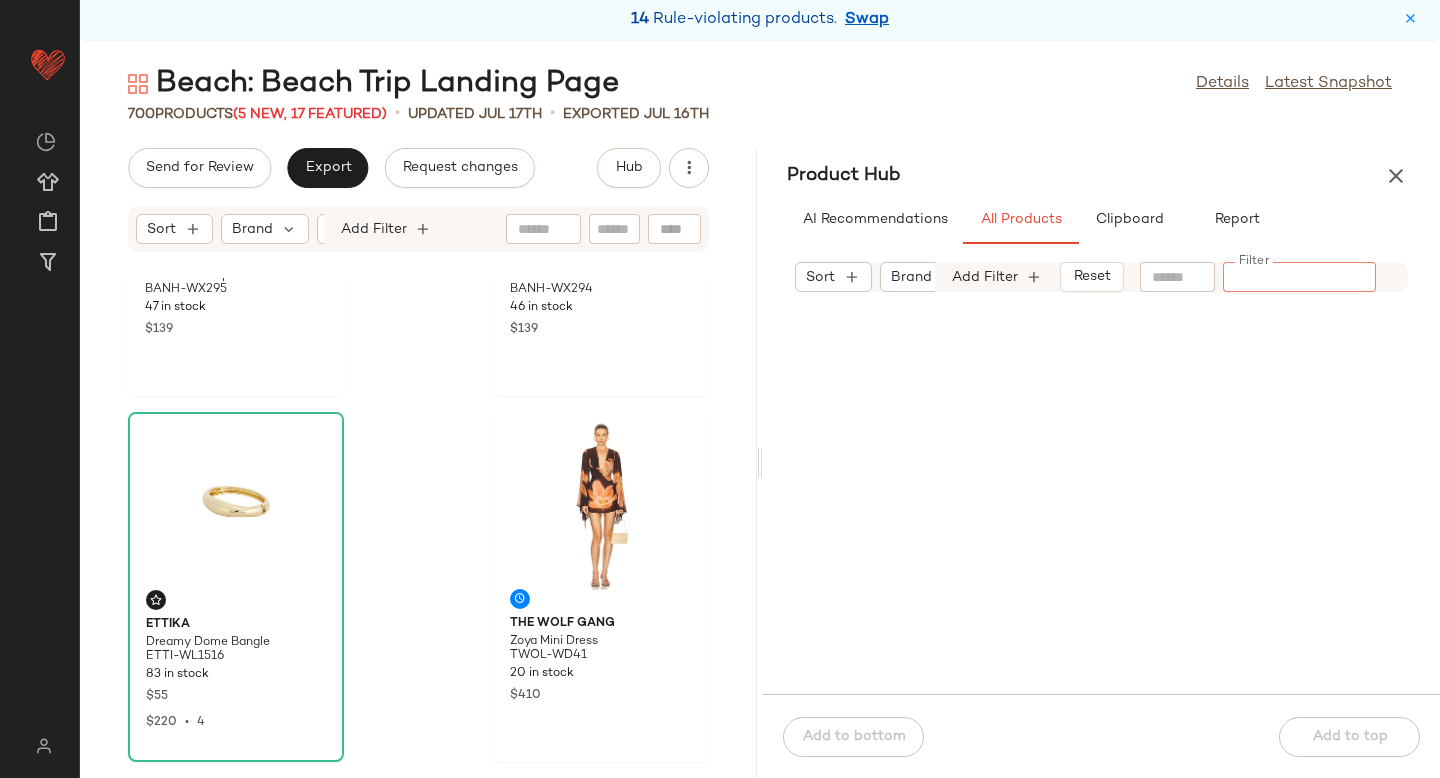 paste on "**********" 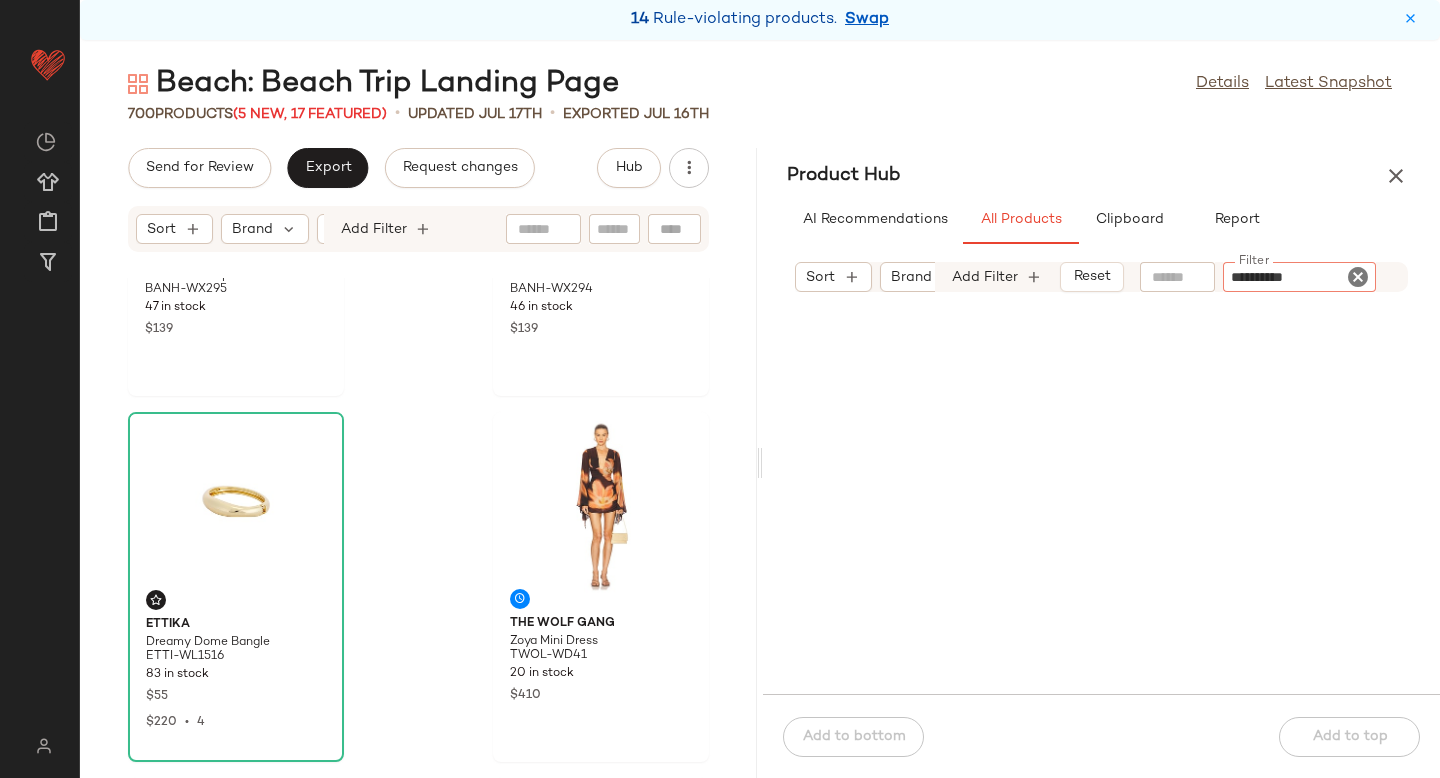 type 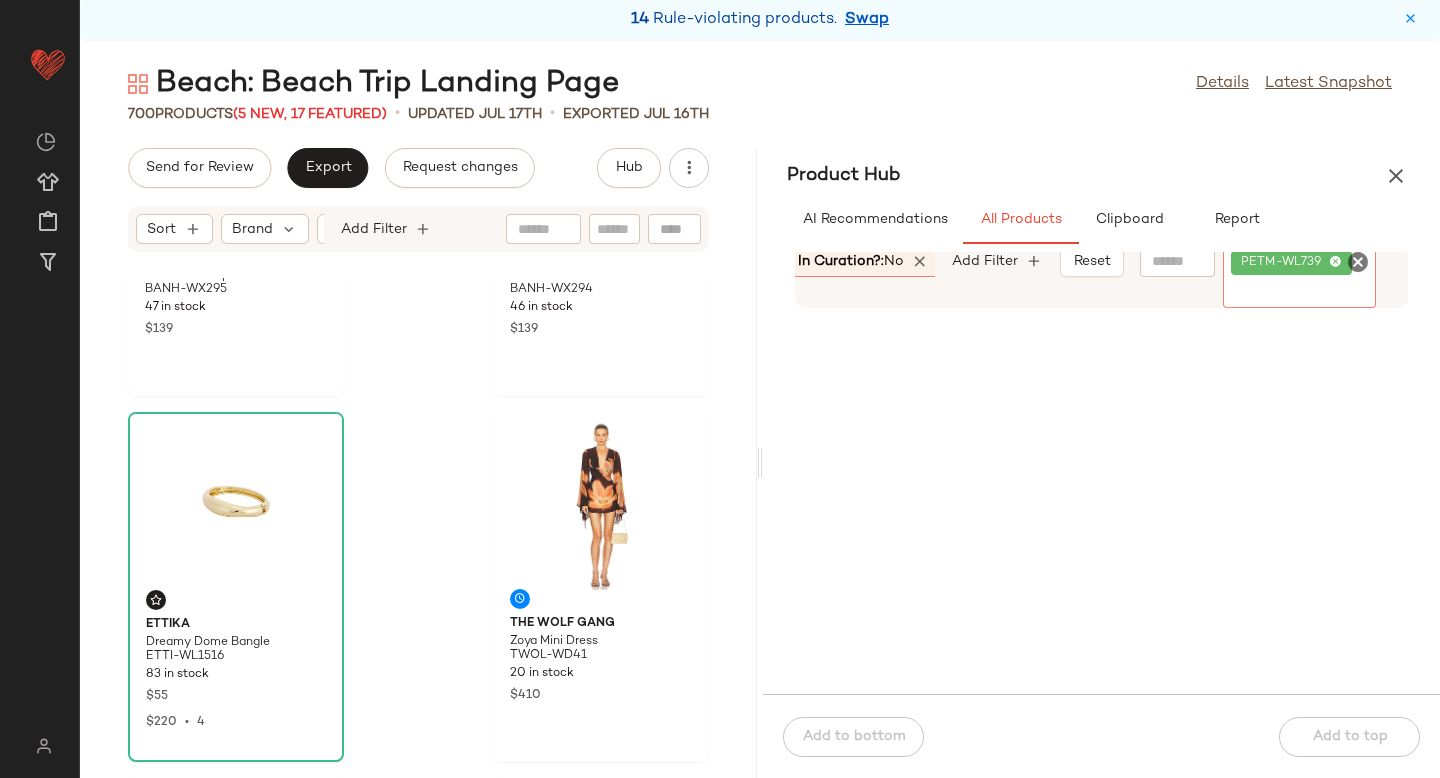 scroll, scrollTop: 0, scrollLeft: 321, axis: horizontal 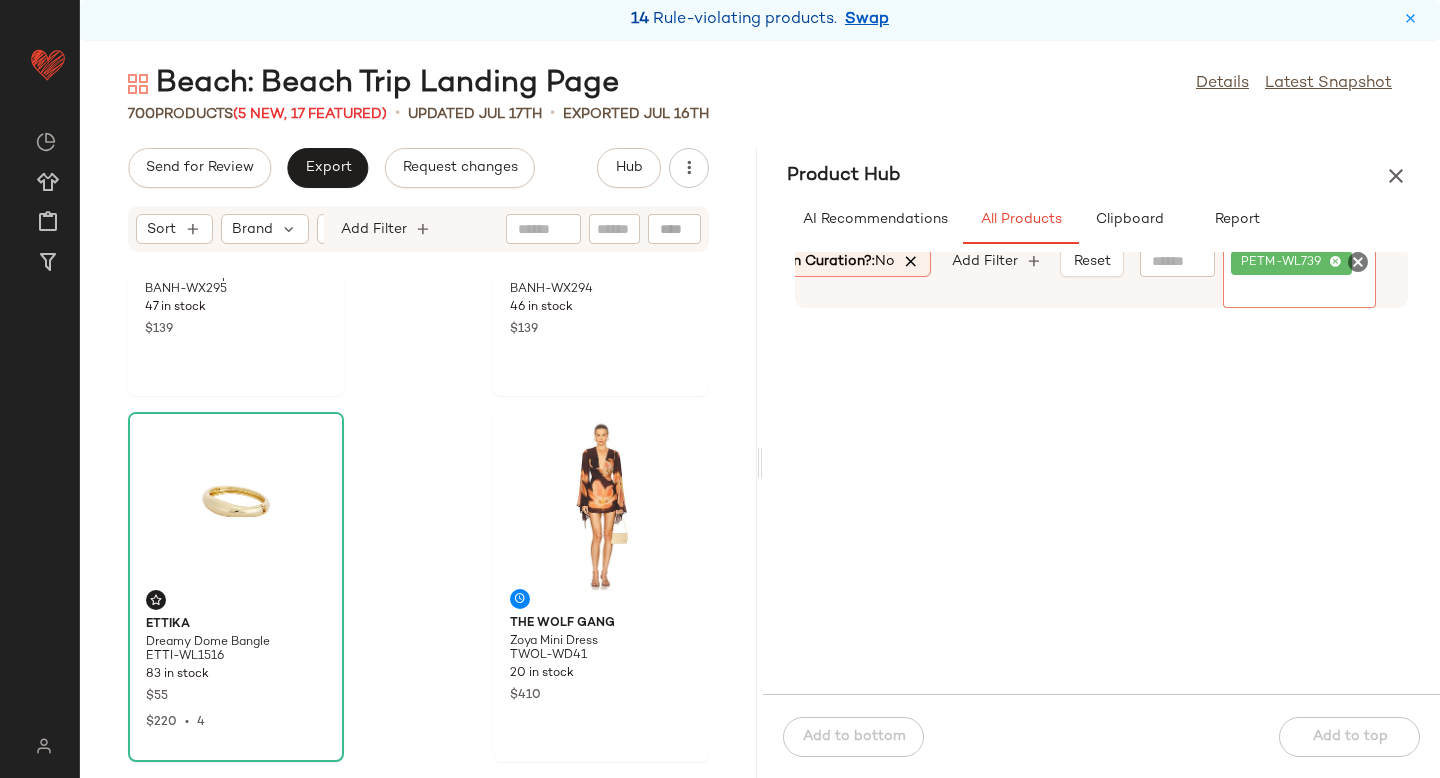 click at bounding box center (912, 262) 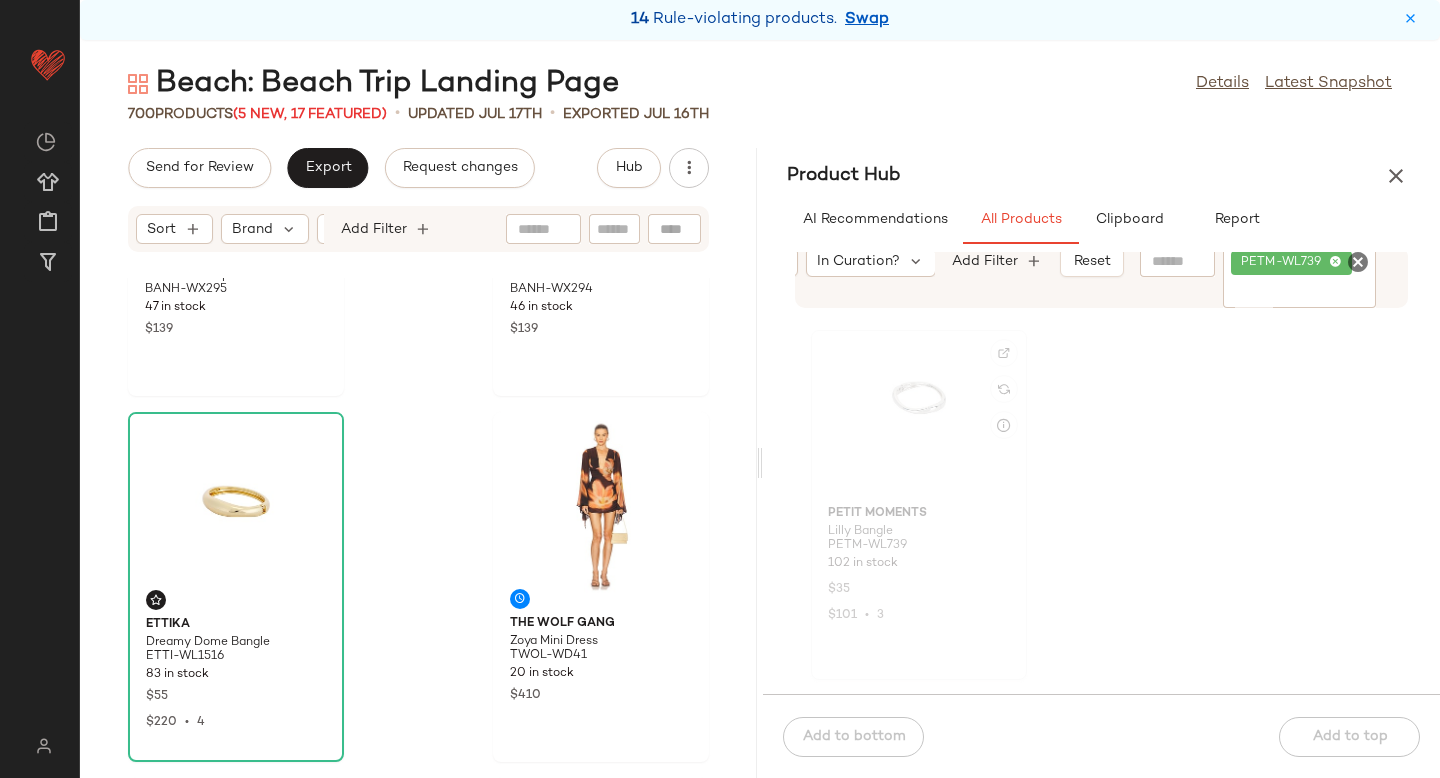 click 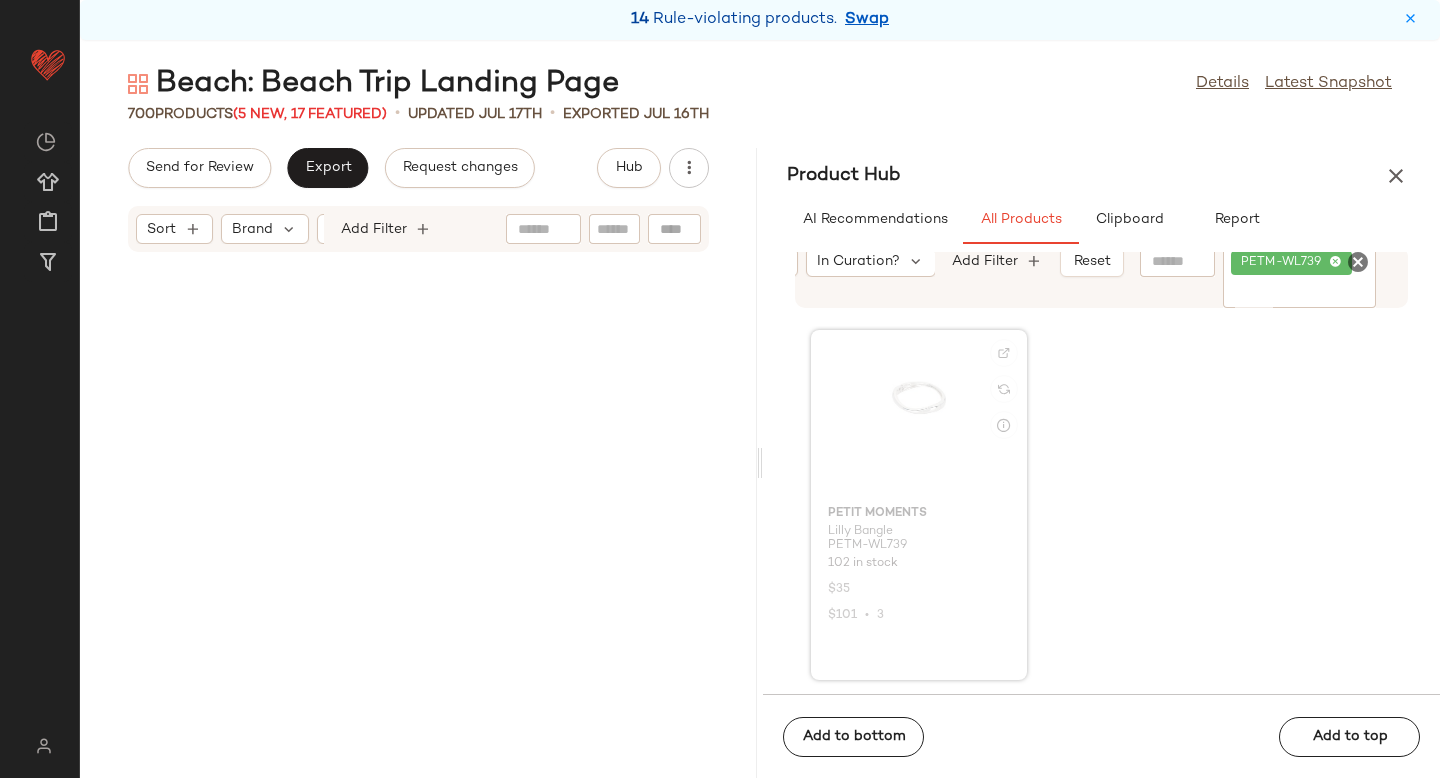 scroll, scrollTop: 21594, scrollLeft: 0, axis: vertical 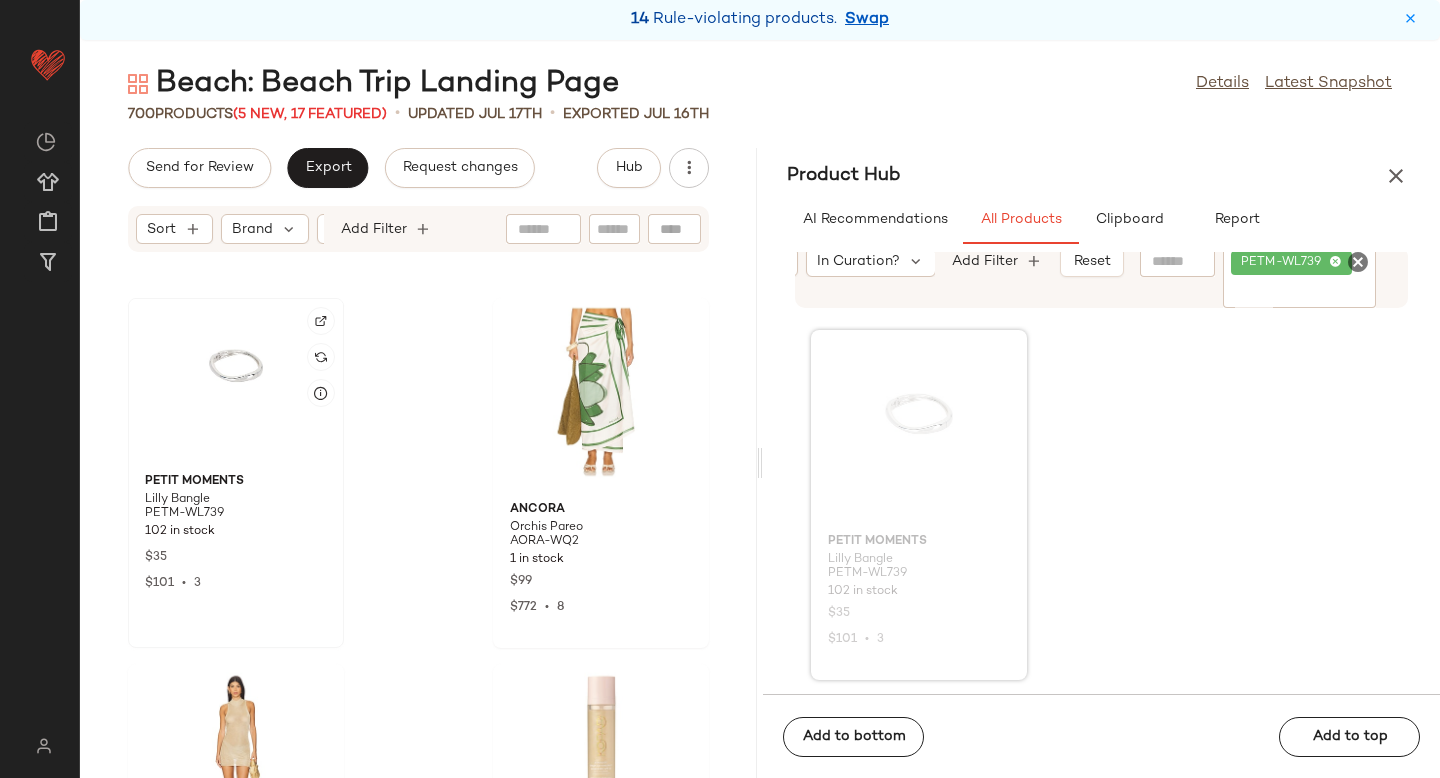 click 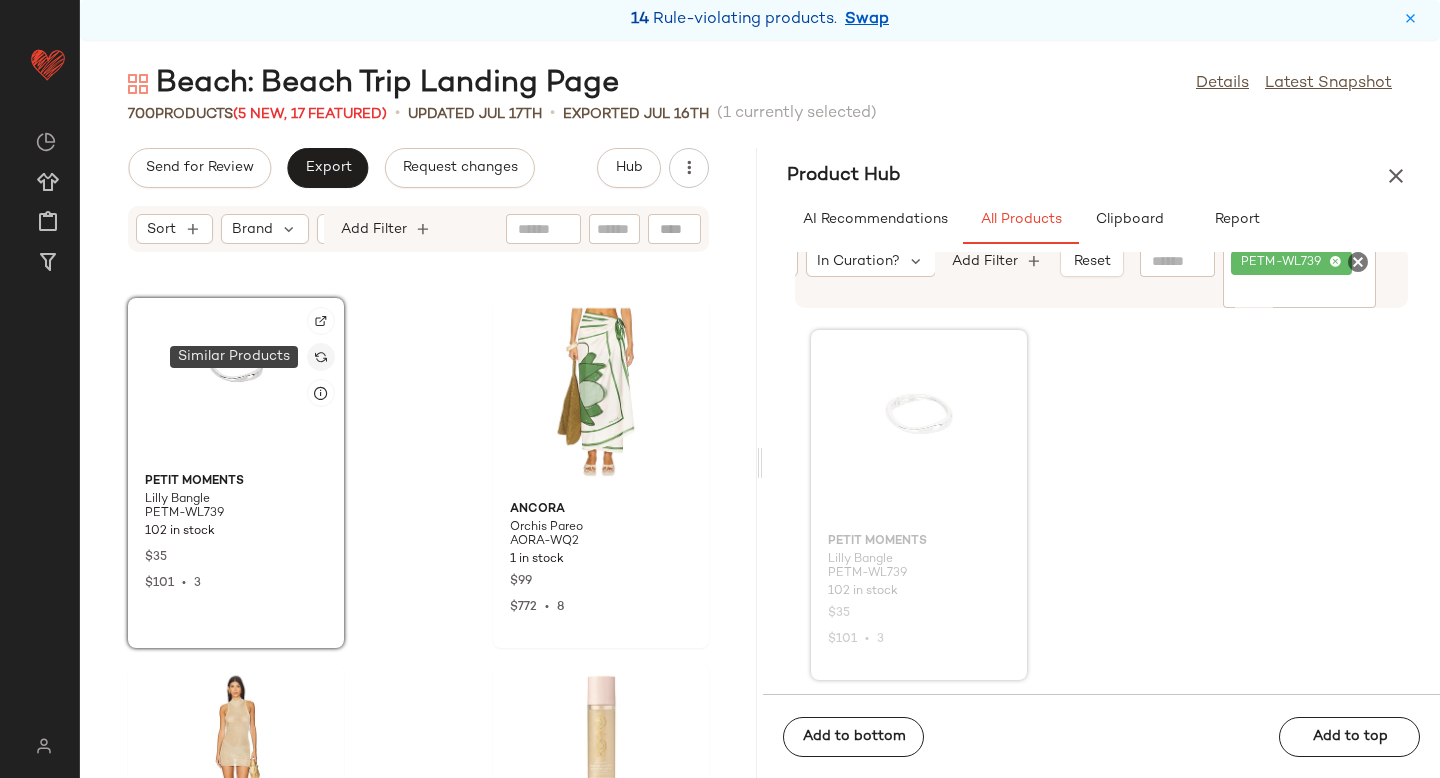 click 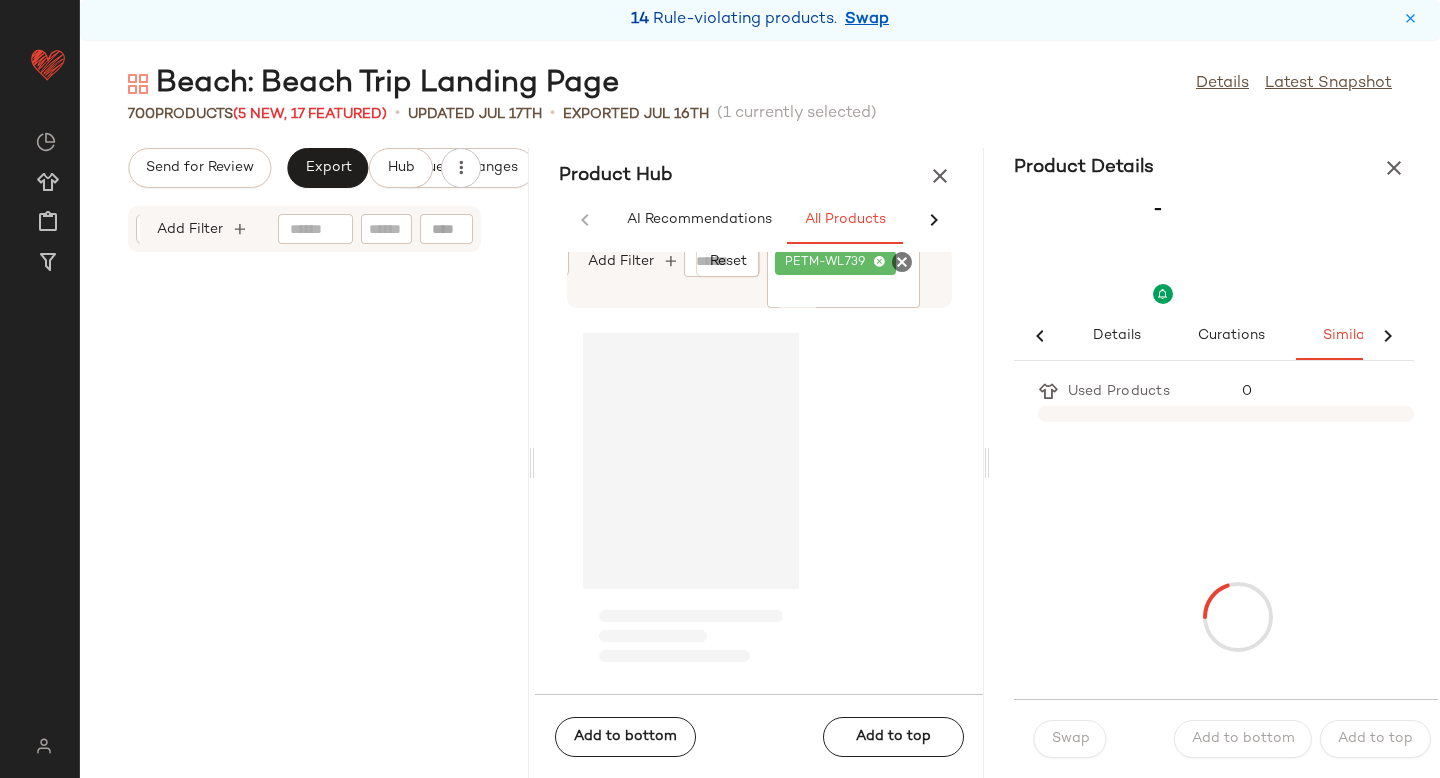 scroll, scrollTop: 0, scrollLeft: 33, axis: horizontal 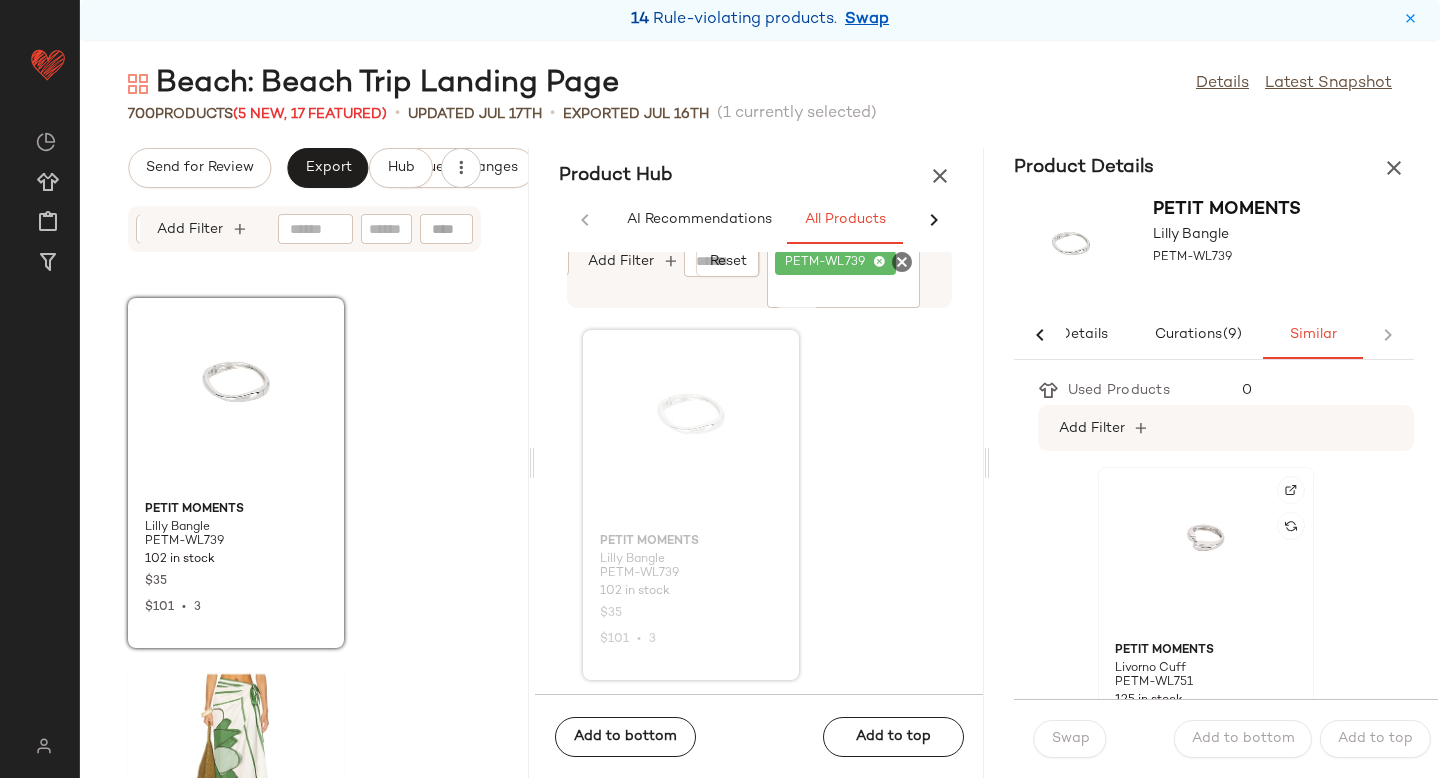 click 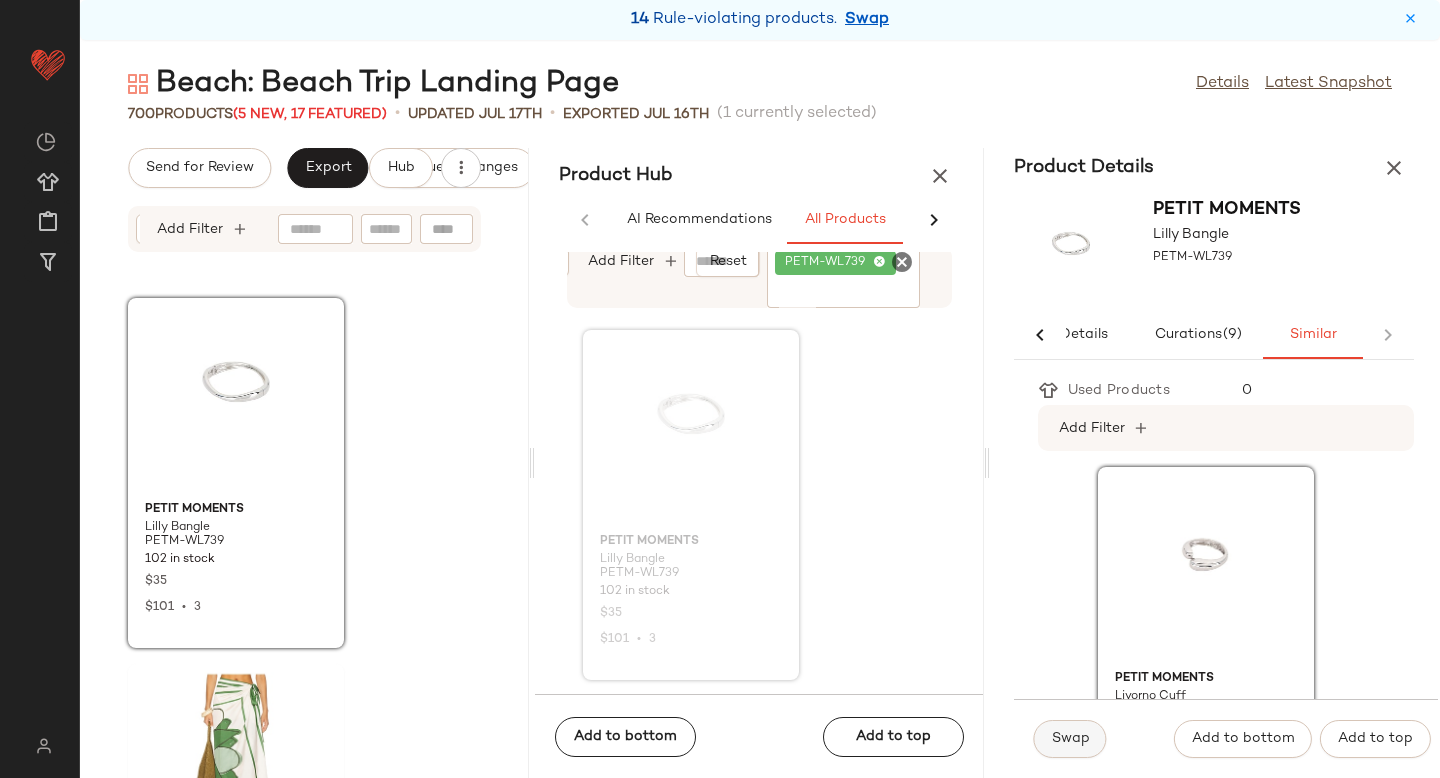 click on "Swap" at bounding box center (1070, 739) 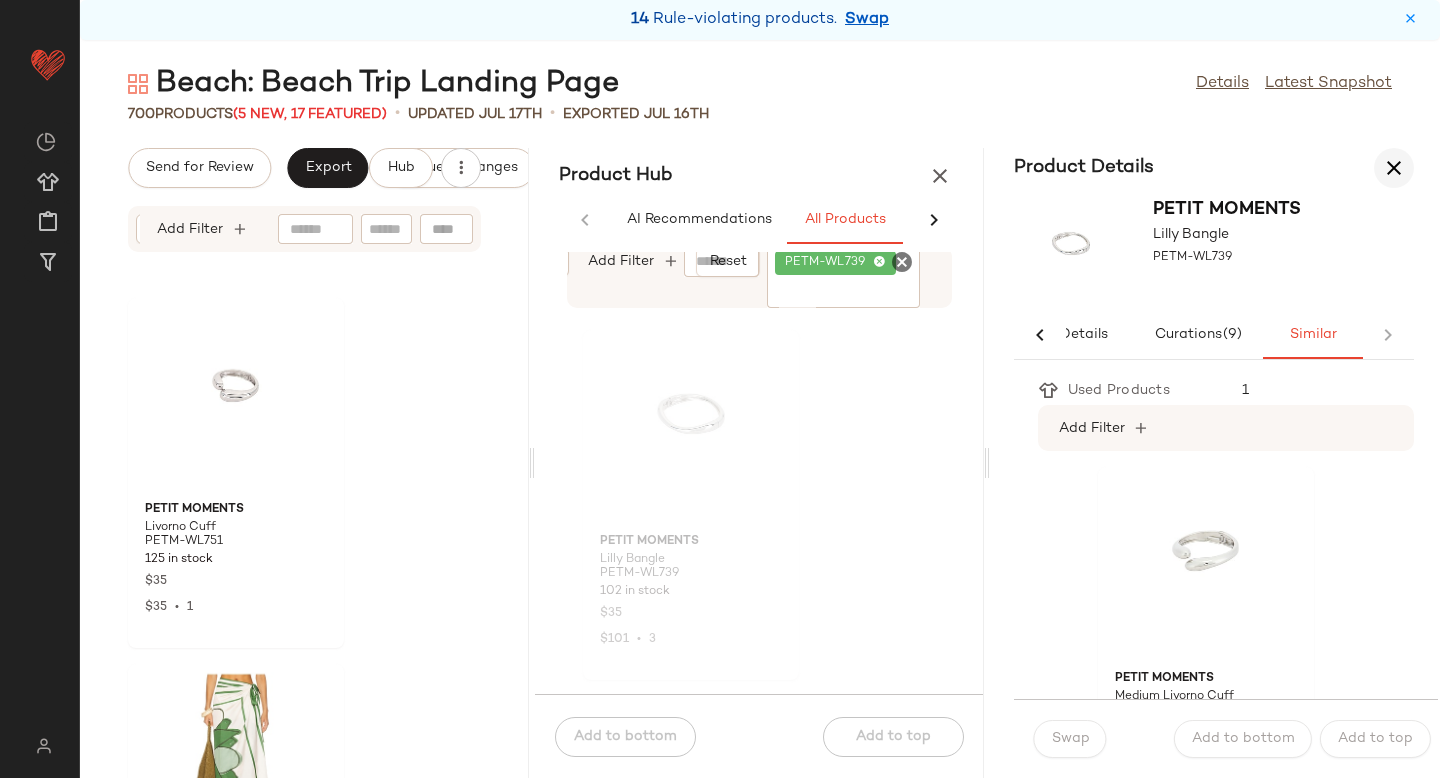 click at bounding box center (1394, 168) 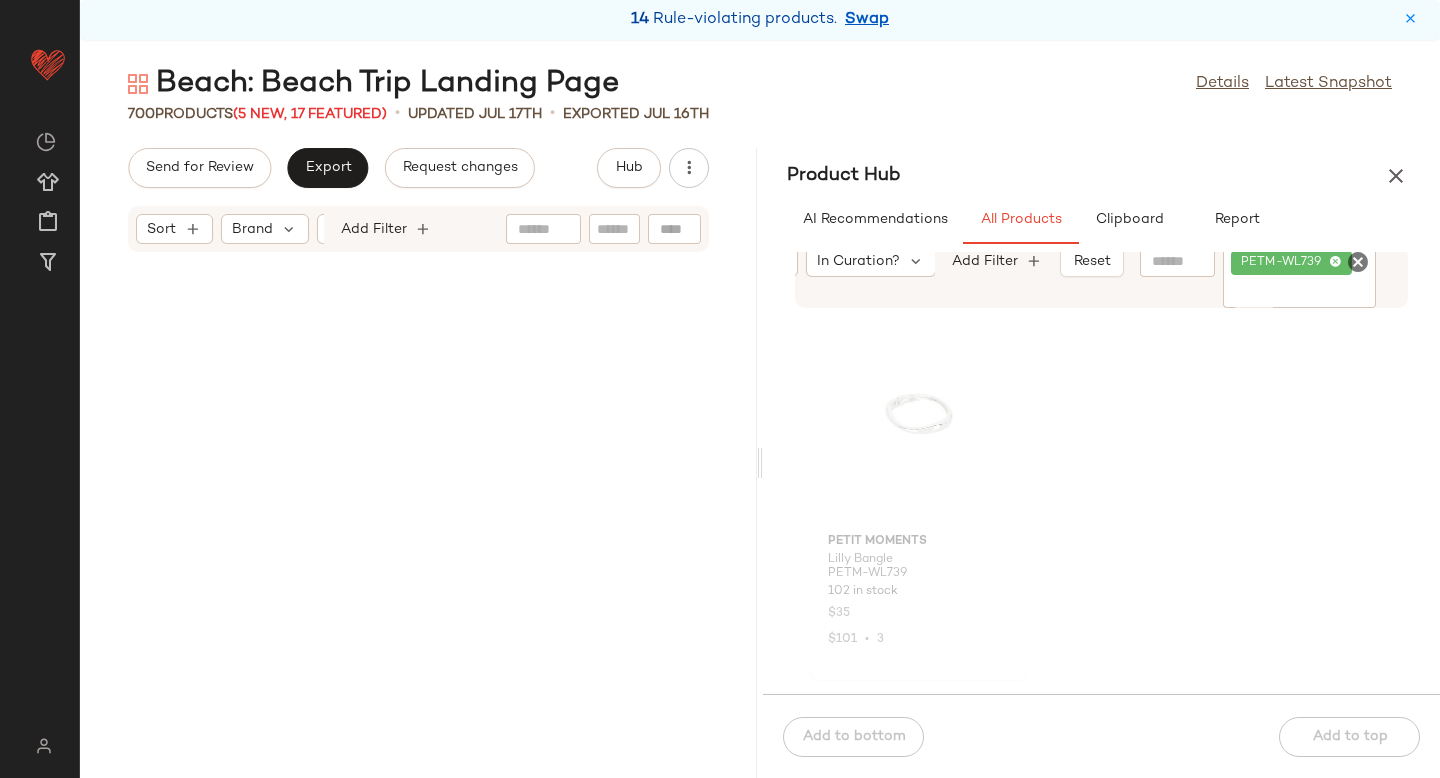 scroll, scrollTop: 21594, scrollLeft: 0, axis: vertical 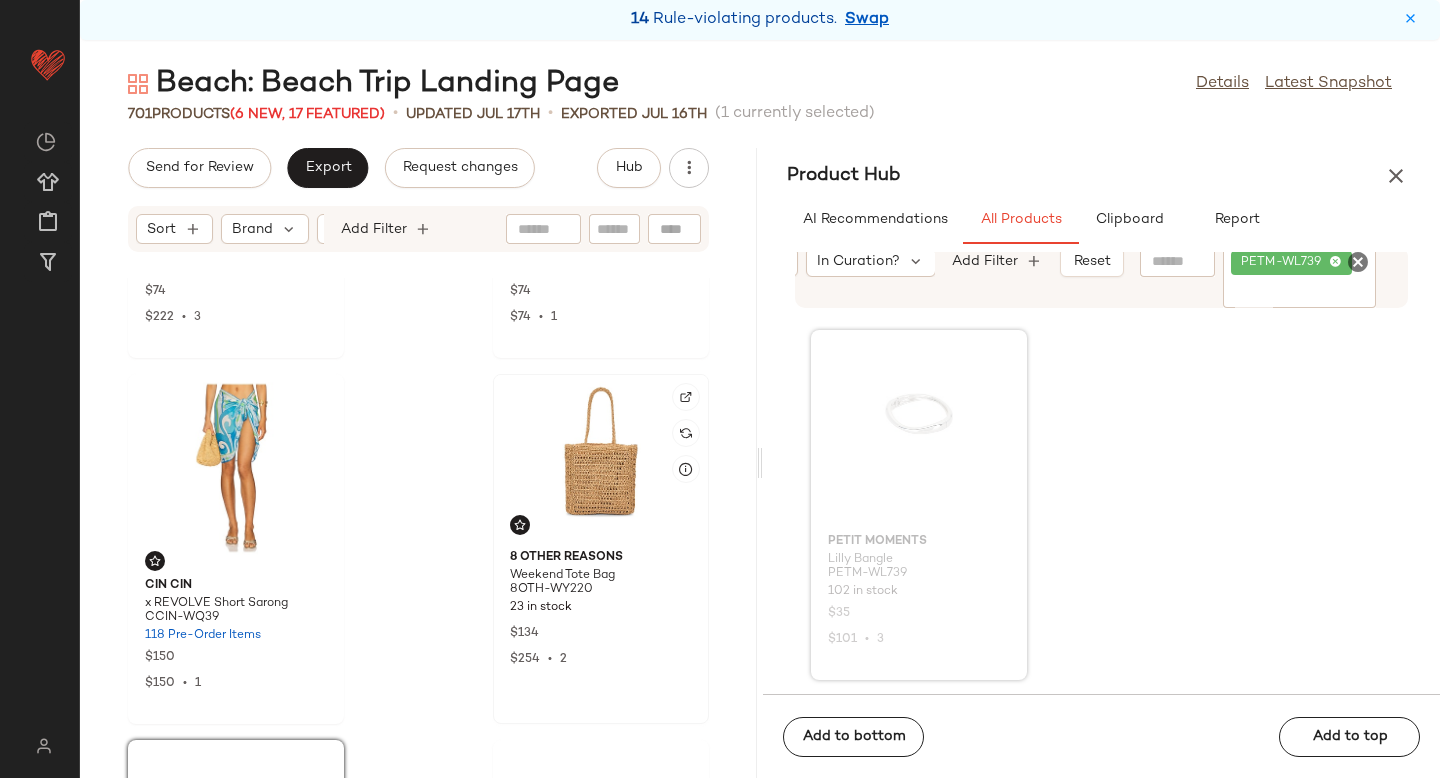 click 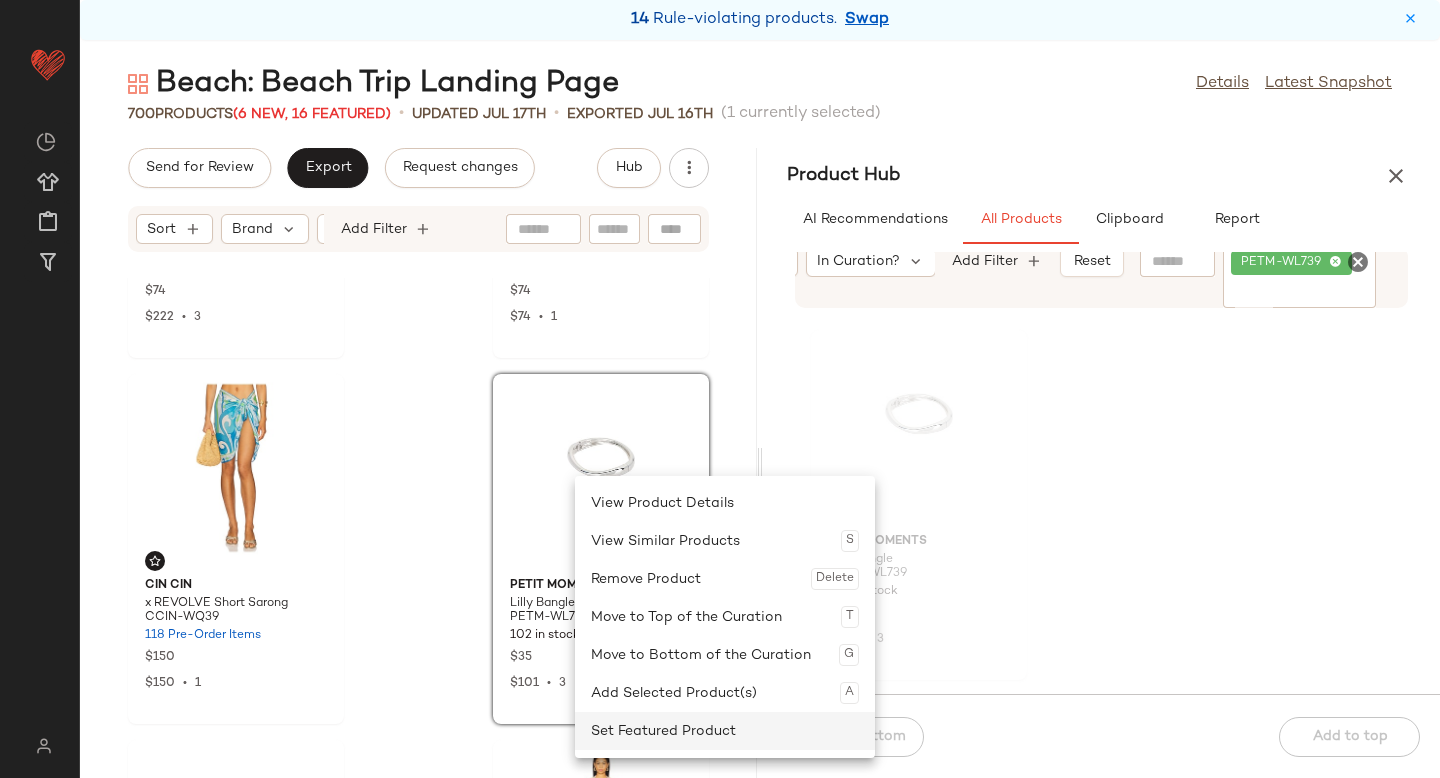 click on "Set Featured Product" 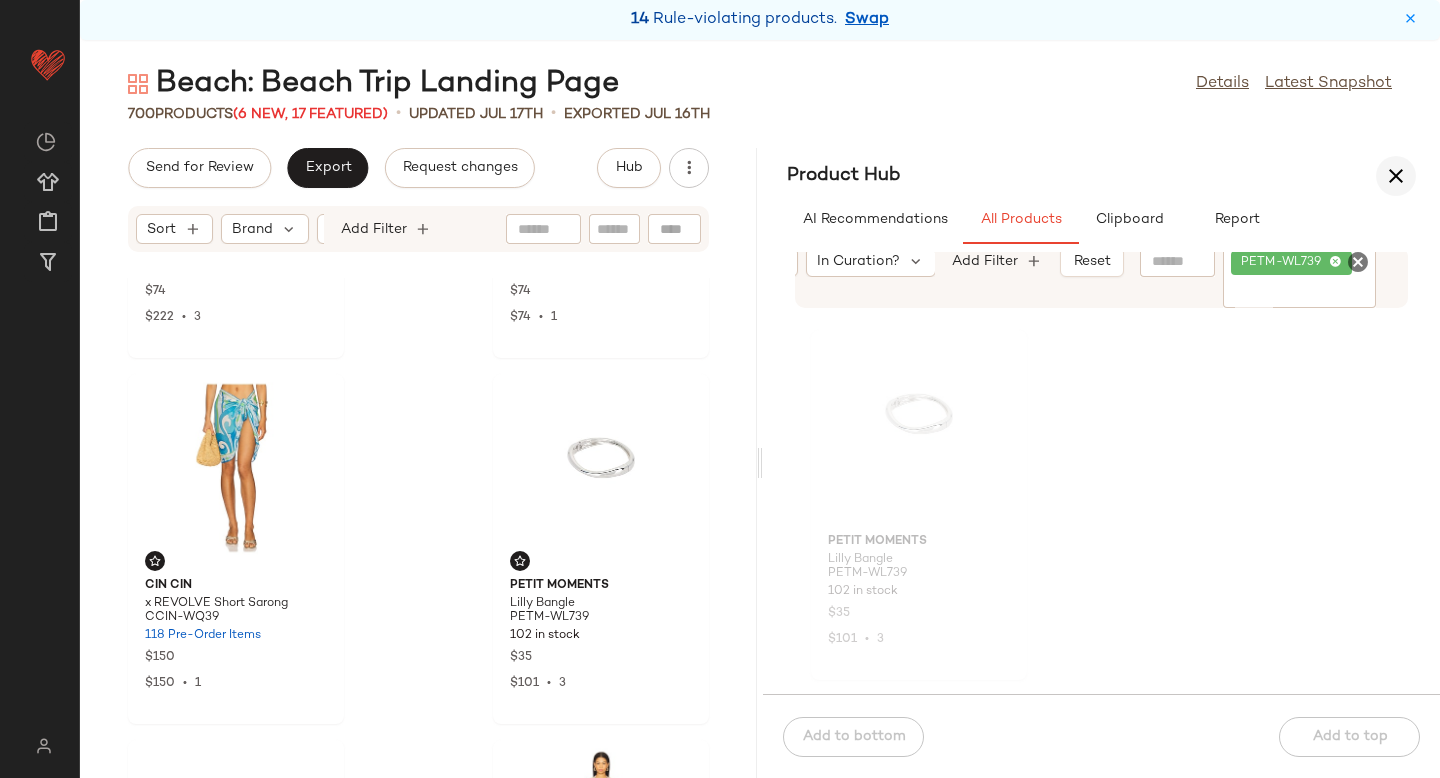 click at bounding box center [1396, 176] 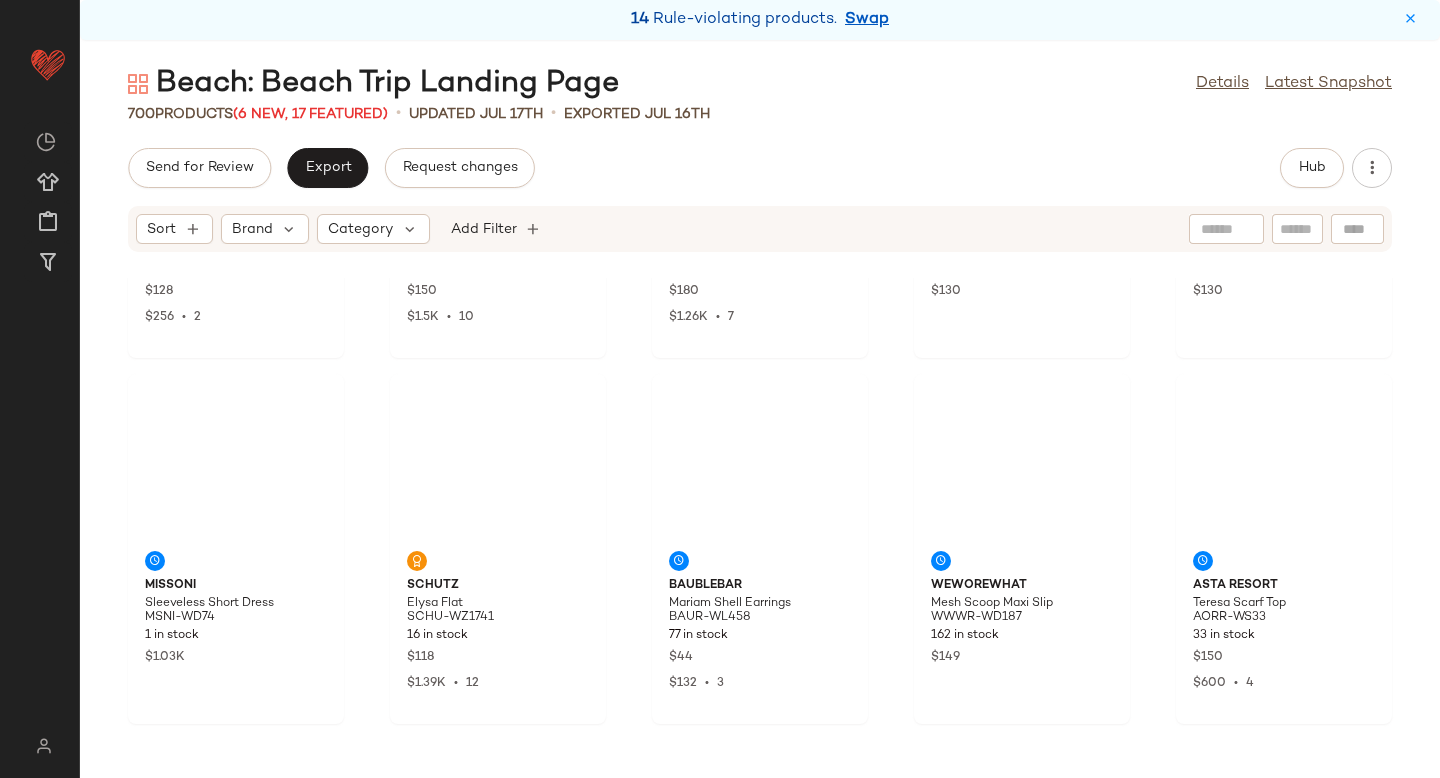 scroll, scrollTop: 1114, scrollLeft: 0, axis: vertical 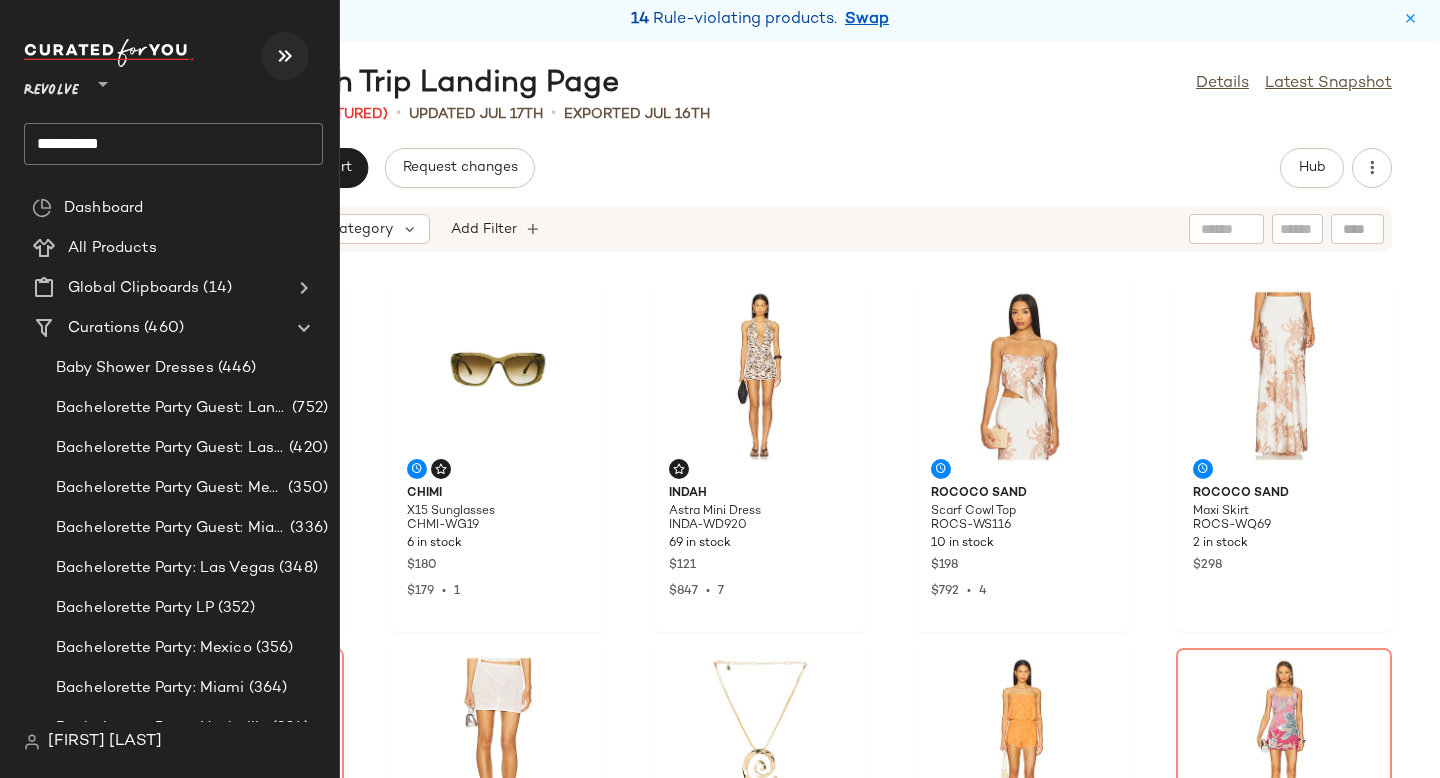 click at bounding box center (285, 56) 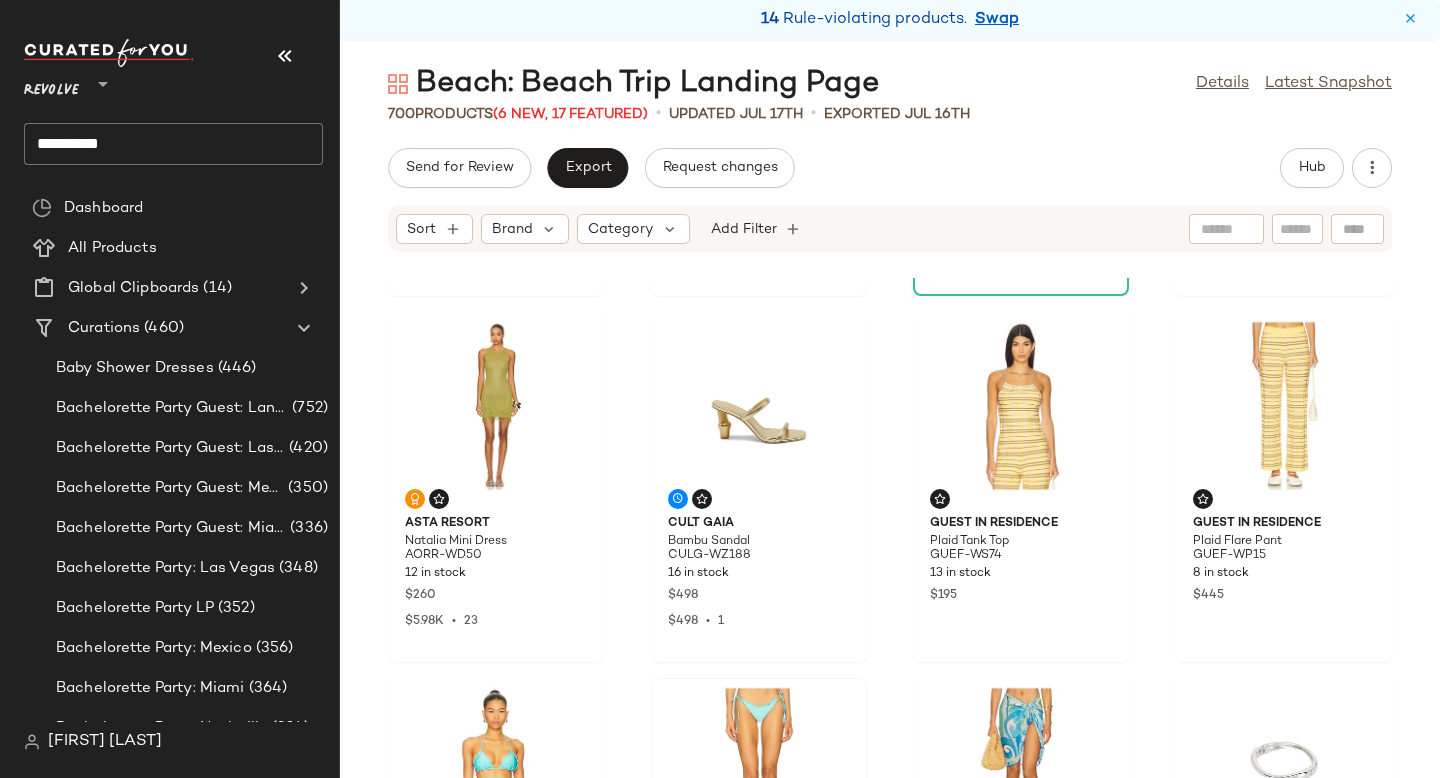 scroll, scrollTop: 0, scrollLeft: 0, axis: both 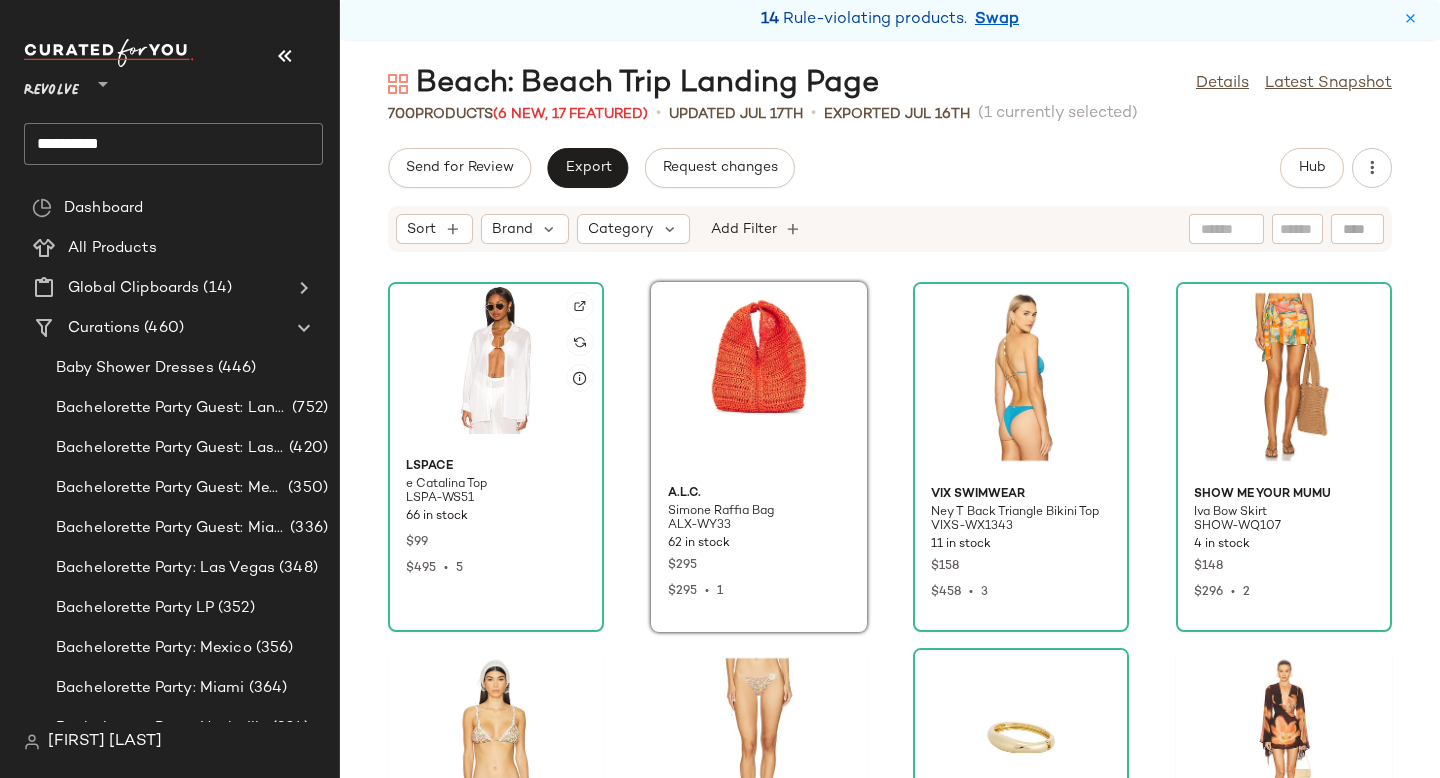 click 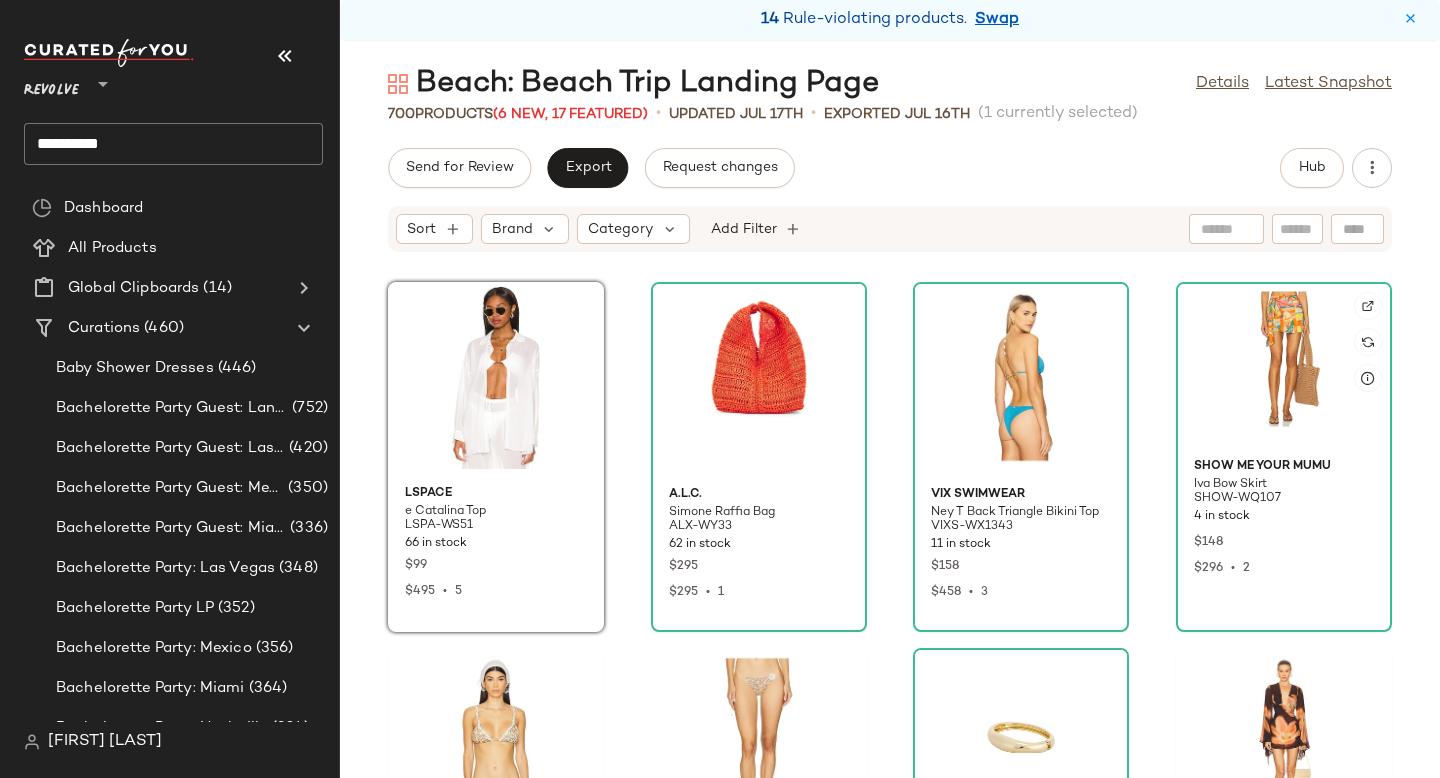 click 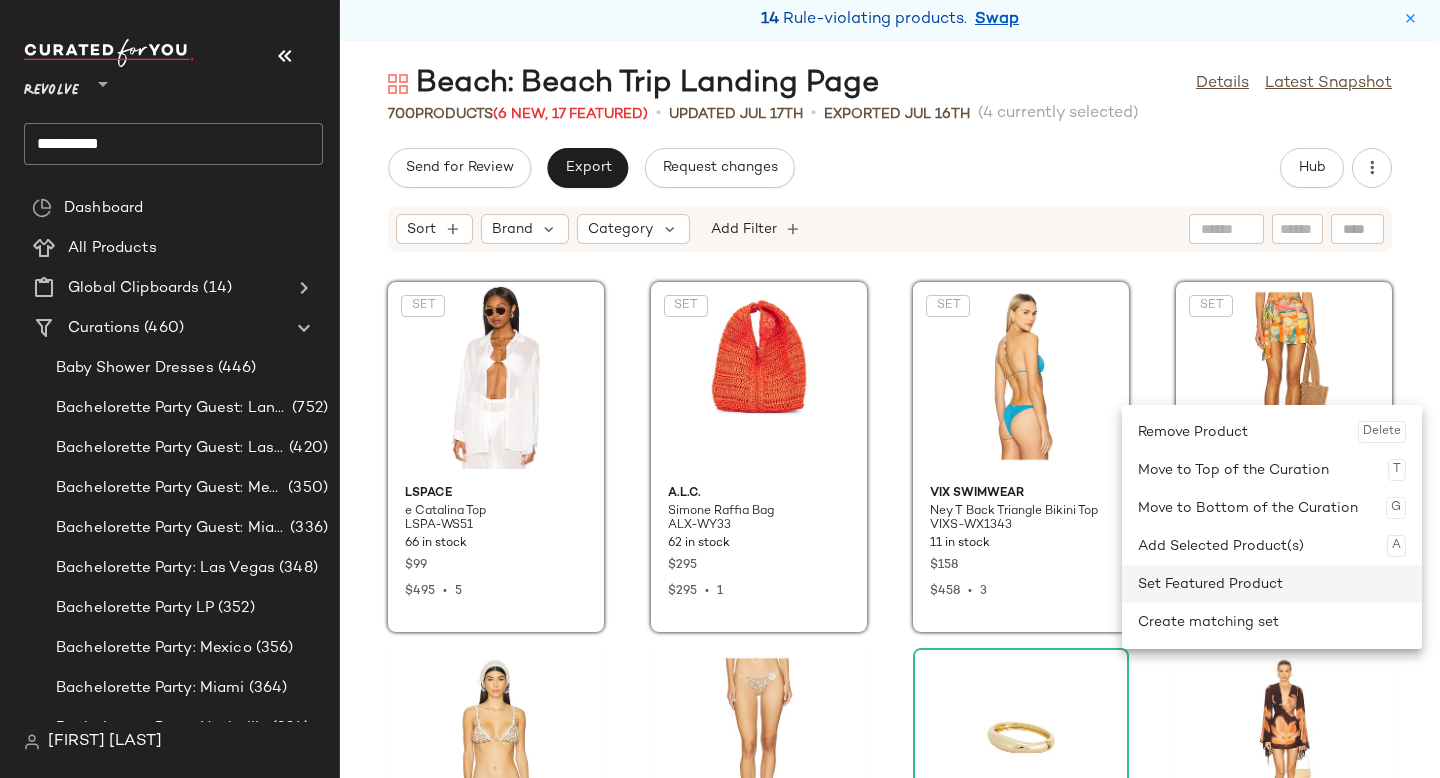 click on "Set Featured Product" 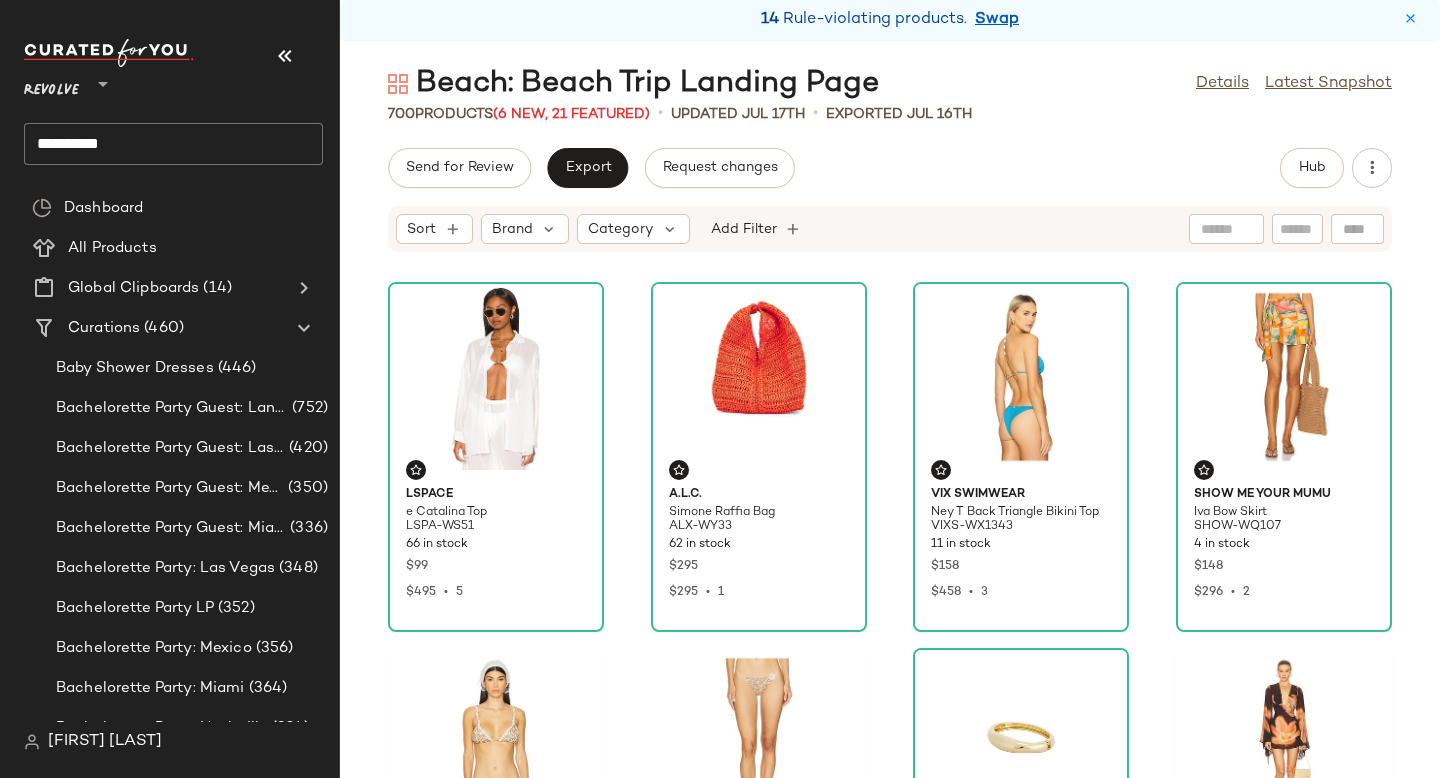 click on "[PRODUCT] [PRODUCT] [PRODUCT] [PRODUCT] [NUMBER] in stock $[NUMBER] $[NUMBER]  •  [NUMBER] [PRODUCT] [PRODUCT] [PRODUCT] [PRODUCT] [NUMBER] in stock $[NUMBER] $[NUMBER]  •  [NUMBER] [PRODUCT] [PRODUCT] [PRODUCT] [PRODUCT] [NUMBER] in stock $[NUMBER] $[NUMBER]  •  [NUMBER] [PRODUCT] [PRODUCT] [PRODUCT] [PRODUCT] [NUMBER] in stock $[NUMBER] $[NUMBER]  •  [NUMBER] [PRODUCT] [PRODUCT] [PRODUCT] [PRODUCT] [NUMBER] in stock $[NUMBER] $[NUMBER]  •  [NUMBER] [PRODUCT] [PRODUCT] [PRODUCT] [PRODUCT] [NUMBER] in stock $[NUMBER] $[NUMBER]  •  [NUMBER] [PRODUCT] [PRODUCT] [PRODUCT] [PRODUCT] [NUMBER] in stock $[NUMBER] $[NUMBER]  •  [NUMBER] [PRODUCT] [PRODUCT] [PRODUCT] [PRODUCT] [NUMBER] in stock $[NUMBER] $[NUMBER]  •  [NUMBER] [PRODUCT] [PRODUCT] [PRODUCT] [PRODUCT] [NUMBER] in stock $[NUMBER] $[NUMBER]  •  [NUMBER] [PRODUCT] [PRODUCT] [PRODUCT] [PRODUCT] [NUMBER] in stock $[NUMBER] $[NUMBER]  •  [NUMBER] [PRODUCT] [PRODUCT] [PRODUCT] [PRODUCT] [NUMBER] in stock $[NUMBER] $[NUMBER]  •  [NUMBER] [PRODUCT] [PRODUCT] [PRODUCT] [PRODUCT] [NUMBER] in stock $[NUMBER] $[NUMBER]  •  [NUMBER] [PRODUCT] [PRODUCT] [PRODUCT] [PRODUCT] [NUMBER] in stock $[NUMBER] $[NUMBER]  •  [NUMBER] [PRODUCT] [PRODUCT] [PRODUCT] [PRODUCT] [NUMBER] in stock $[NUMBER] $[NUMBER]  •  [NUMBER] [PRODUCT] [PRODUCT] [PRODUCT] [PRODUCT] [NUMBER] in stock $[NUMBER] $[NUMBER]  •  [NUMBER] [PRODUCT] [PRODUCT] [PRODUCT] [PRODUCT] [NUMBER] in stock $[NUMBER] $[NUMBER]  •  [NUMBER] [PRODUCT] [PRODUCT] [PRODUCT] [PRODUCT] [NUMBER] Pre-Order Items $[NUMBER] $[NUMBER]" 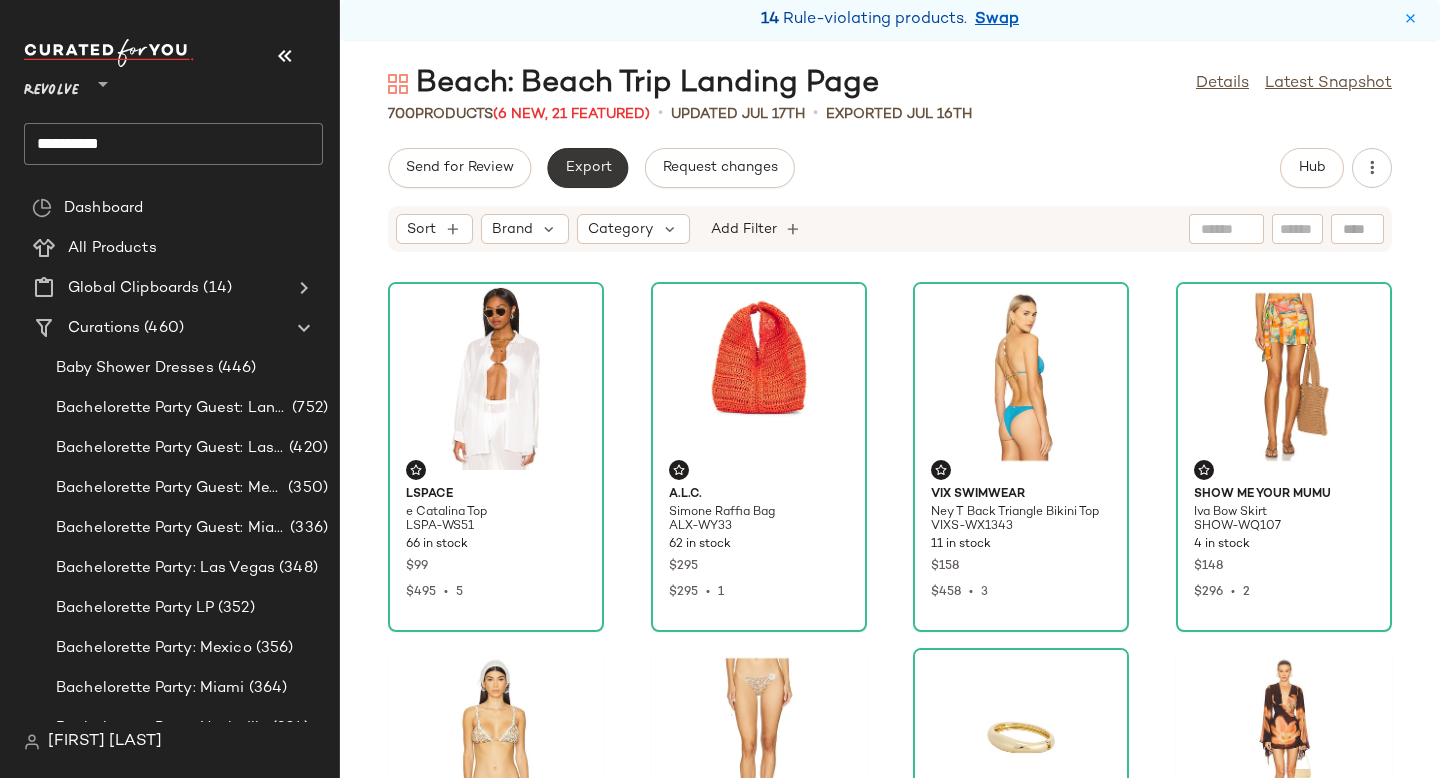 click on "Export" 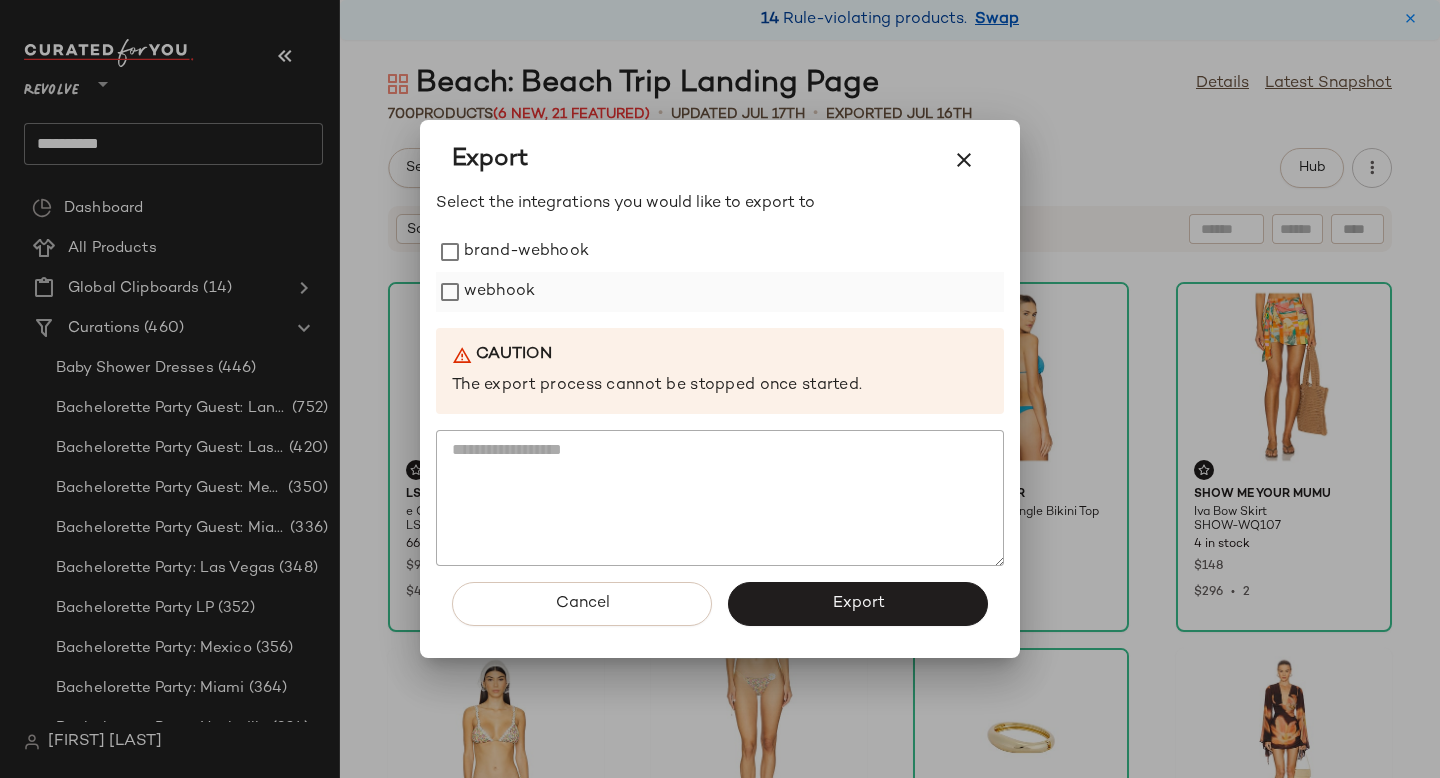 click on "webhook" at bounding box center [499, 292] 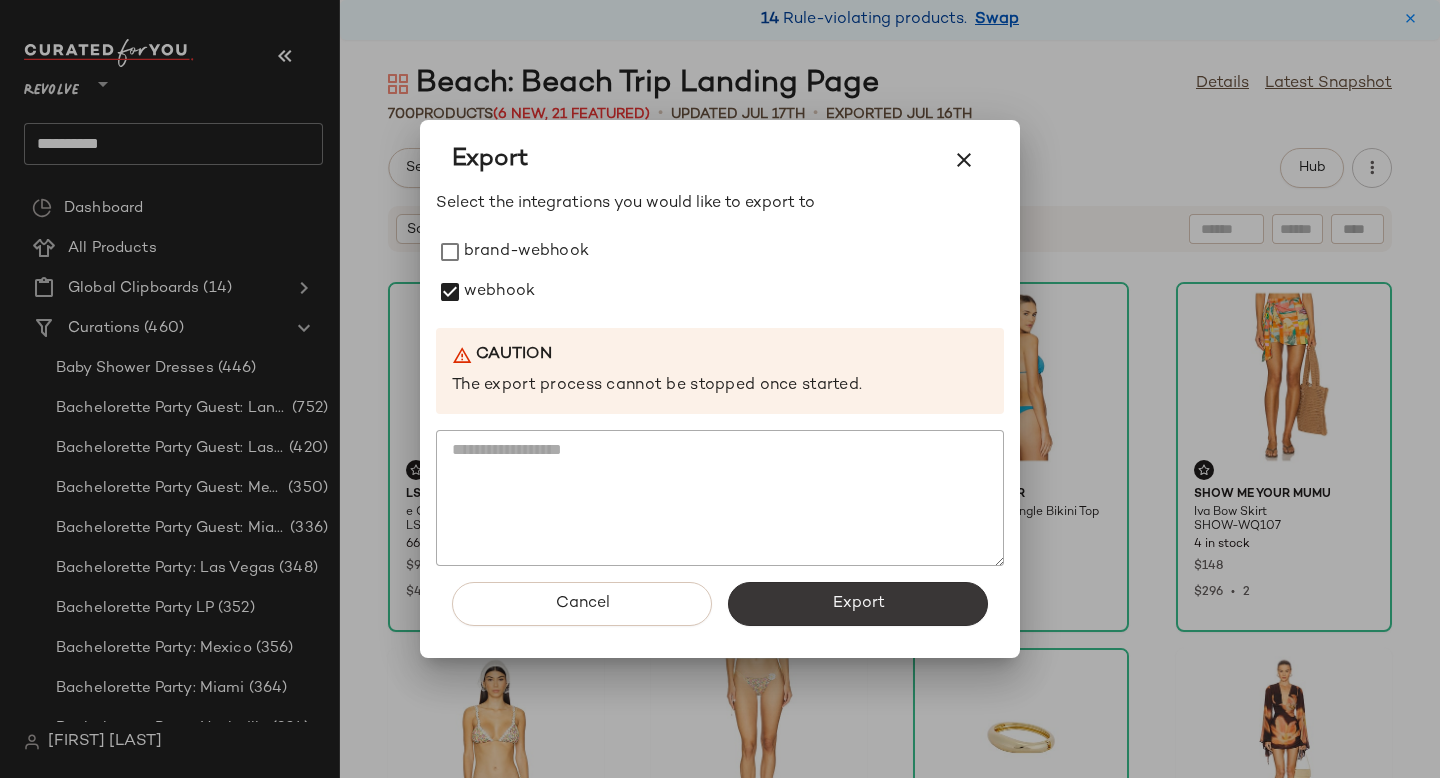 click on "Export" at bounding box center (858, 604) 